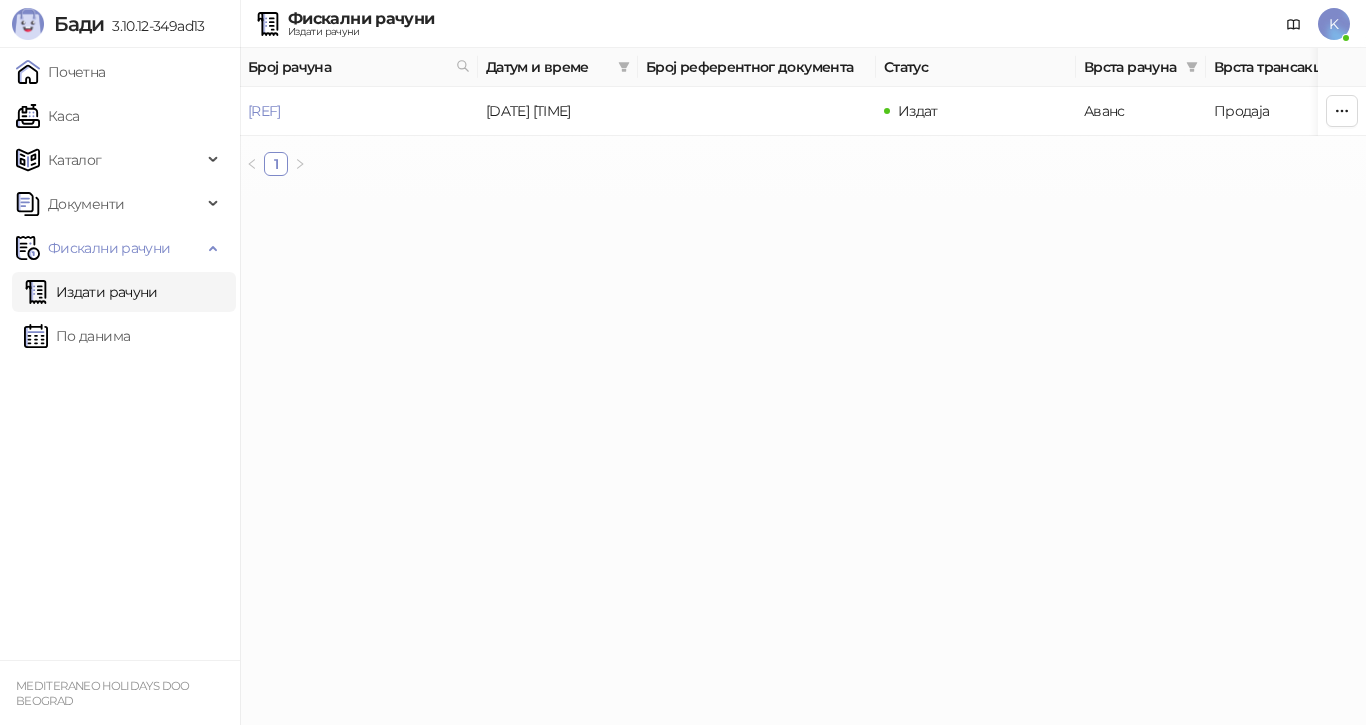 scroll, scrollTop: 0, scrollLeft: 0, axis: both 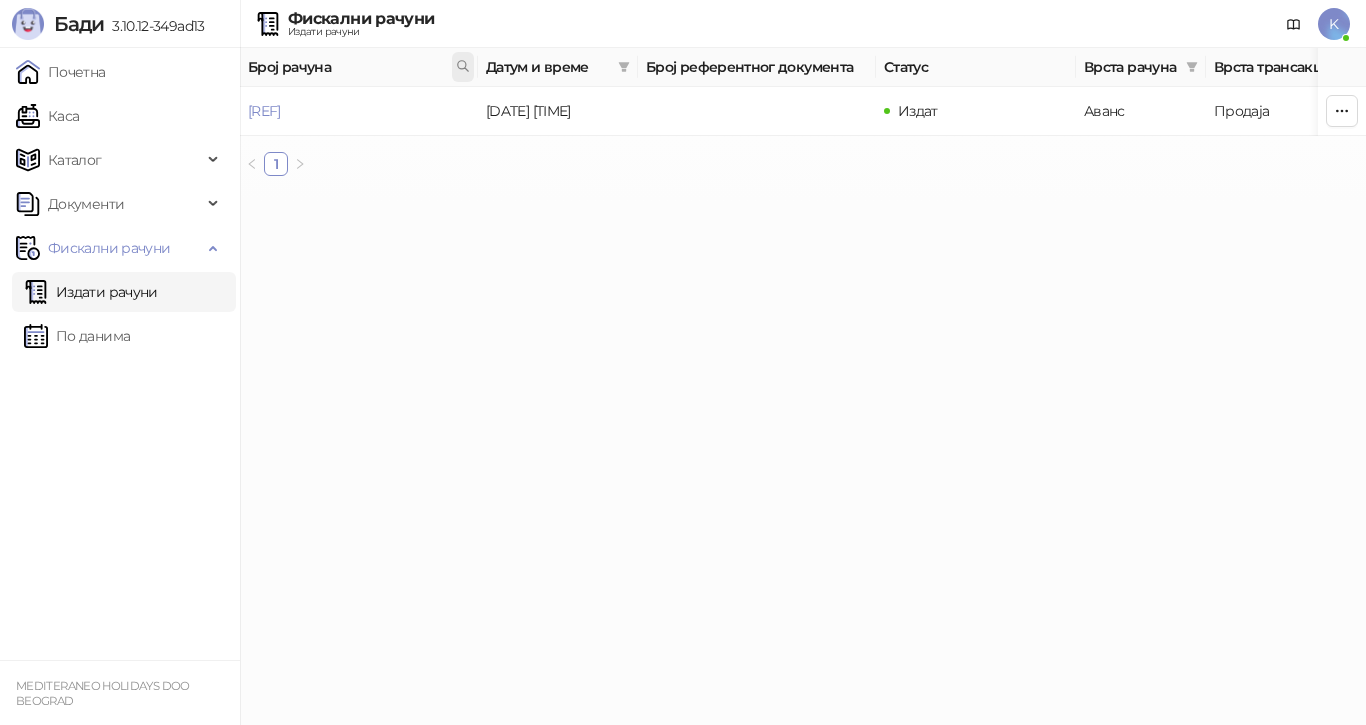 click 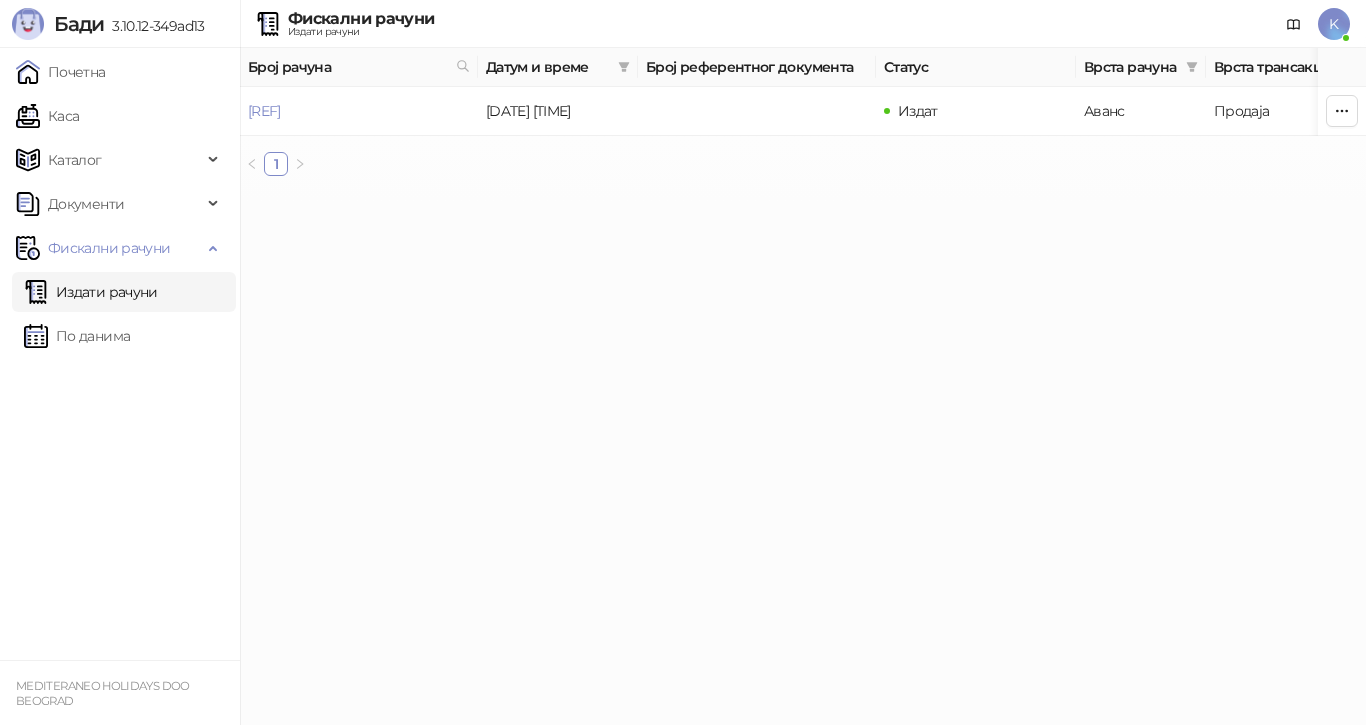 drag, startPoint x: 438, startPoint y: 392, endPoint x: 354, endPoint y: 383, distance: 84.48077 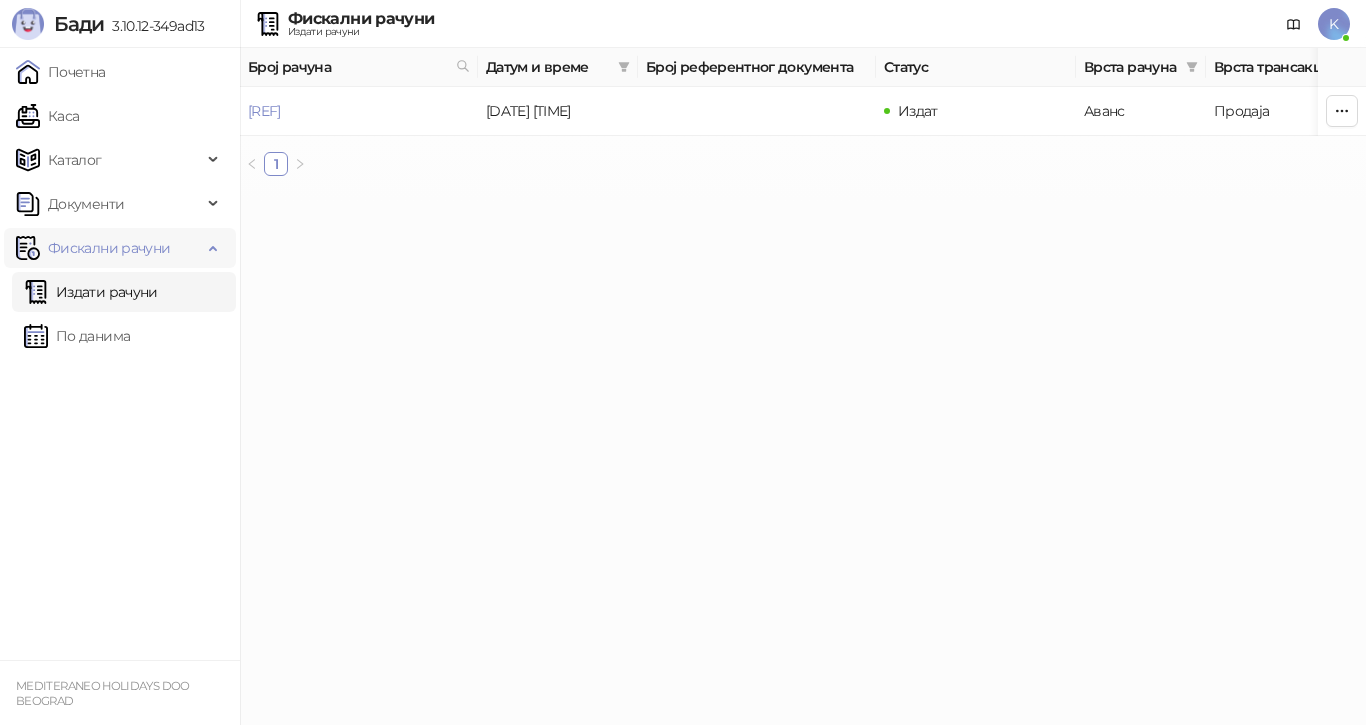 click on "Фискални рачуни" at bounding box center [109, 248] 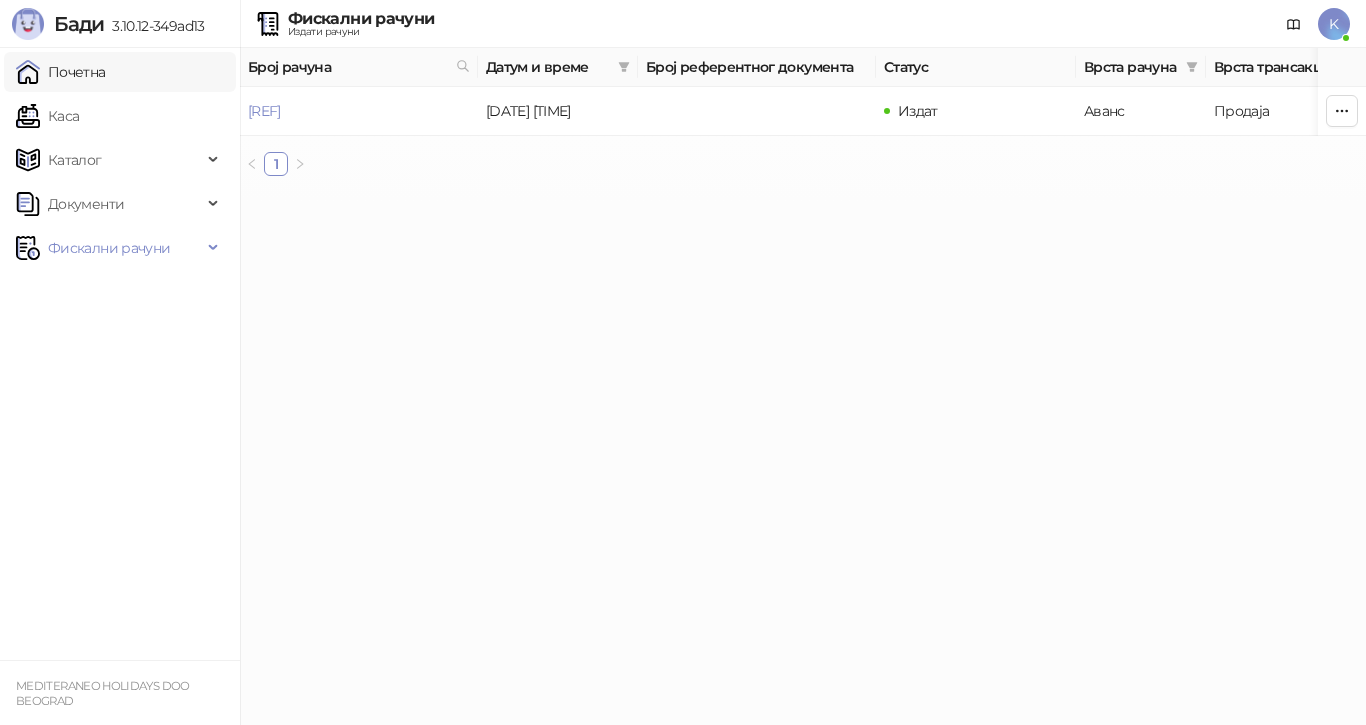 click on "Почетна" at bounding box center (61, 72) 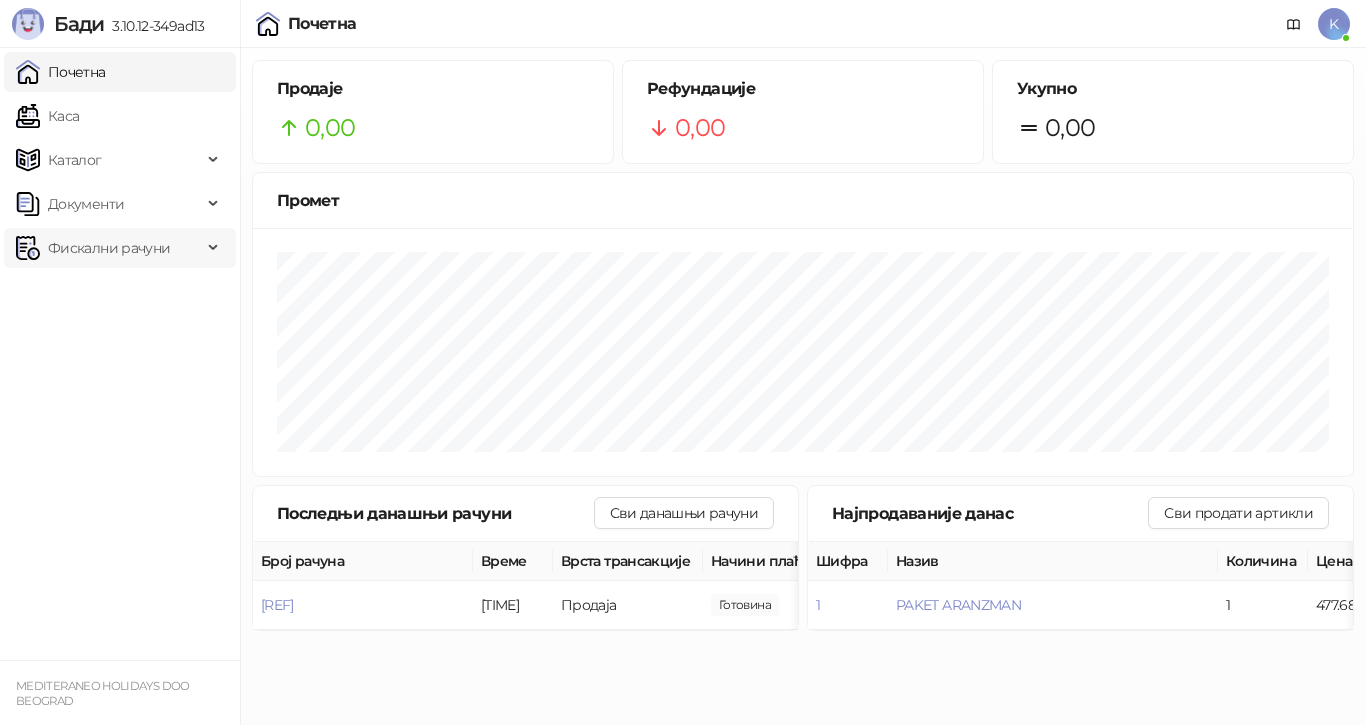 click on "Фискални рачуни" at bounding box center [109, 248] 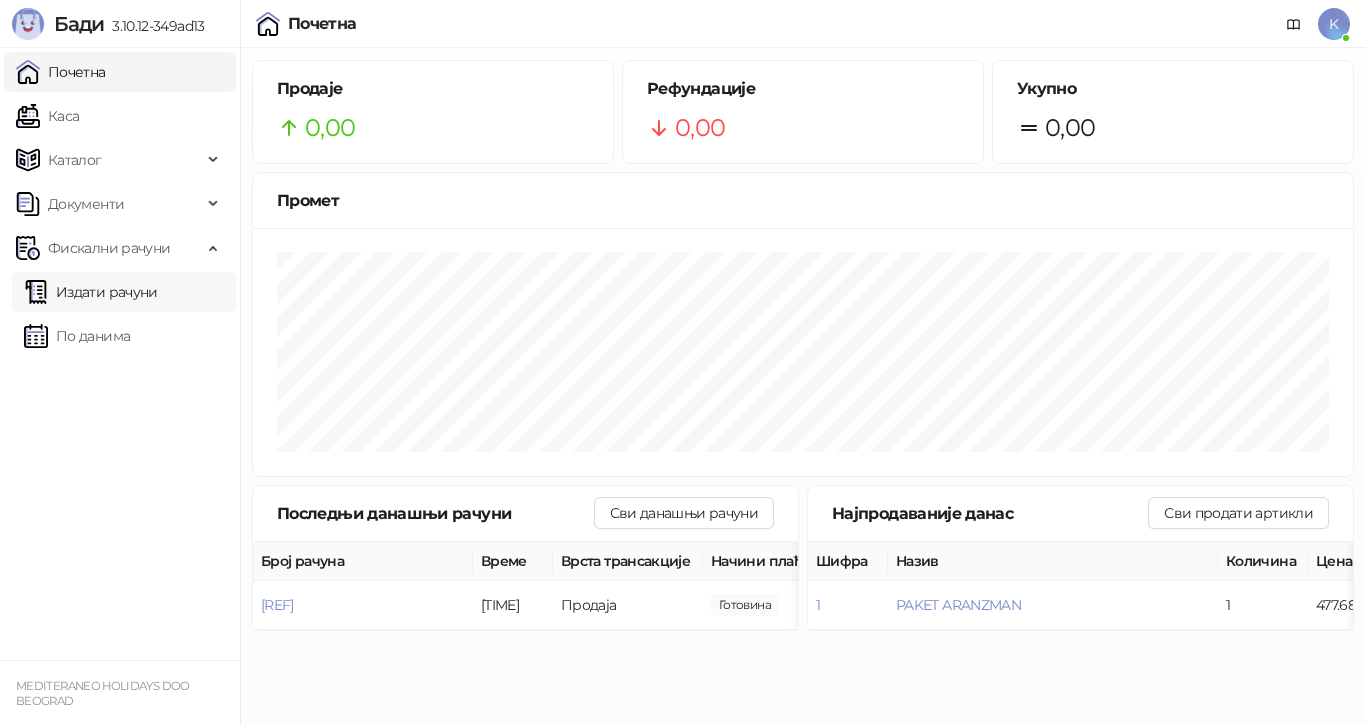 click on "Издати рачуни" at bounding box center (91, 292) 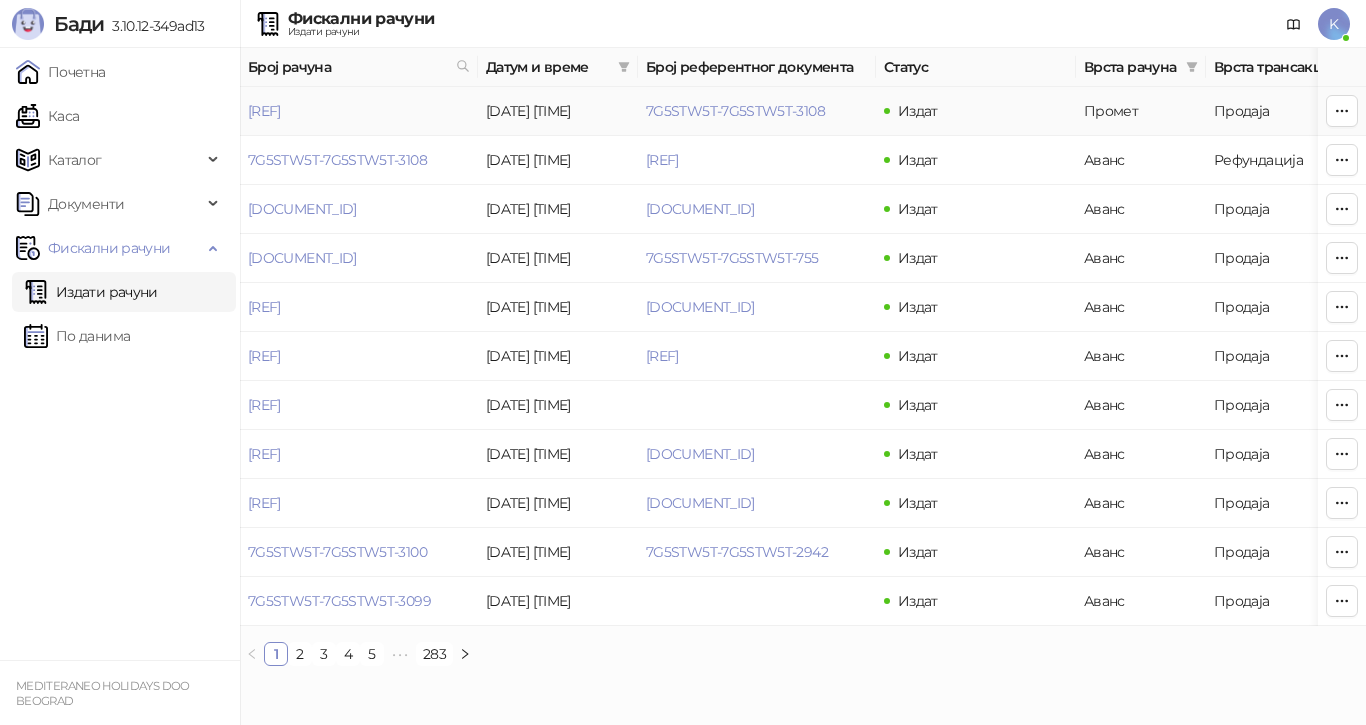 drag, startPoint x: 247, startPoint y: 105, endPoint x: 425, endPoint y: 111, distance: 178.10109 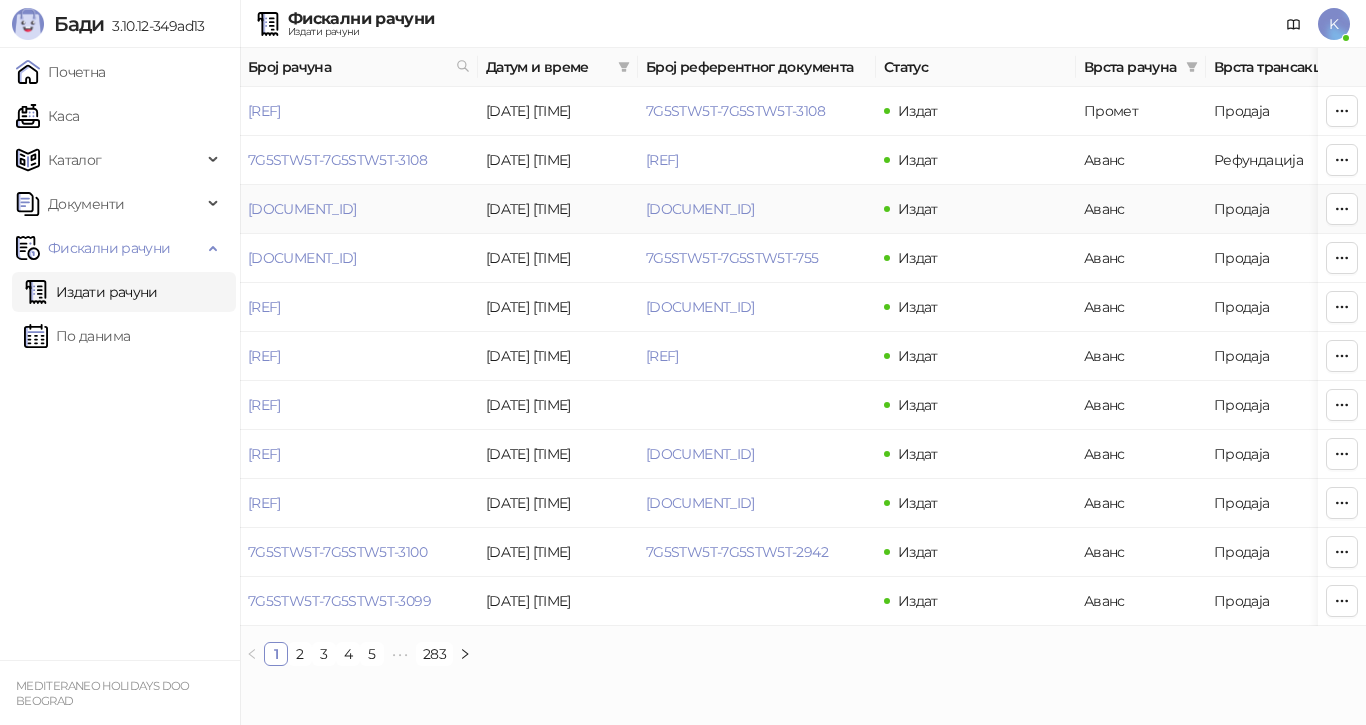 copy on "[REF]" 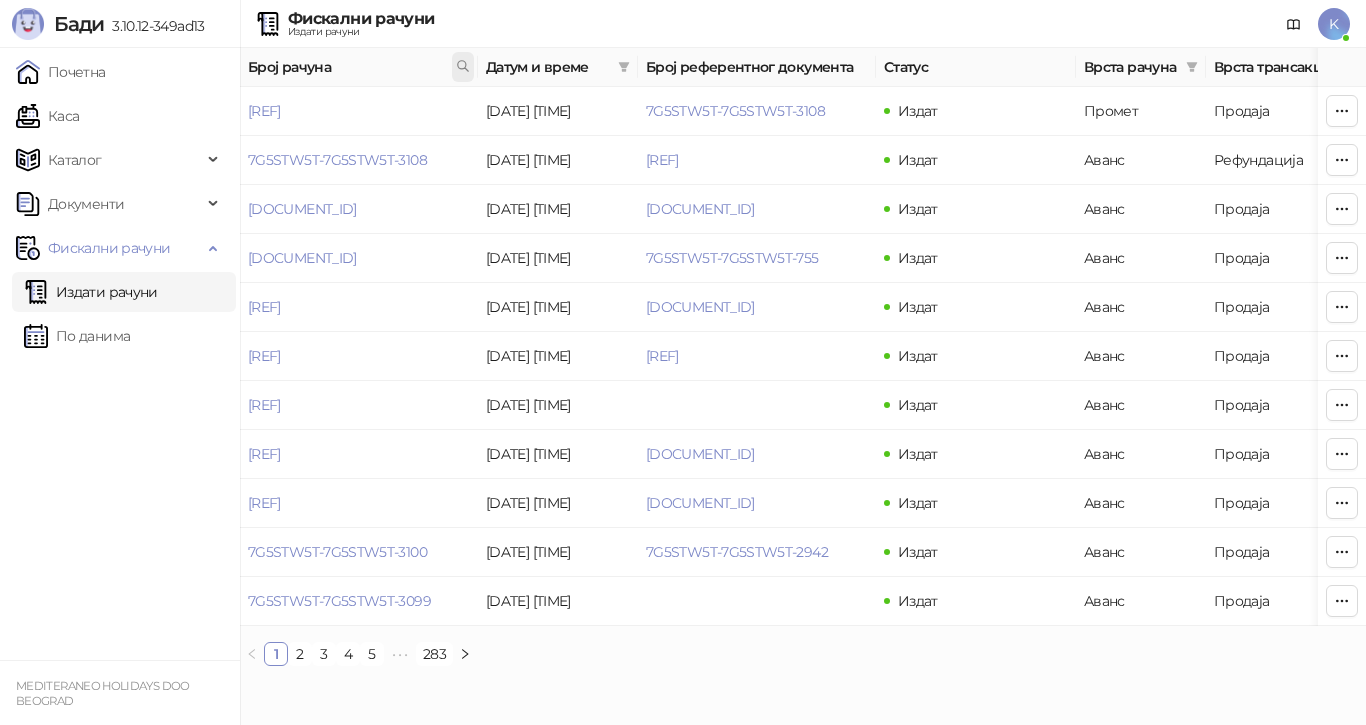 click 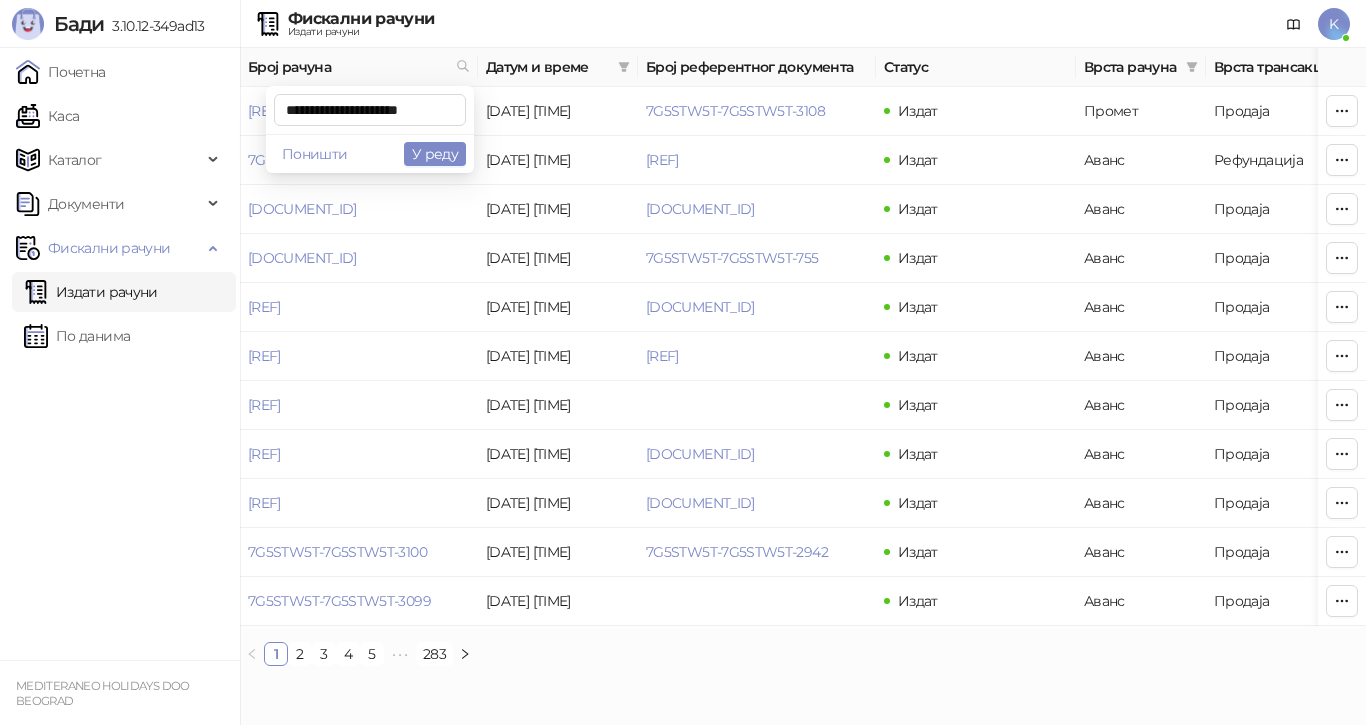 scroll, scrollTop: 0, scrollLeft: 7, axis: horizontal 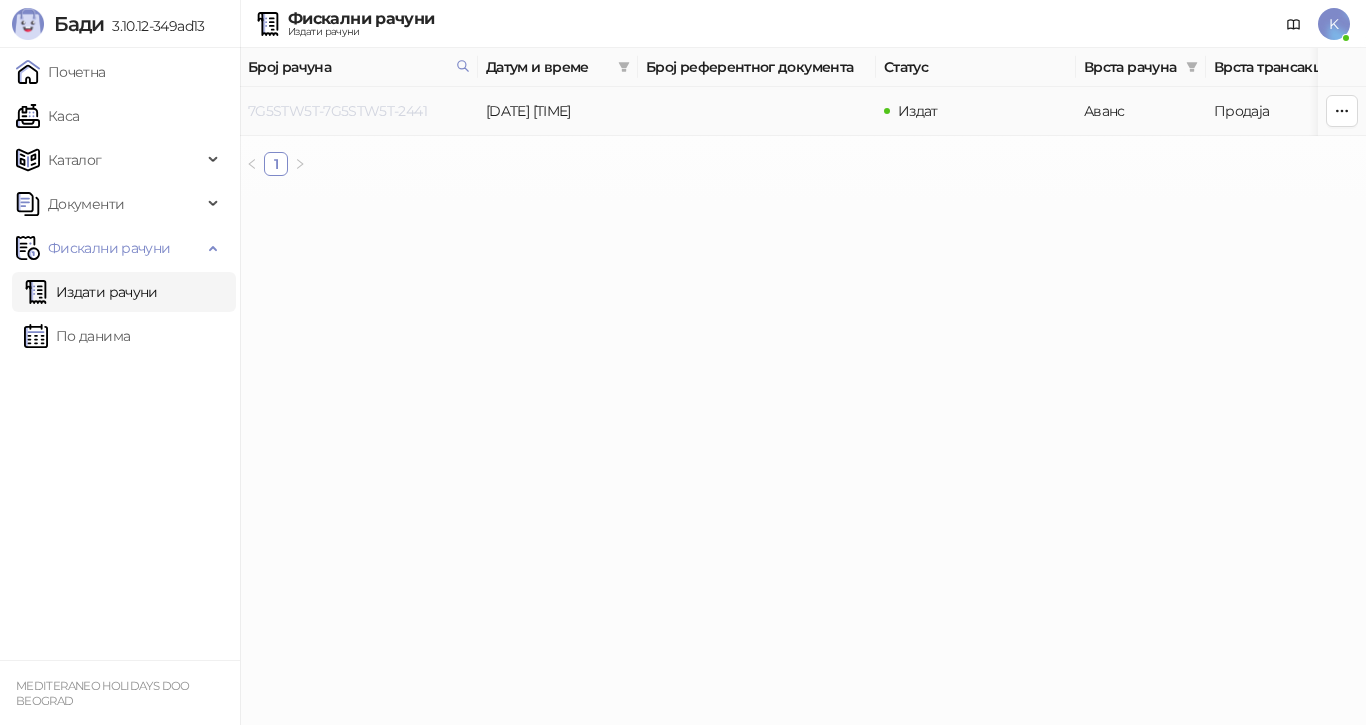 click on "7G5STW5T-7G5STW5T-2441" at bounding box center (337, 111) 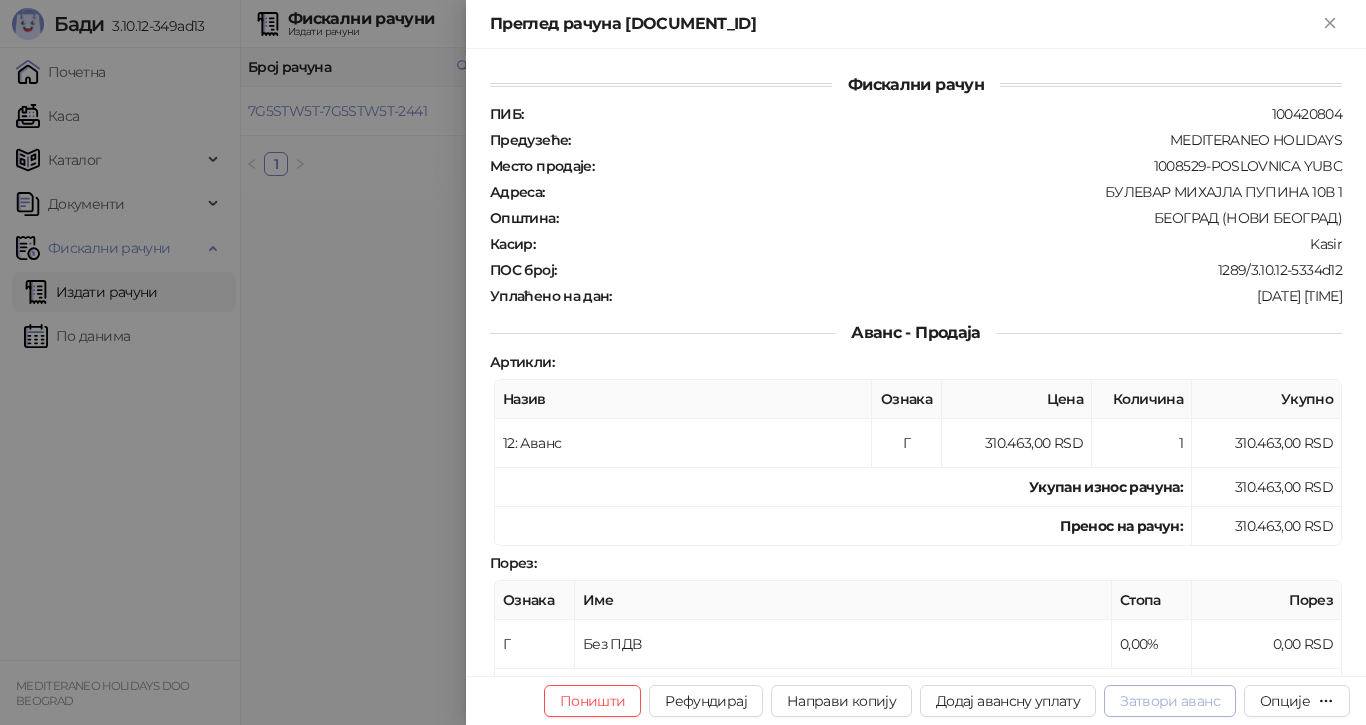 click on "Затвори аванс" at bounding box center [1170, 701] 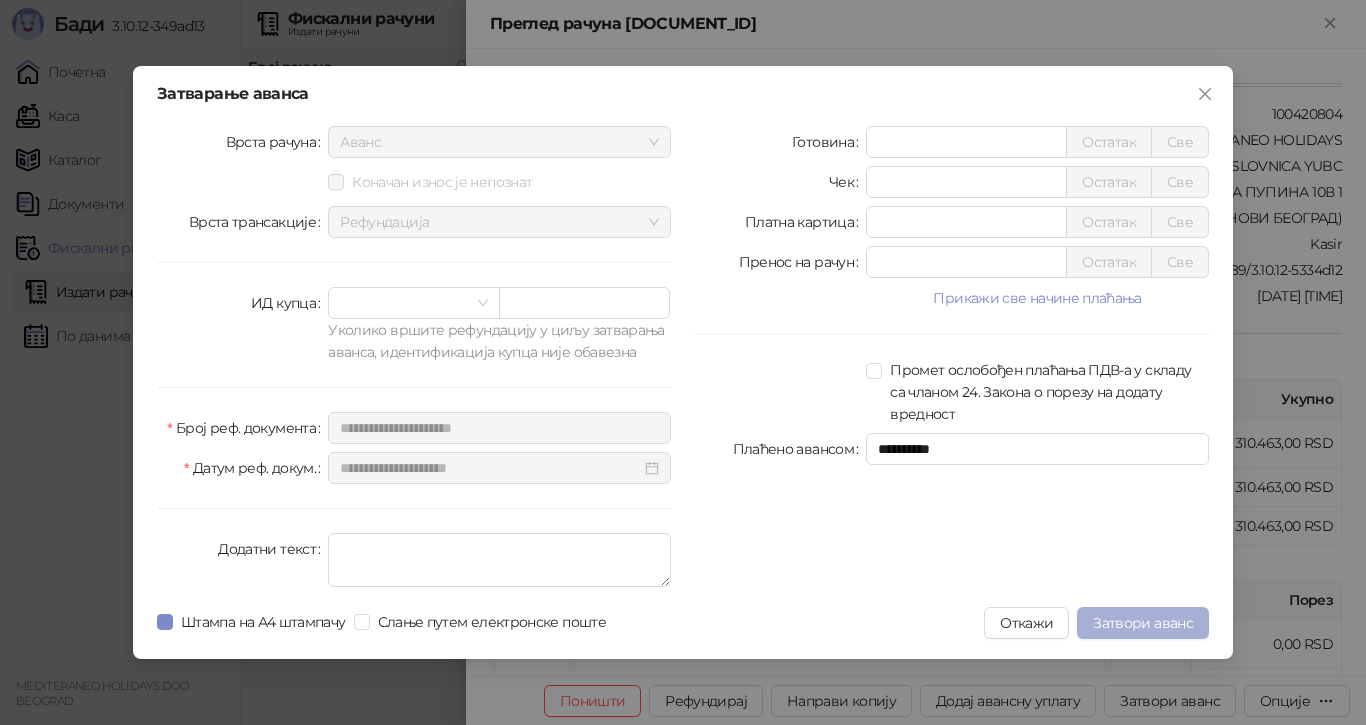 click on "Затвори аванс" at bounding box center (1143, 623) 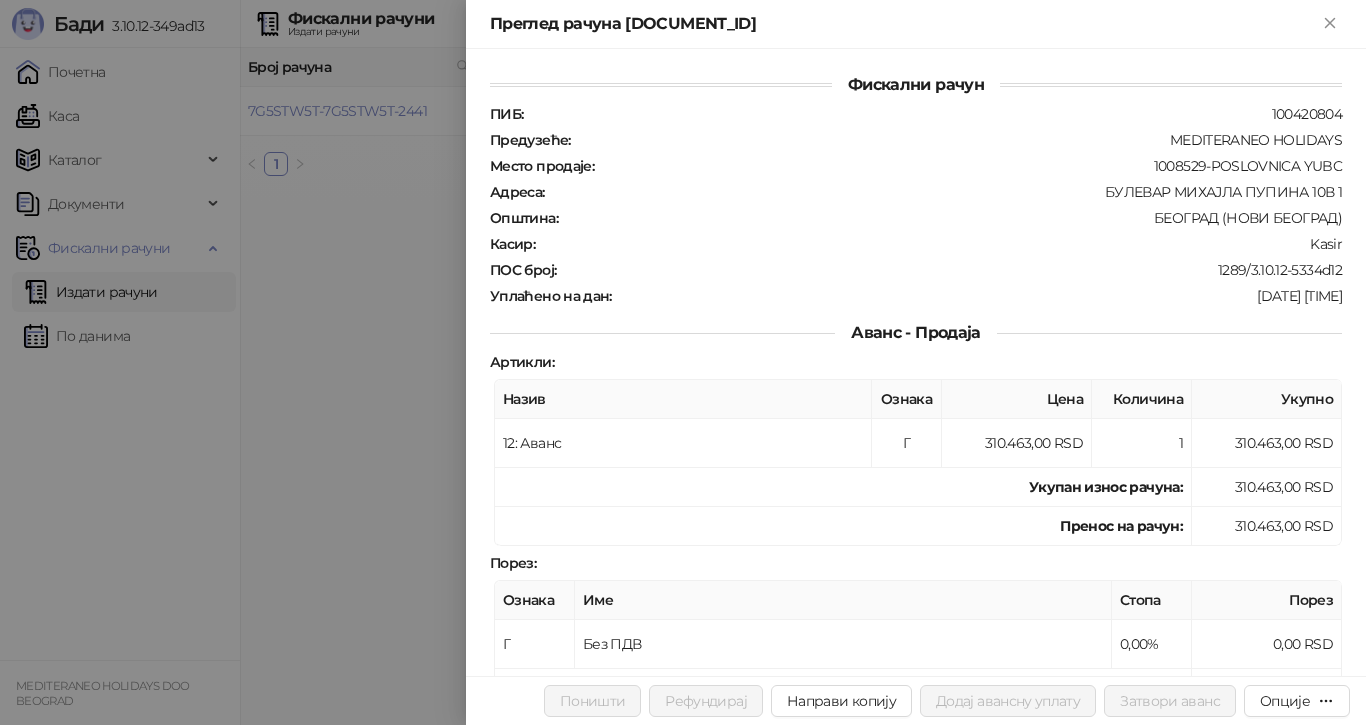 click at bounding box center (683, 362) 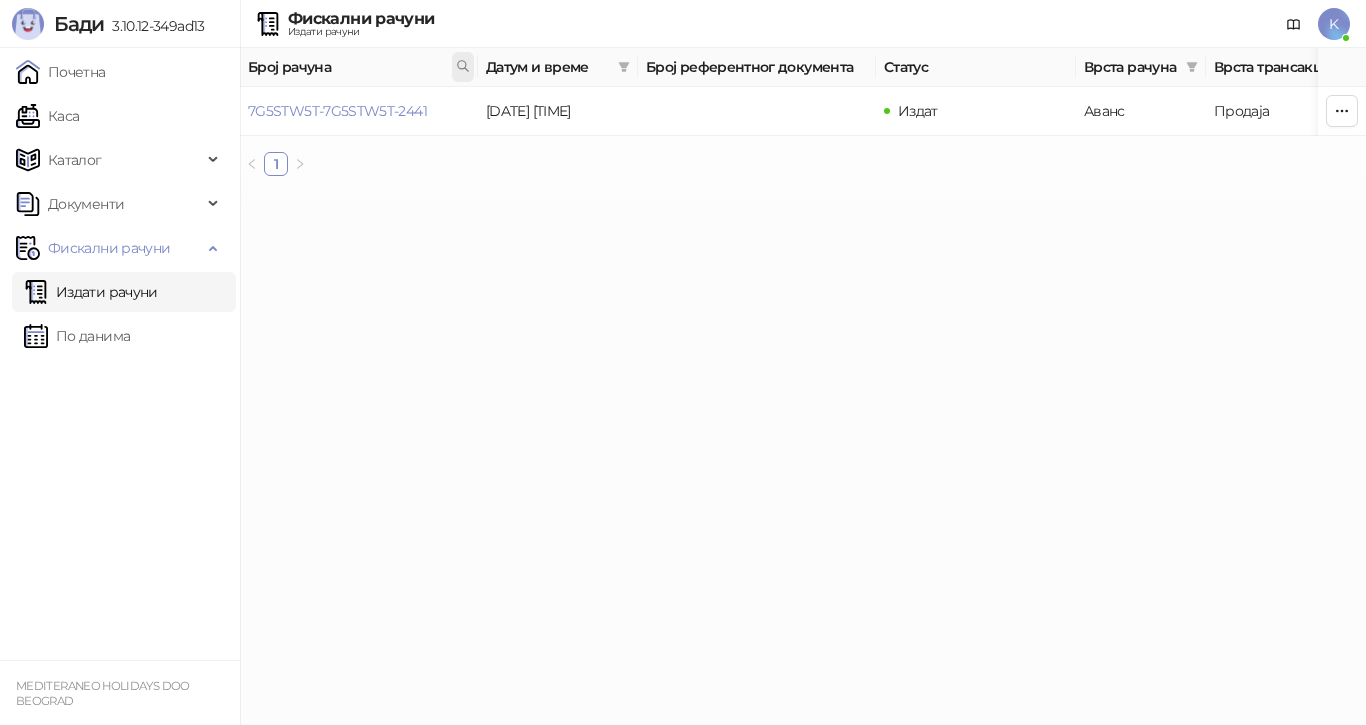 click 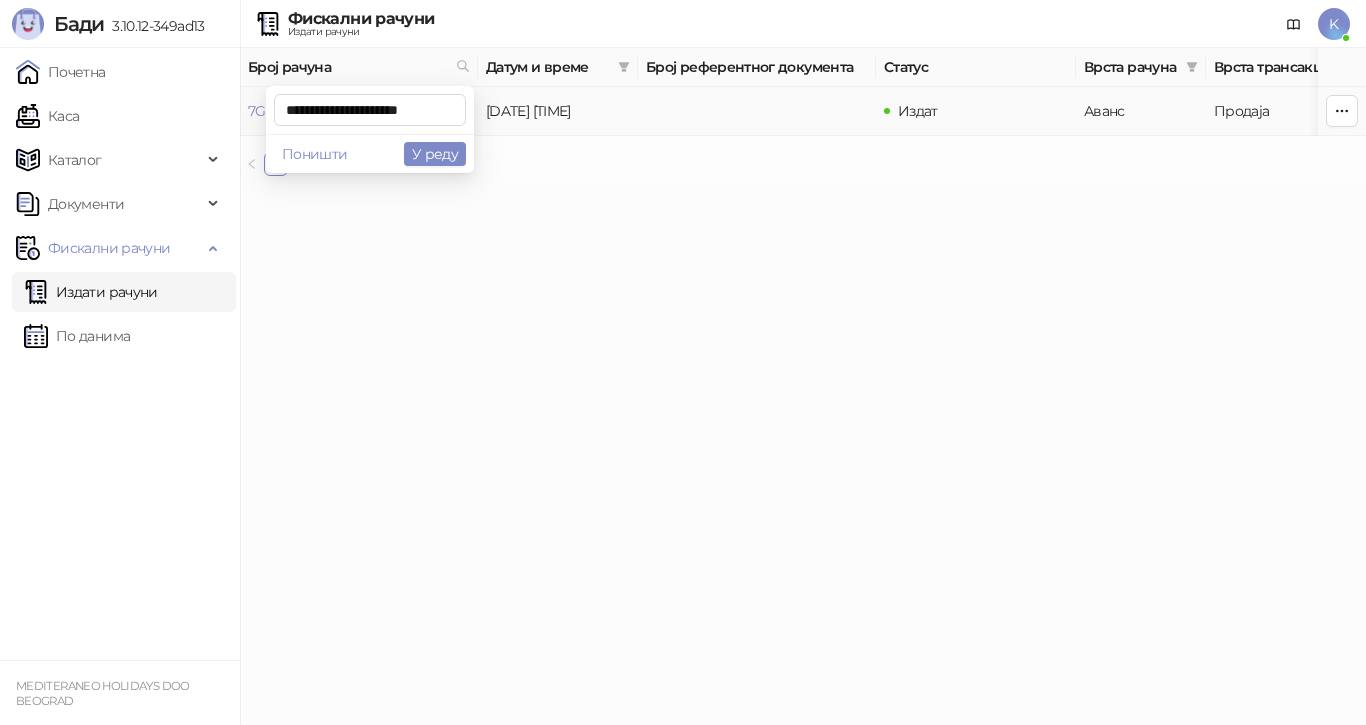 scroll, scrollTop: 0, scrollLeft: 11, axis: horizontal 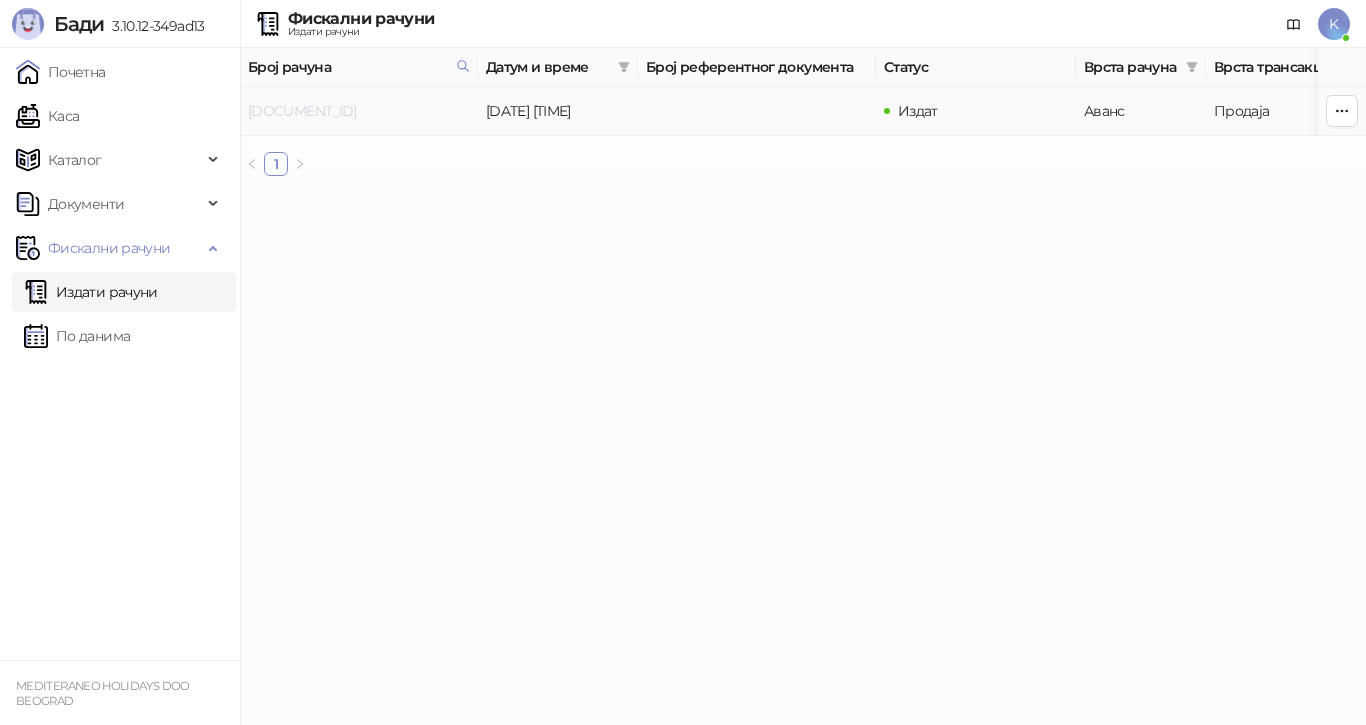 click on "[DOCUMENT_ID]" at bounding box center [302, 111] 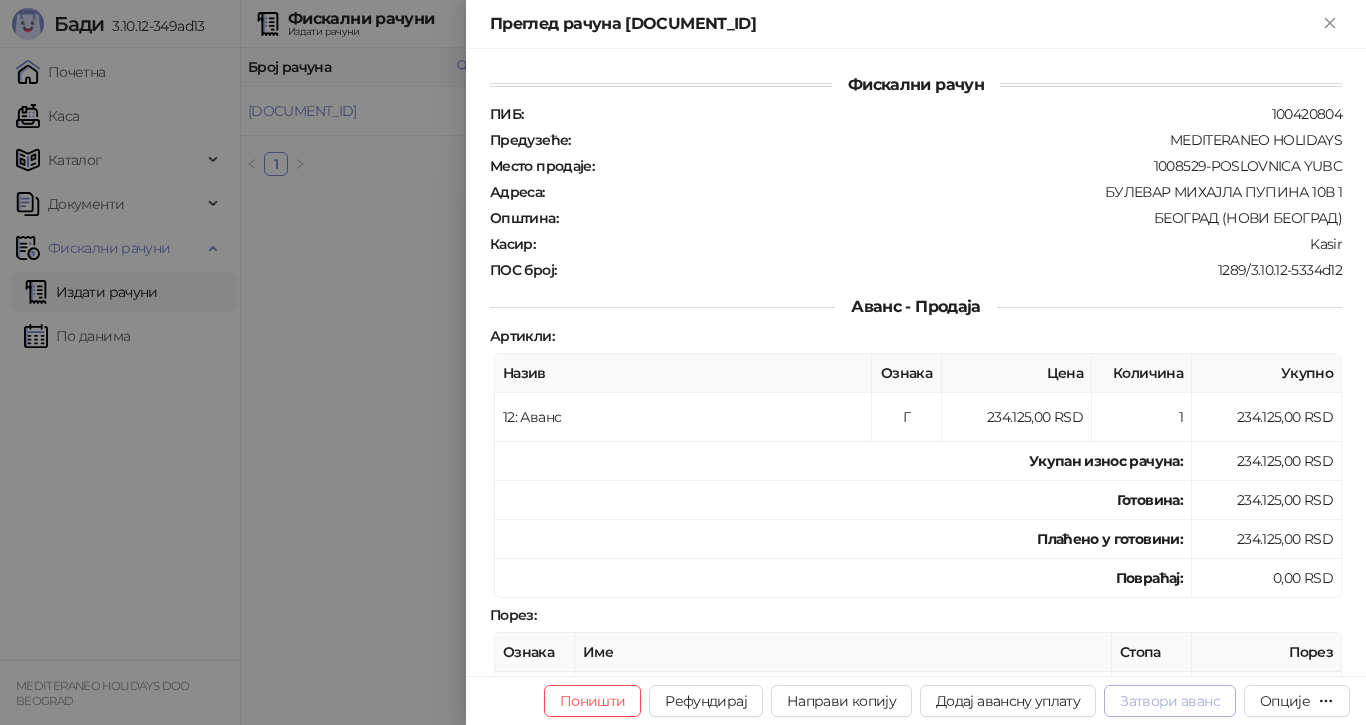 click on "Затвори аванс" at bounding box center (1170, 701) 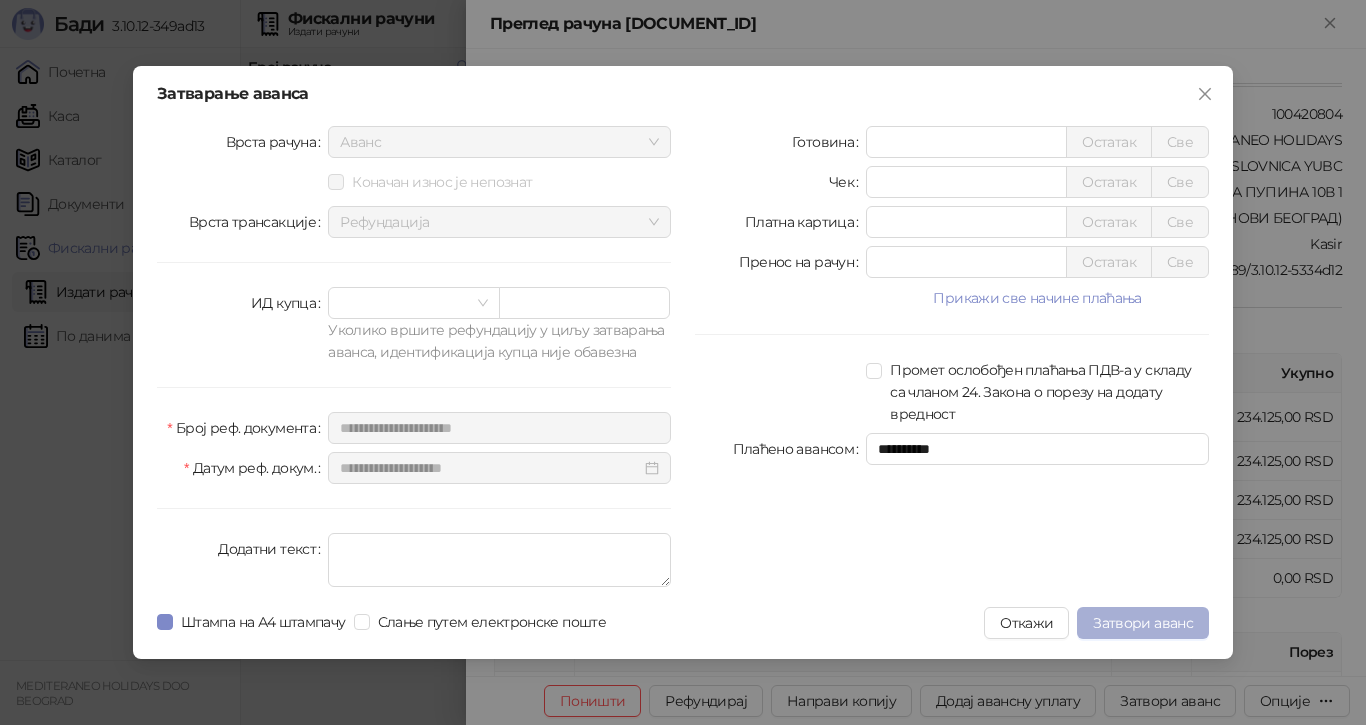 click on "Затвори аванс" at bounding box center [1143, 623] 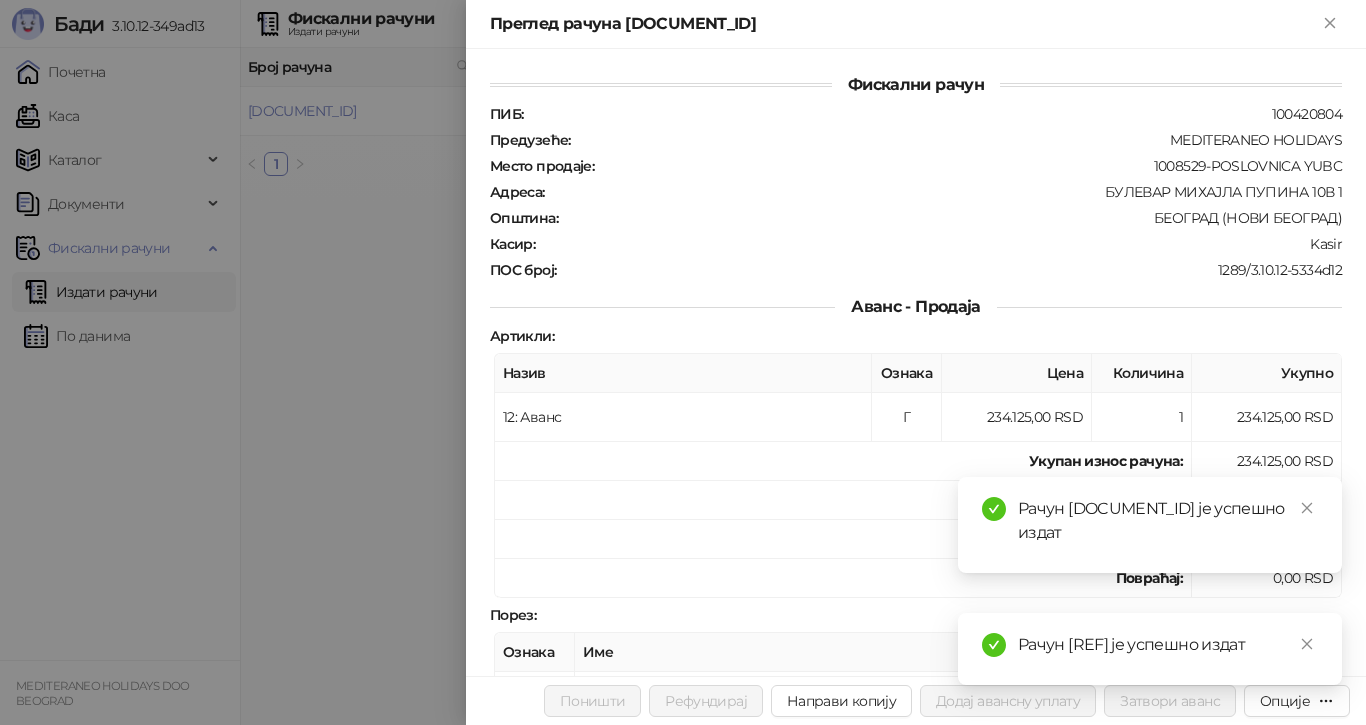 drag, startPoint x: 1311, startPoint y: 621, endPoint x: 1313, endPoint y: 598, distance: 23.086792 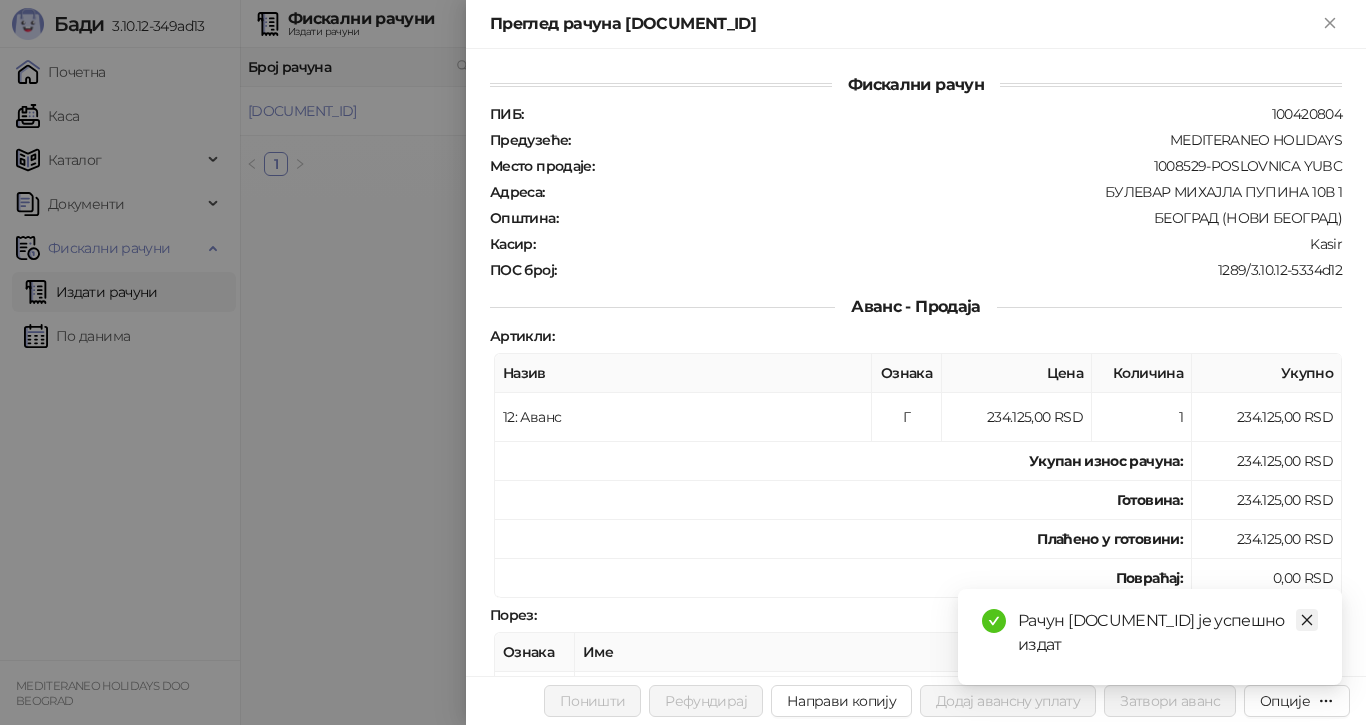click 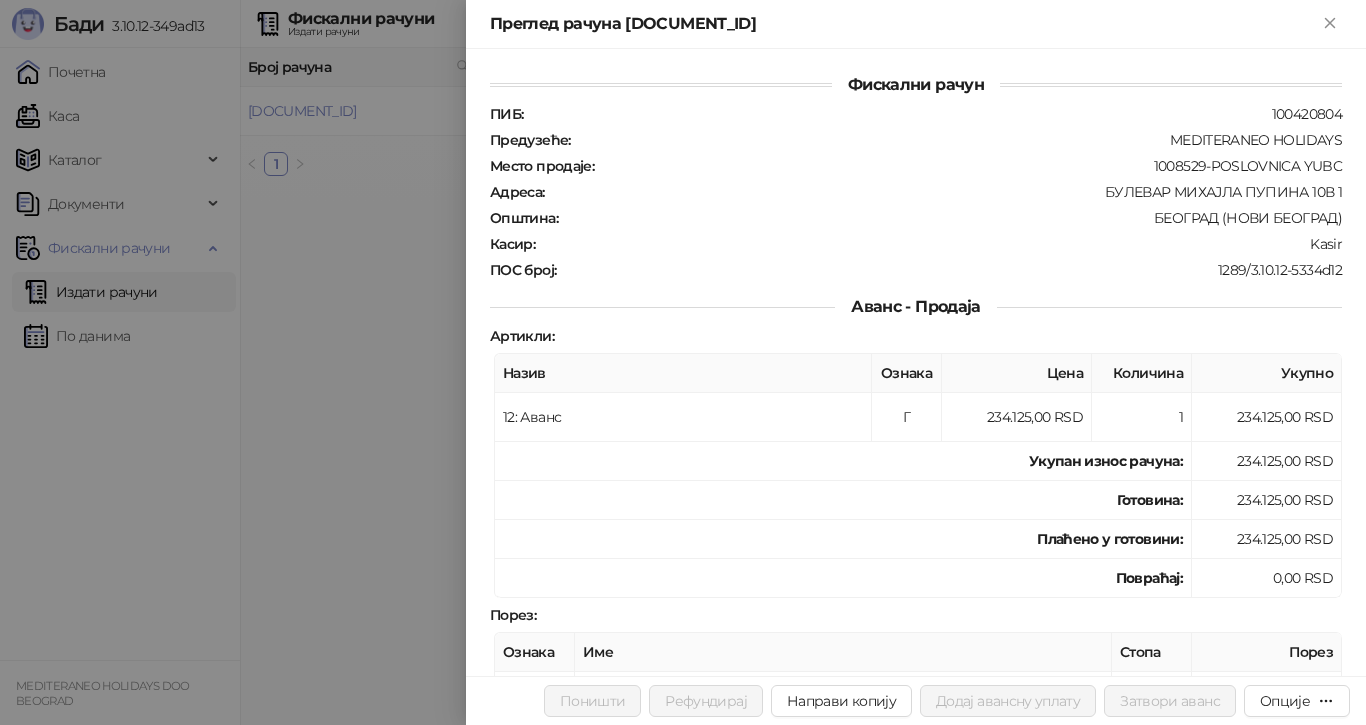 click at bounding box center [683, 362] 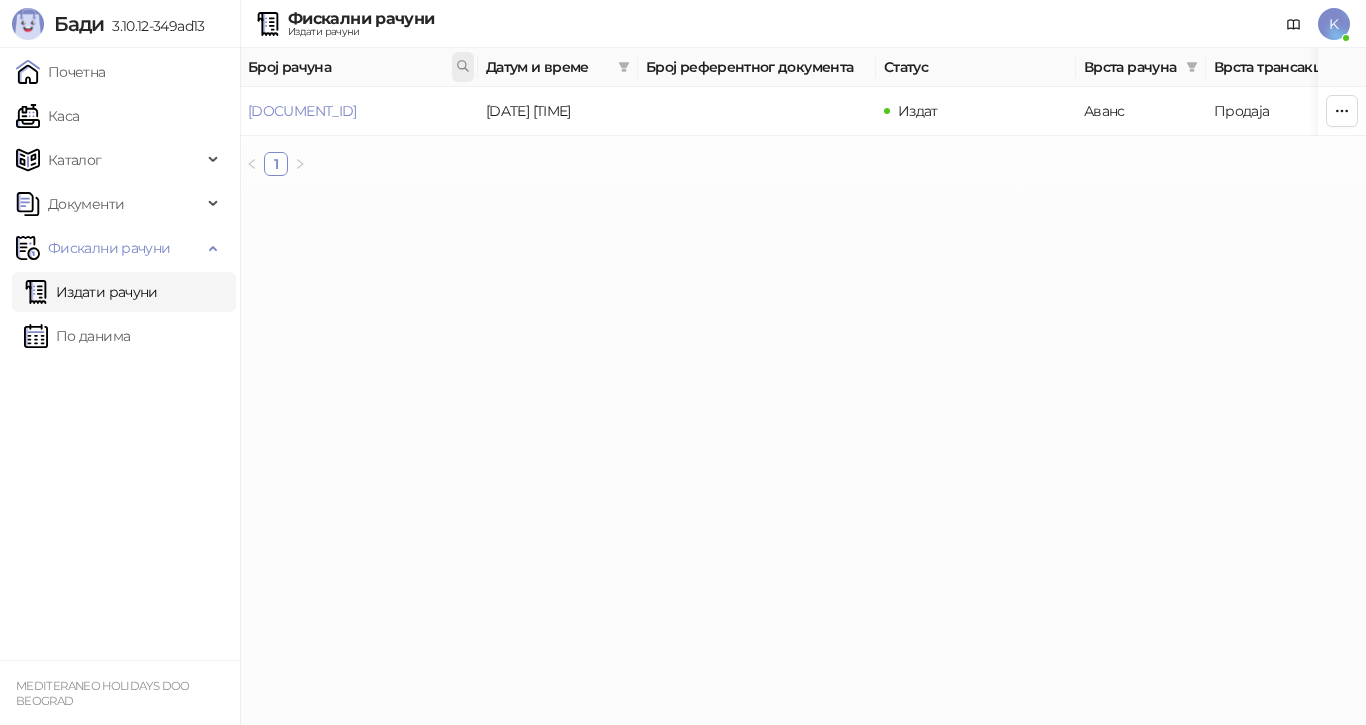 click 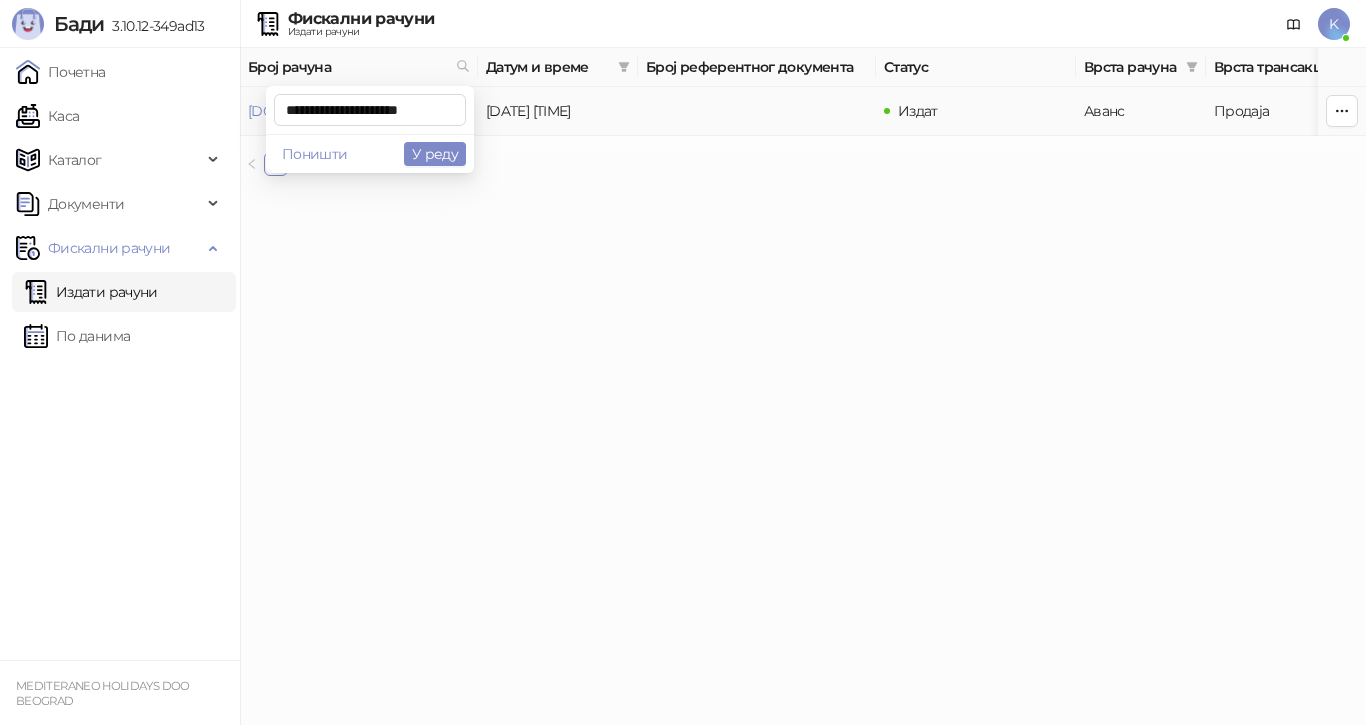 scroll, scrollTop: 0, scrollLeft: 10, axis: horizontal 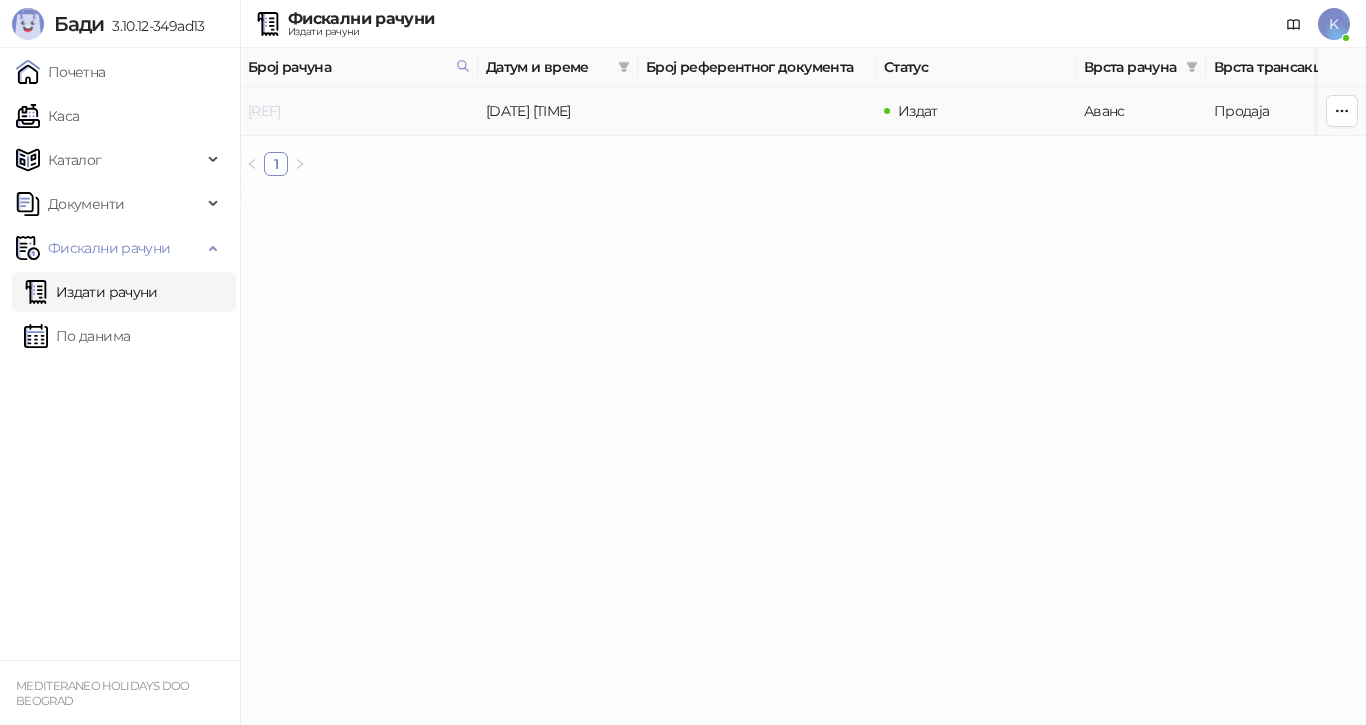 click on "[REF]" at bounding box center [264, 111] 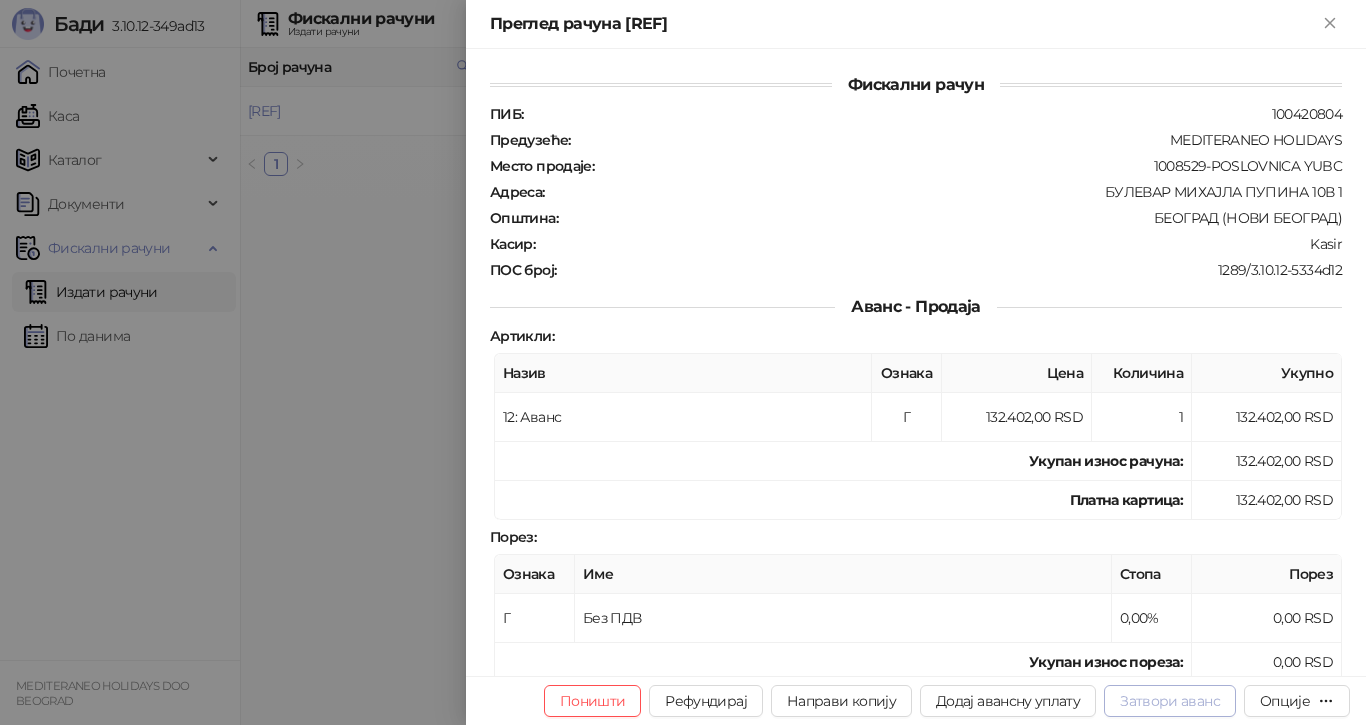 click on "Затвори аванс" at bounding box center (1170, 701) 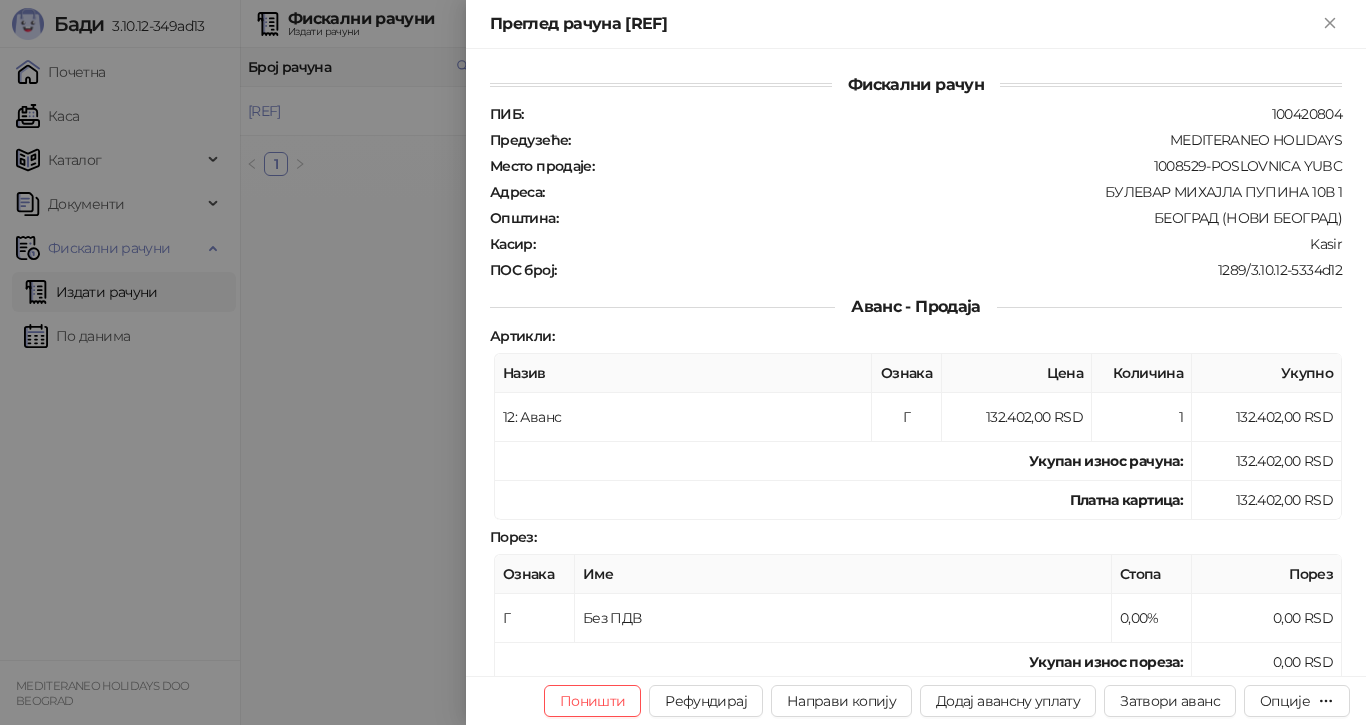 type on "**********" 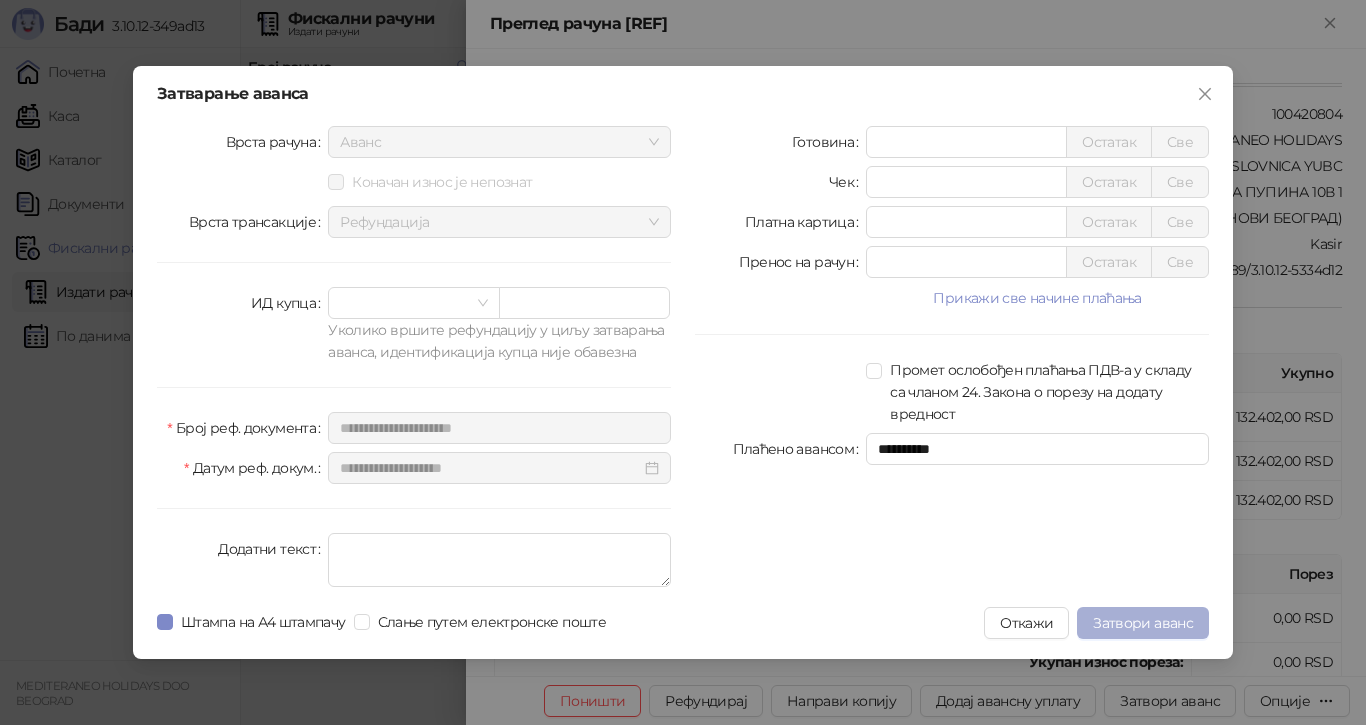 click on "Затвори аванс" at bounding box center [1143, 623] 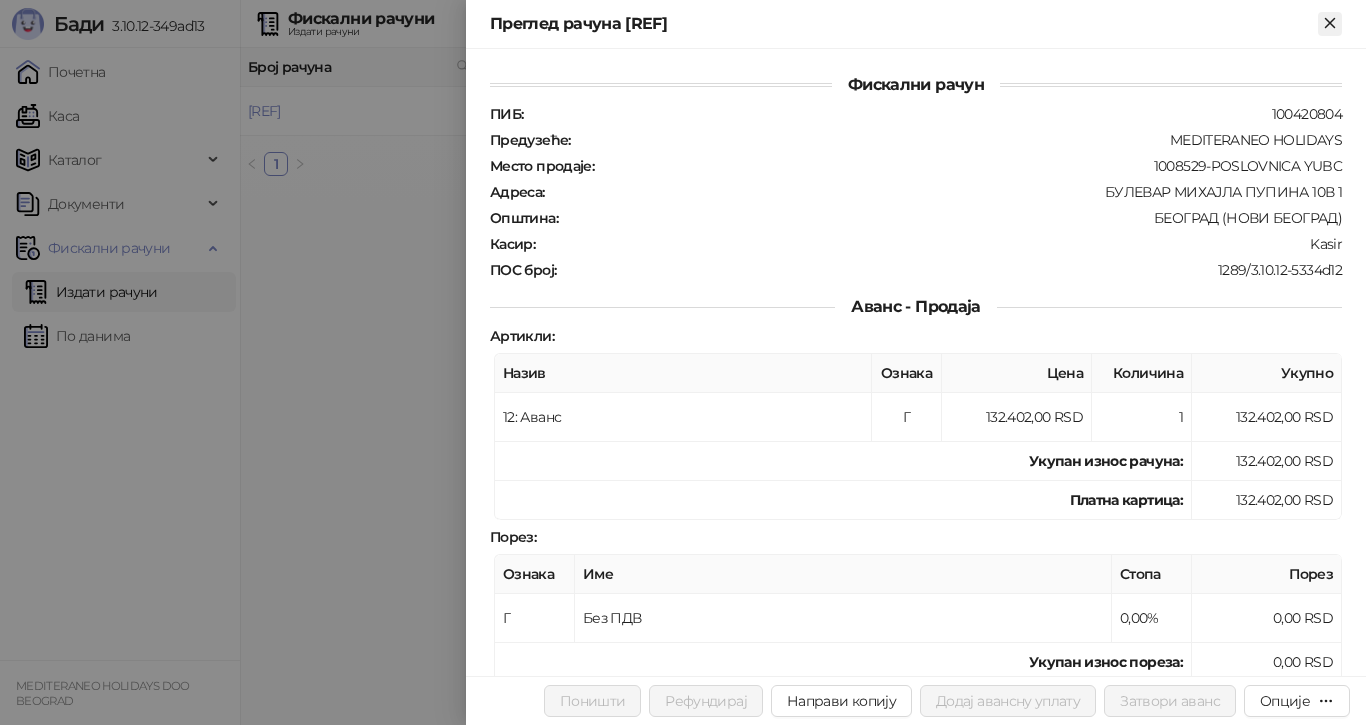 click 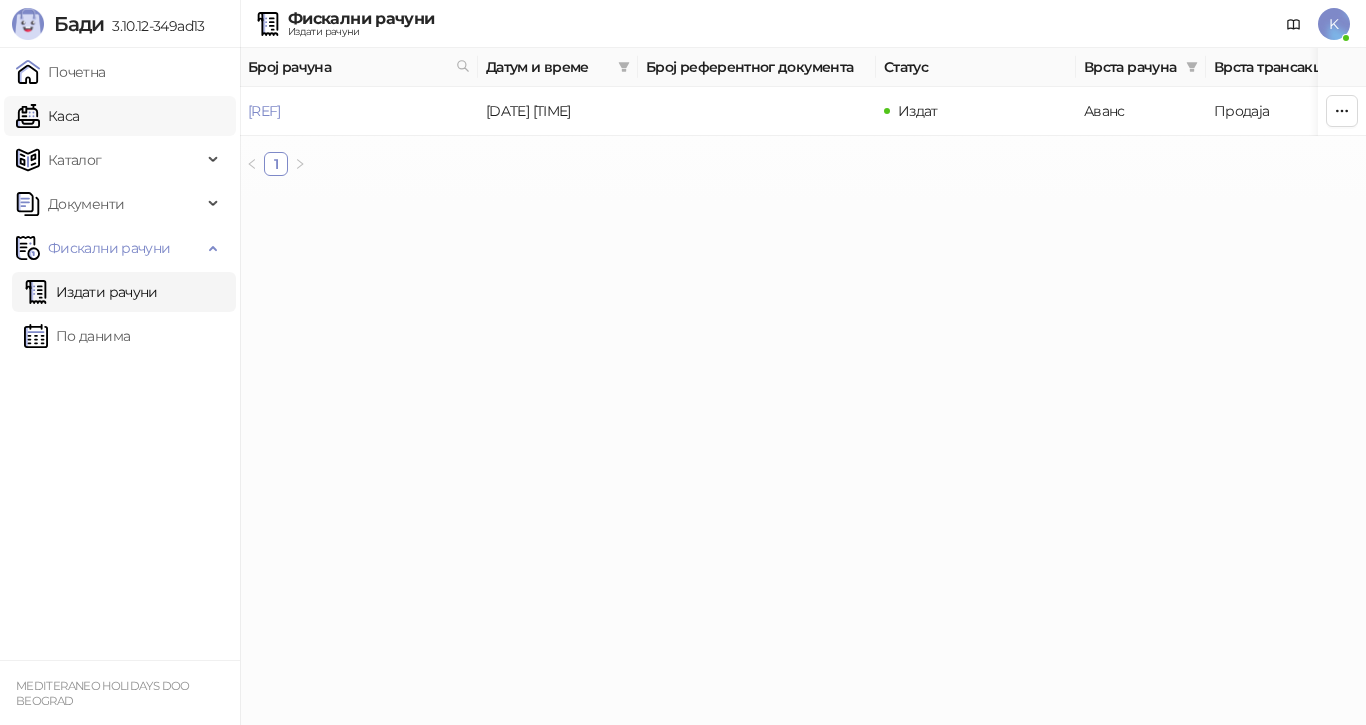 click on "Каса" at bounding box center [47, 116] 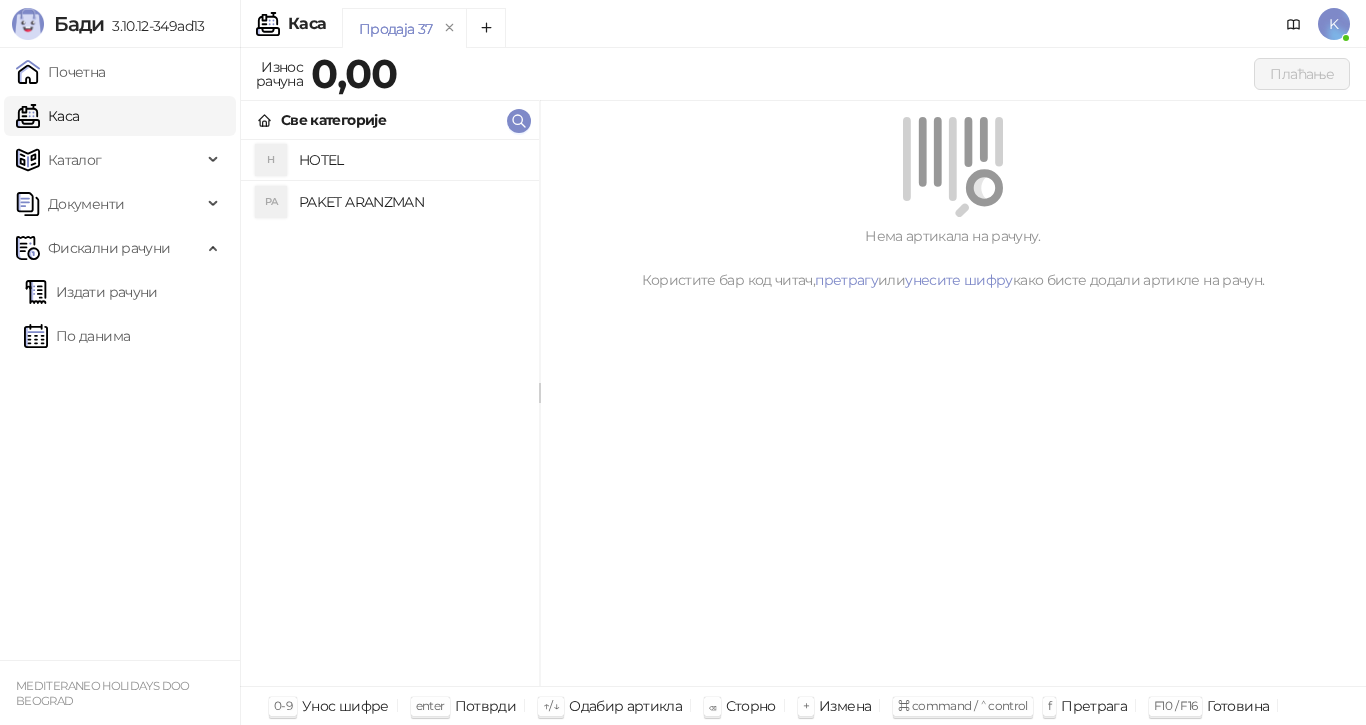 click on "PAKET ARANZMAN" at bounding box center [411, 202] 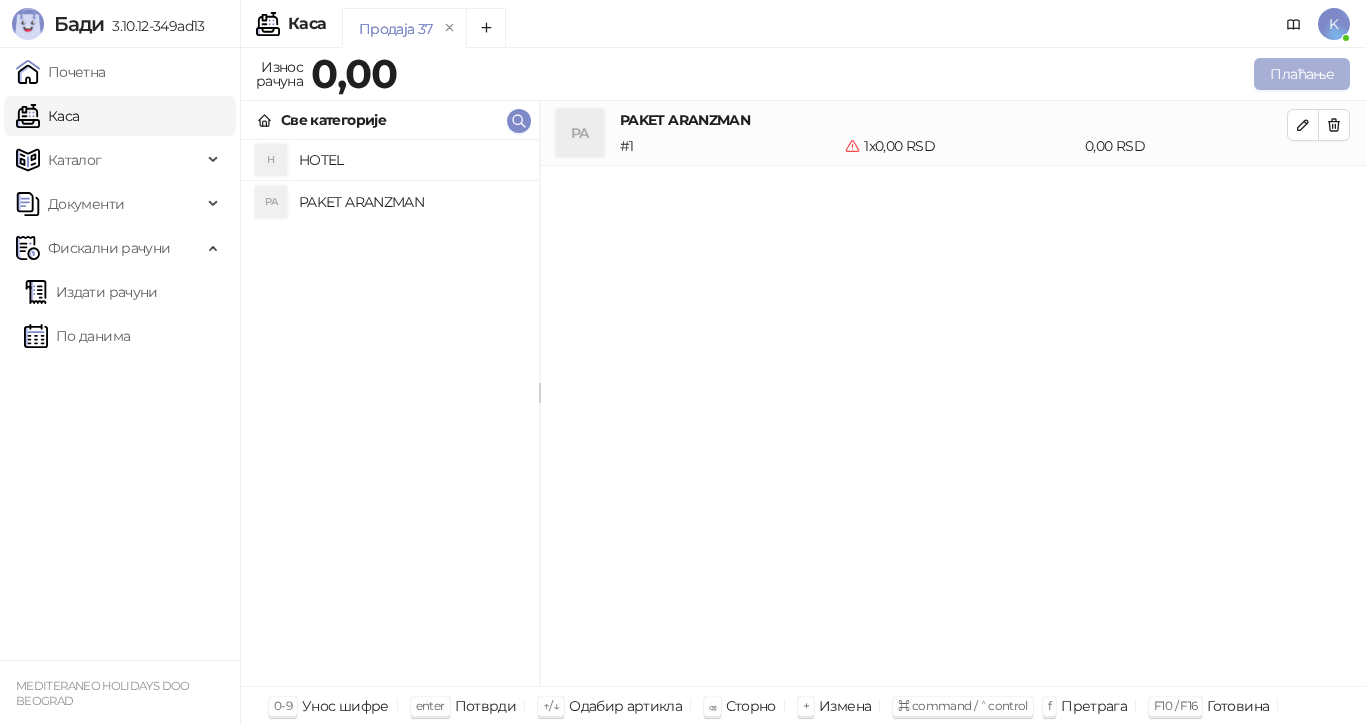 click on "Плаћање" at bounding box center [1302, 74] 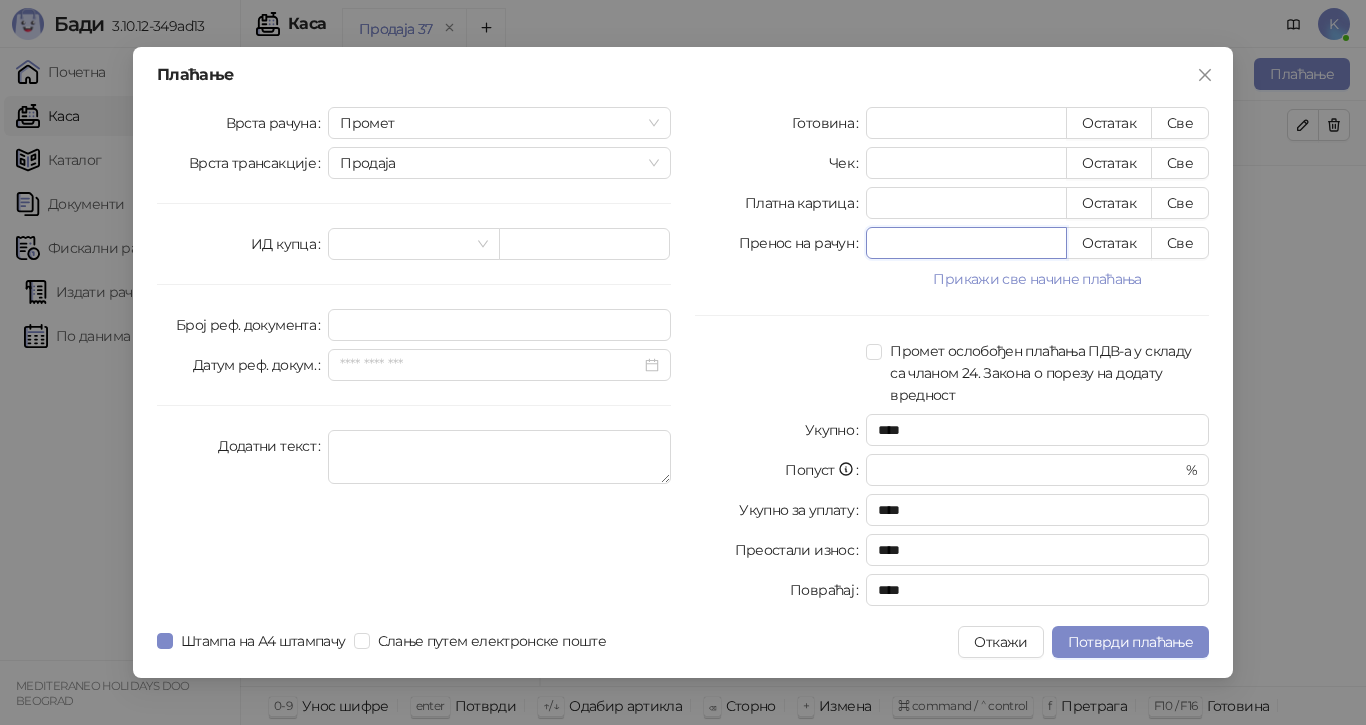 click on "*" at bounding box center [966, 243] 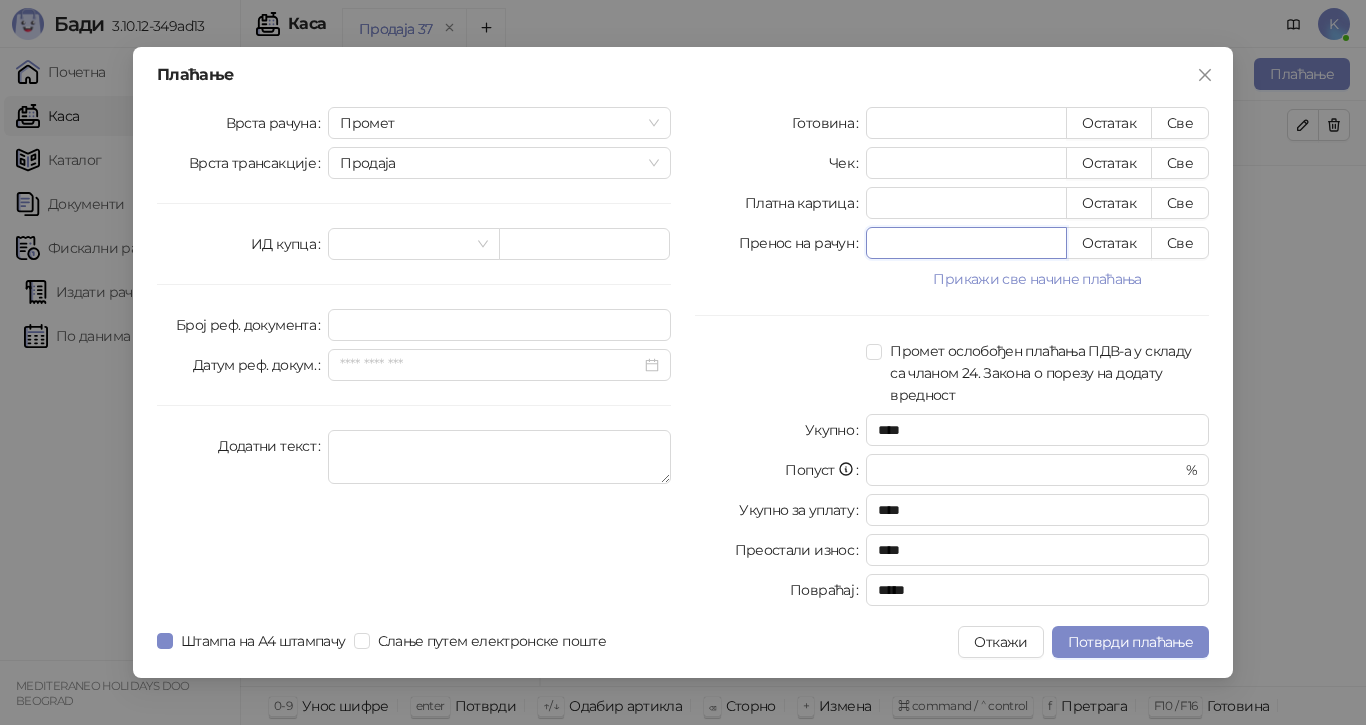 type on "***" 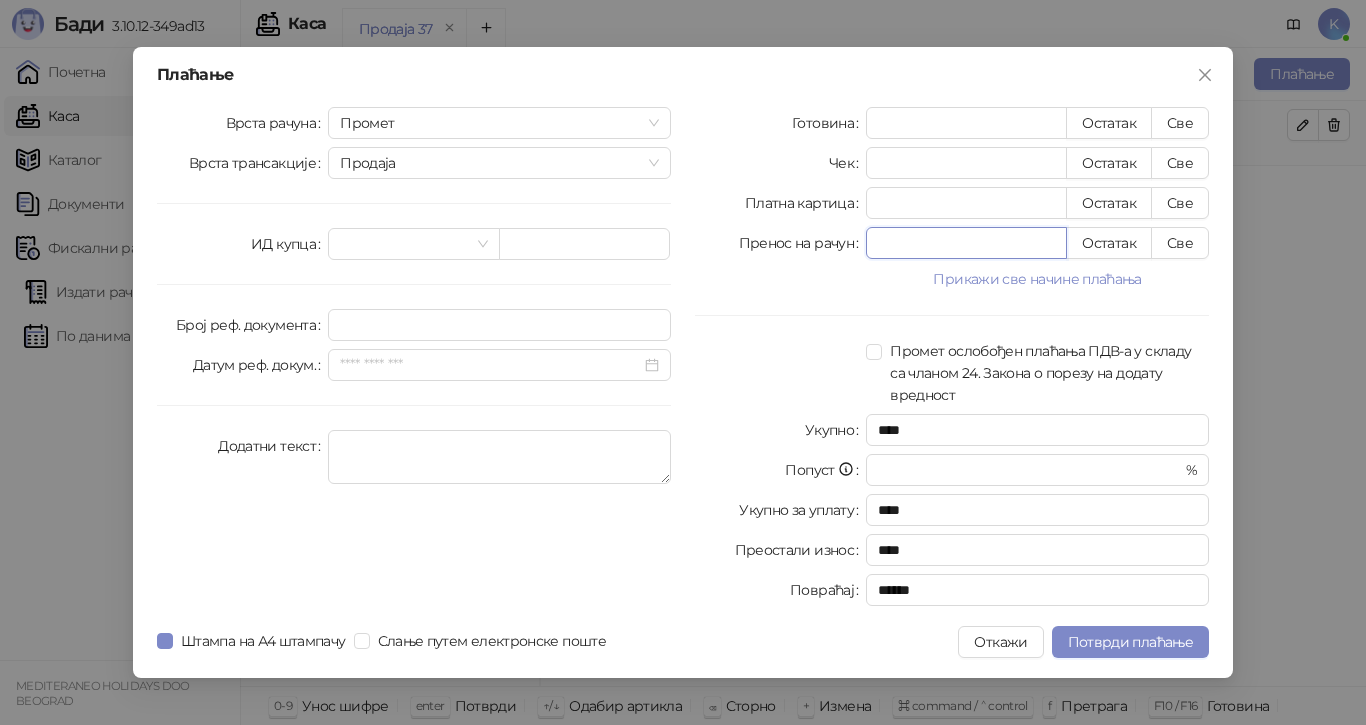 type on "****" 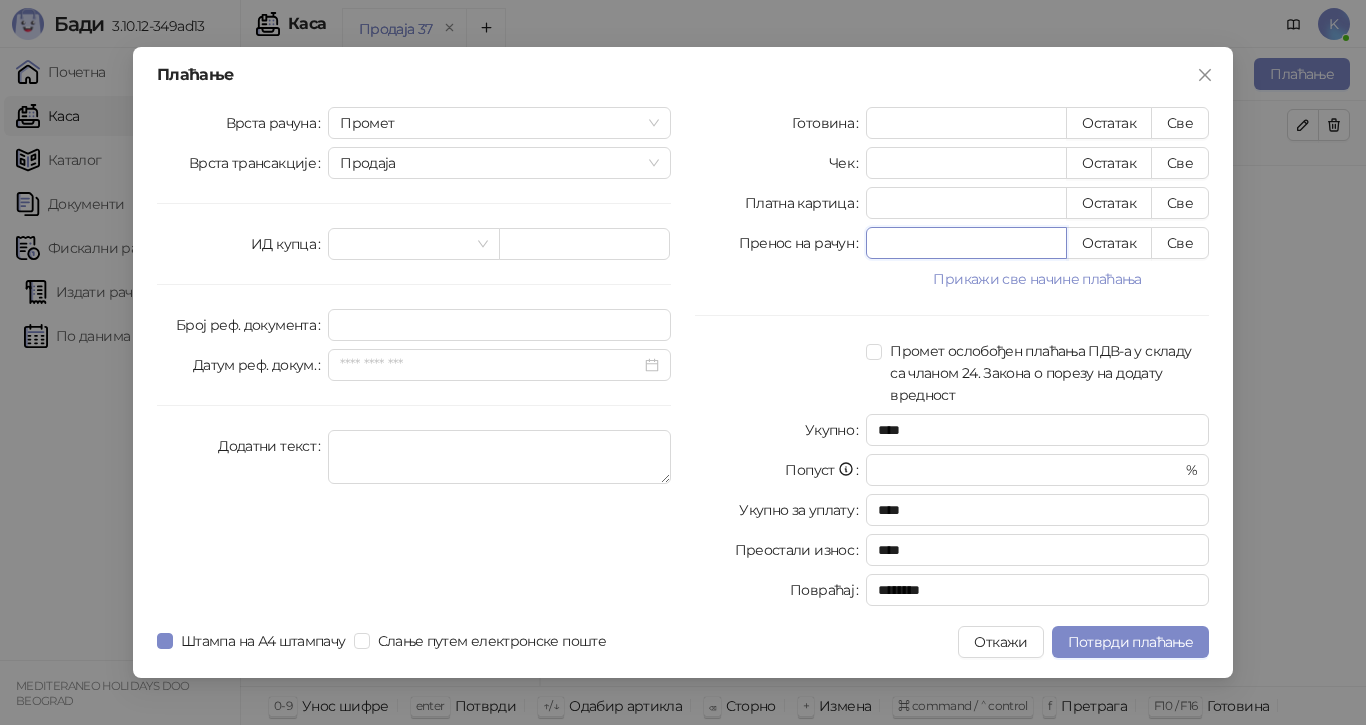 type on "*****" 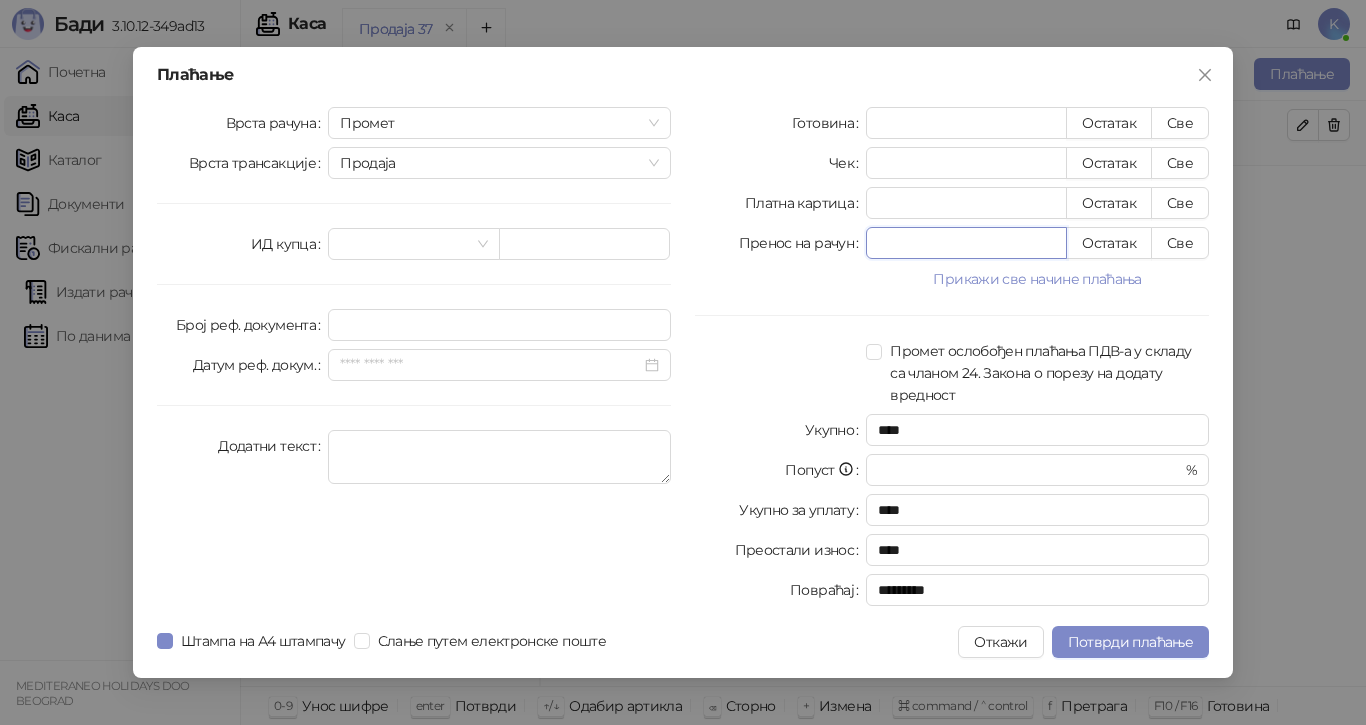 type on "******" 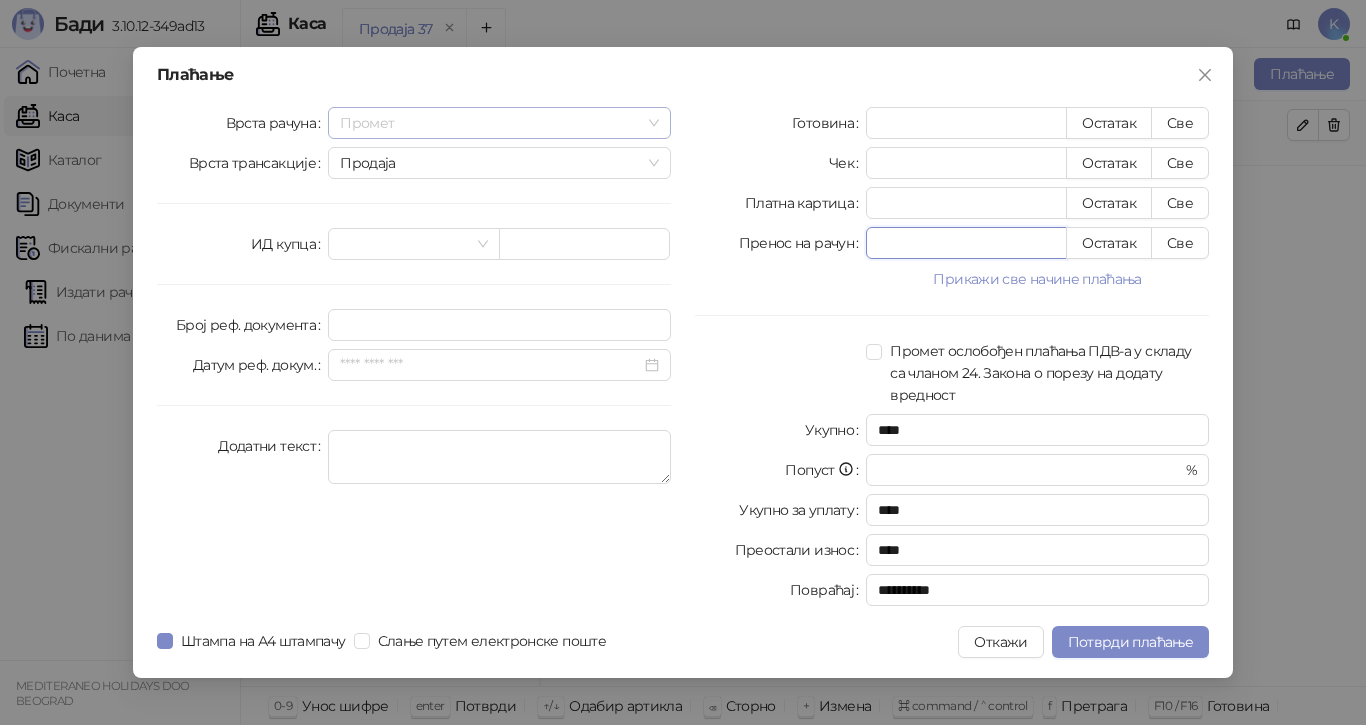 click on "Промет" at bounding box center [499, 123] 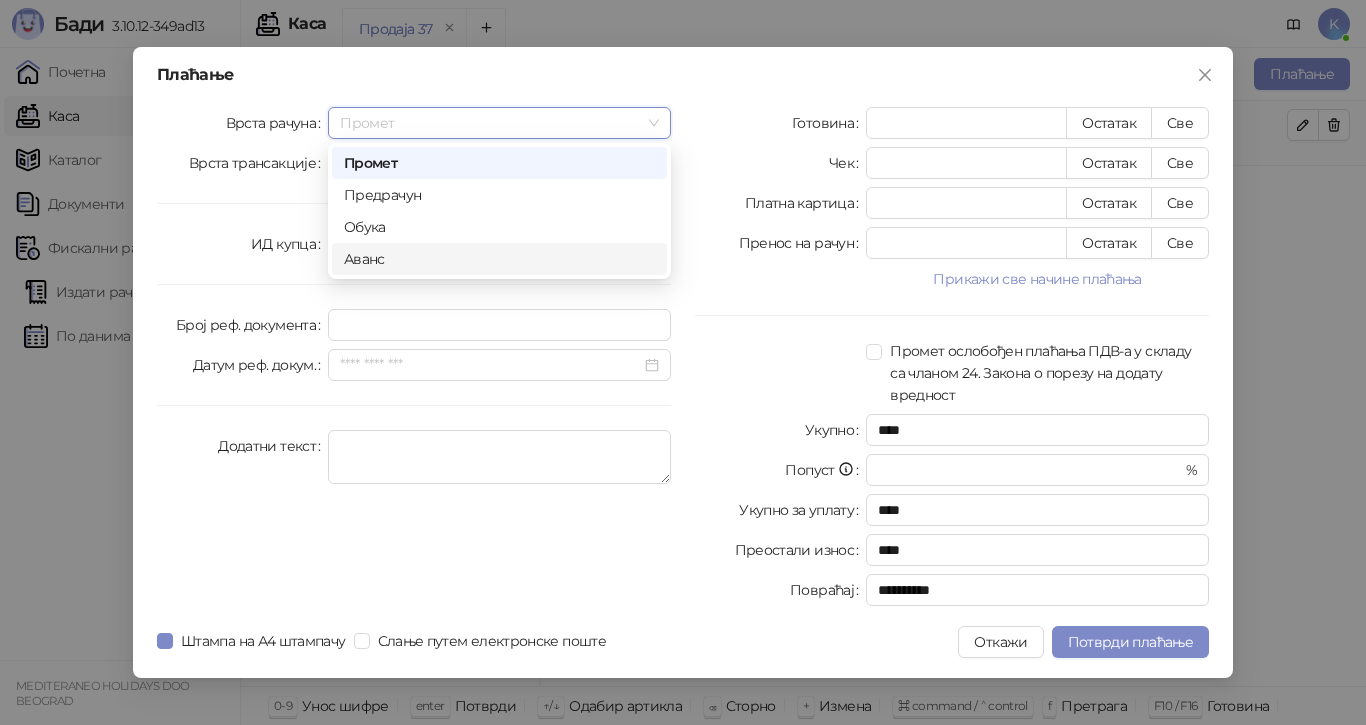 click on "Аванс" at bounding box center [499, 259] 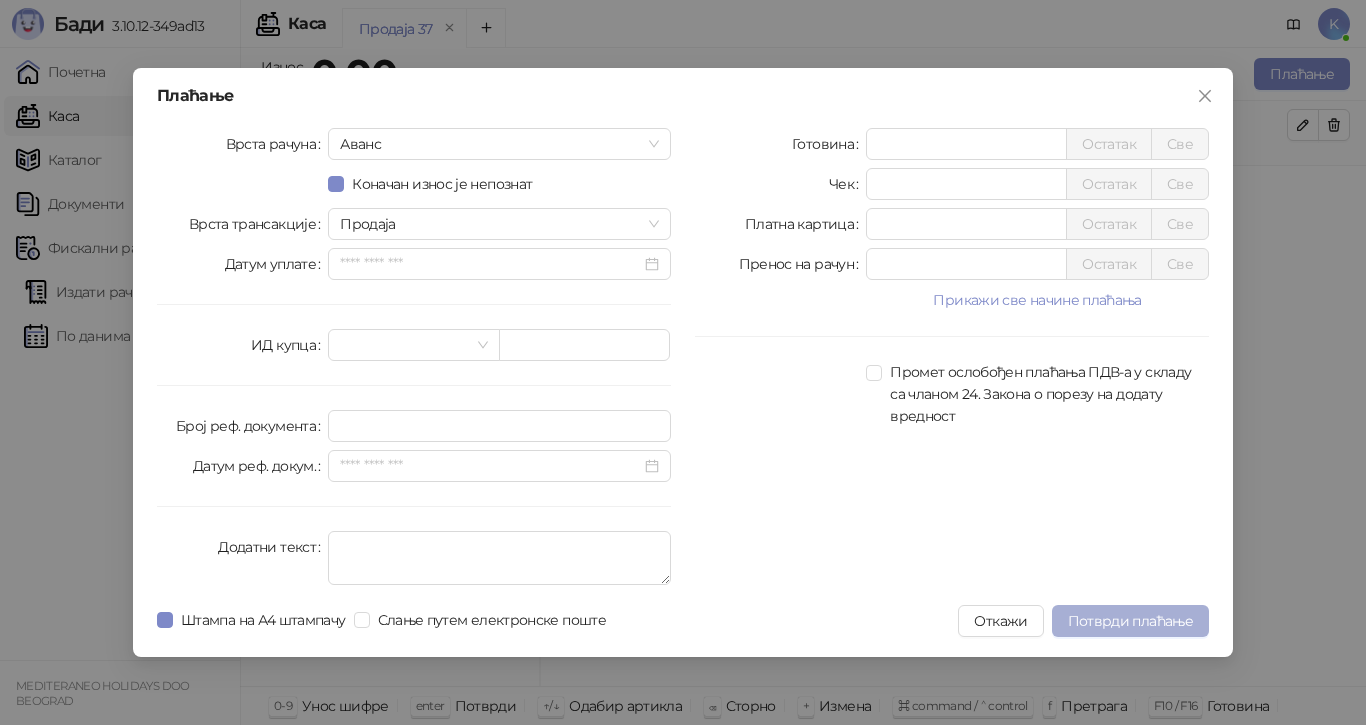 click on "Потврди плаћање" at bounding box center (1130, 621) 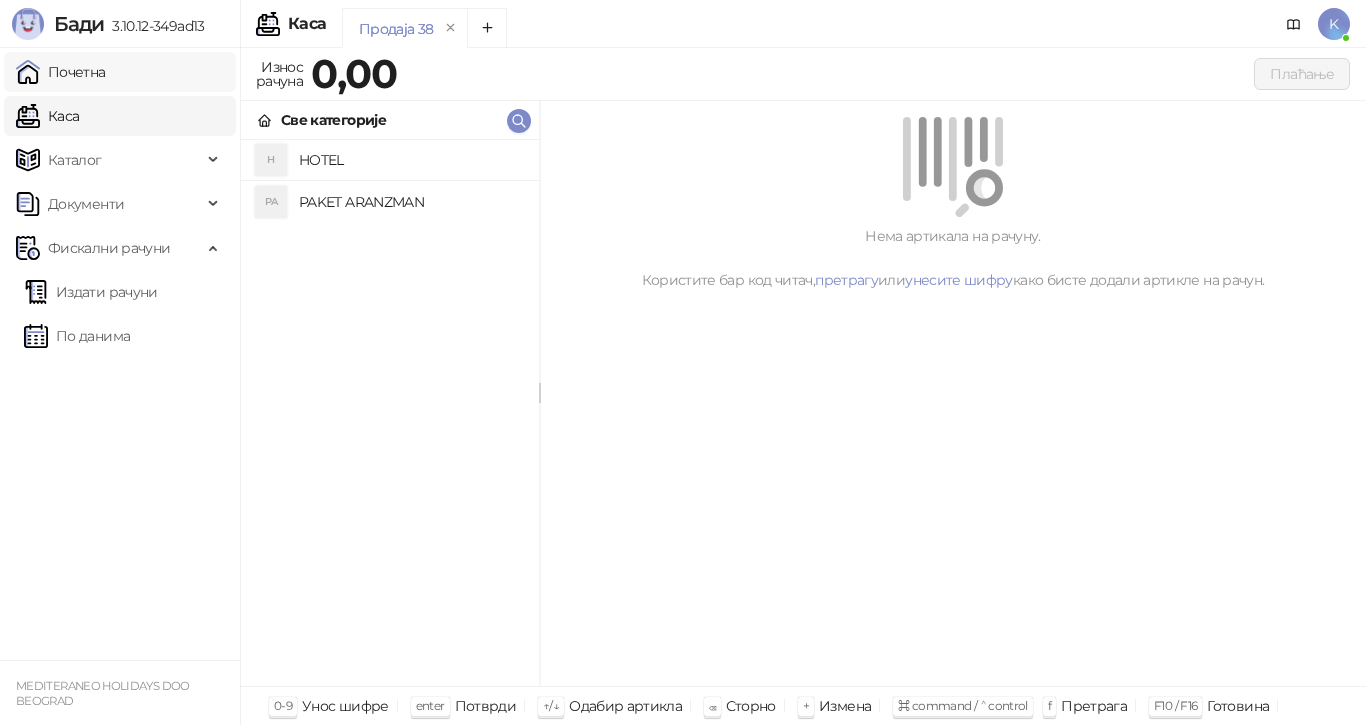 drag, startPoint x: 73, startPoint y: 71, endPoint x: 74, endPoint y: 83, distance: 12.0415945 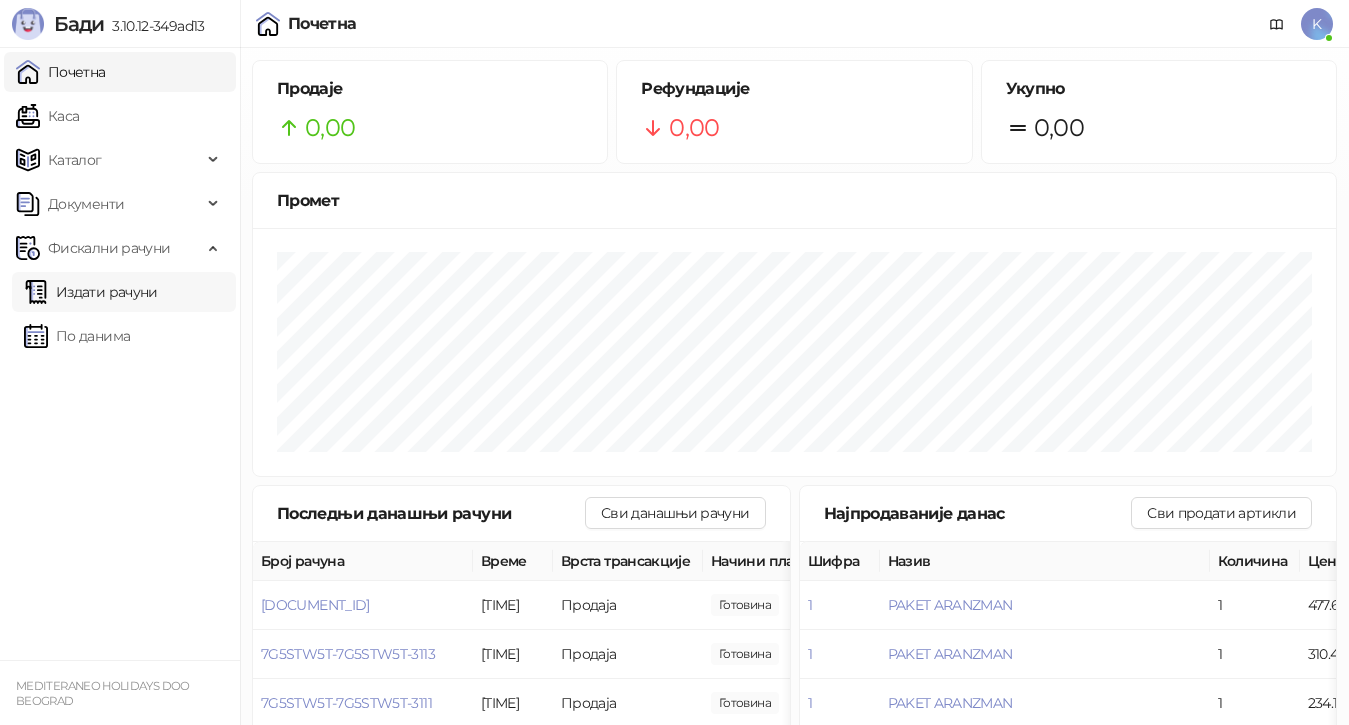 click on "Издати рачуни" at bounding box center (91, 292) 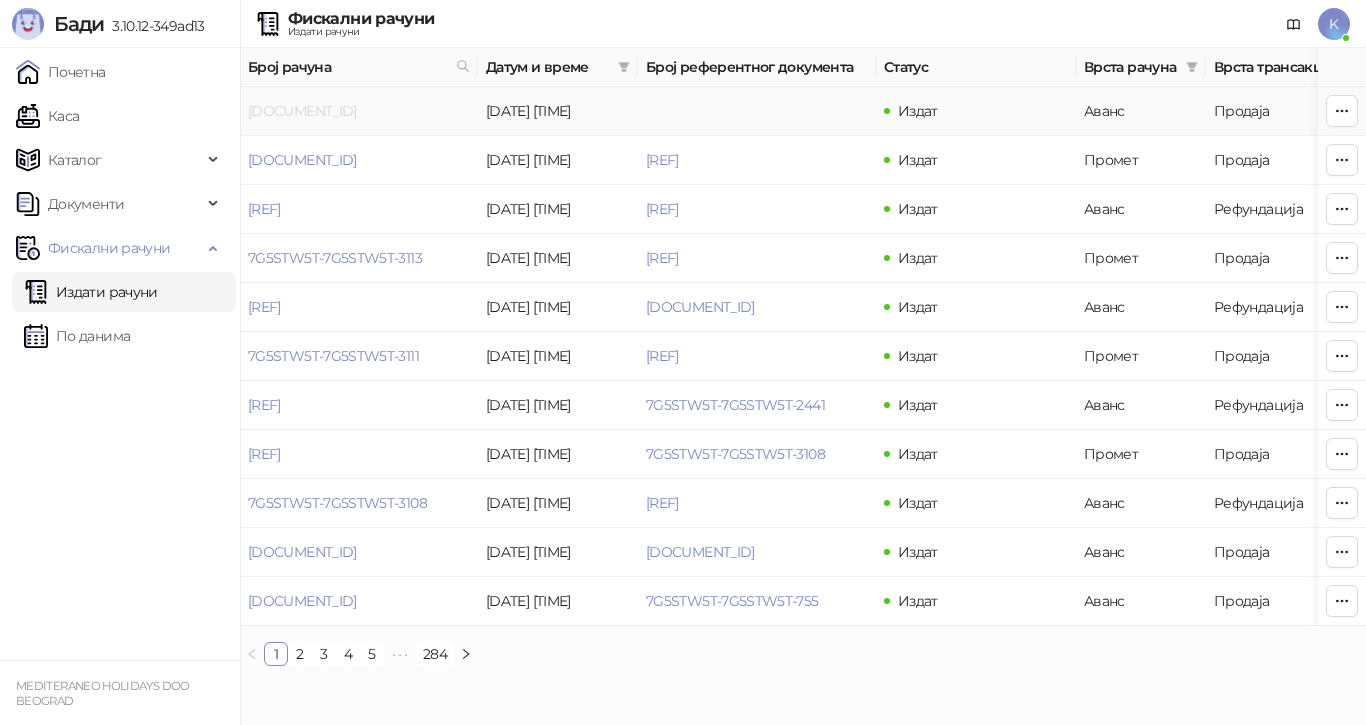click on "[DOCUMENT_ID]" at bounding box center (302, 111) 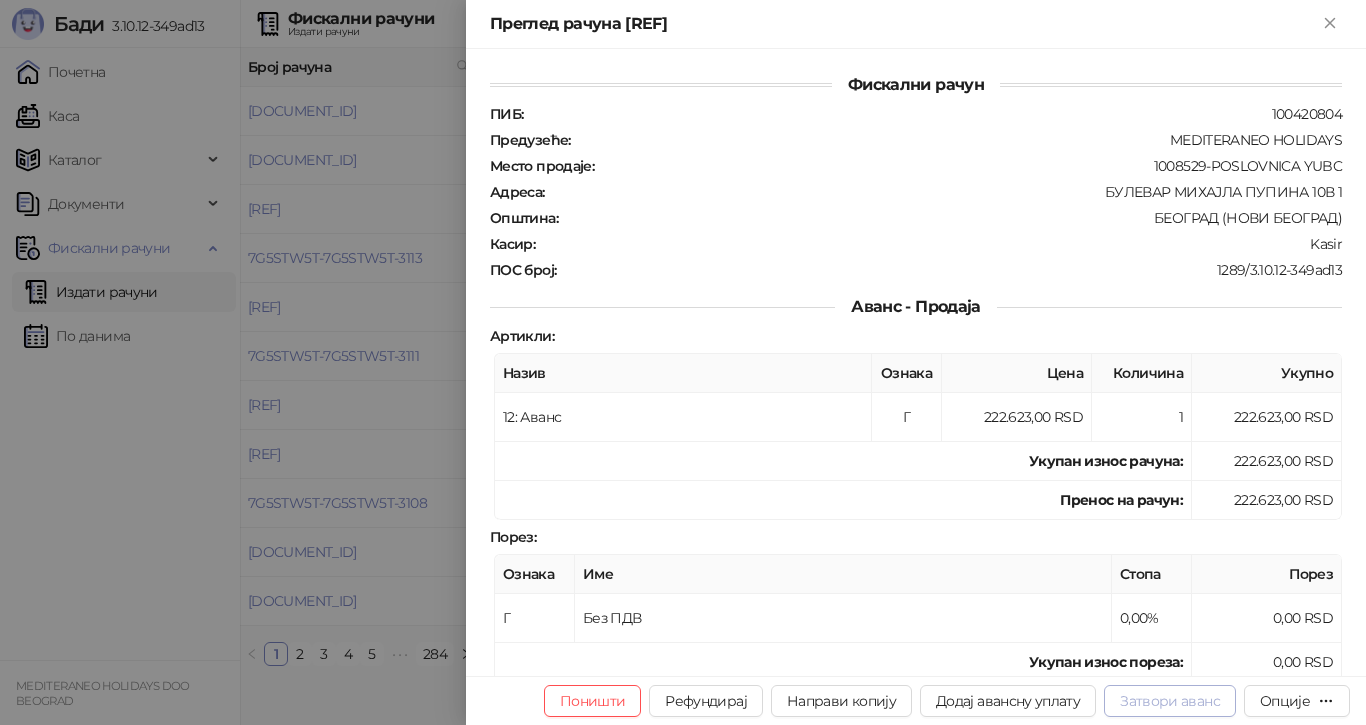 click on "Затвори аванс" at bounding box center (1170, 701) 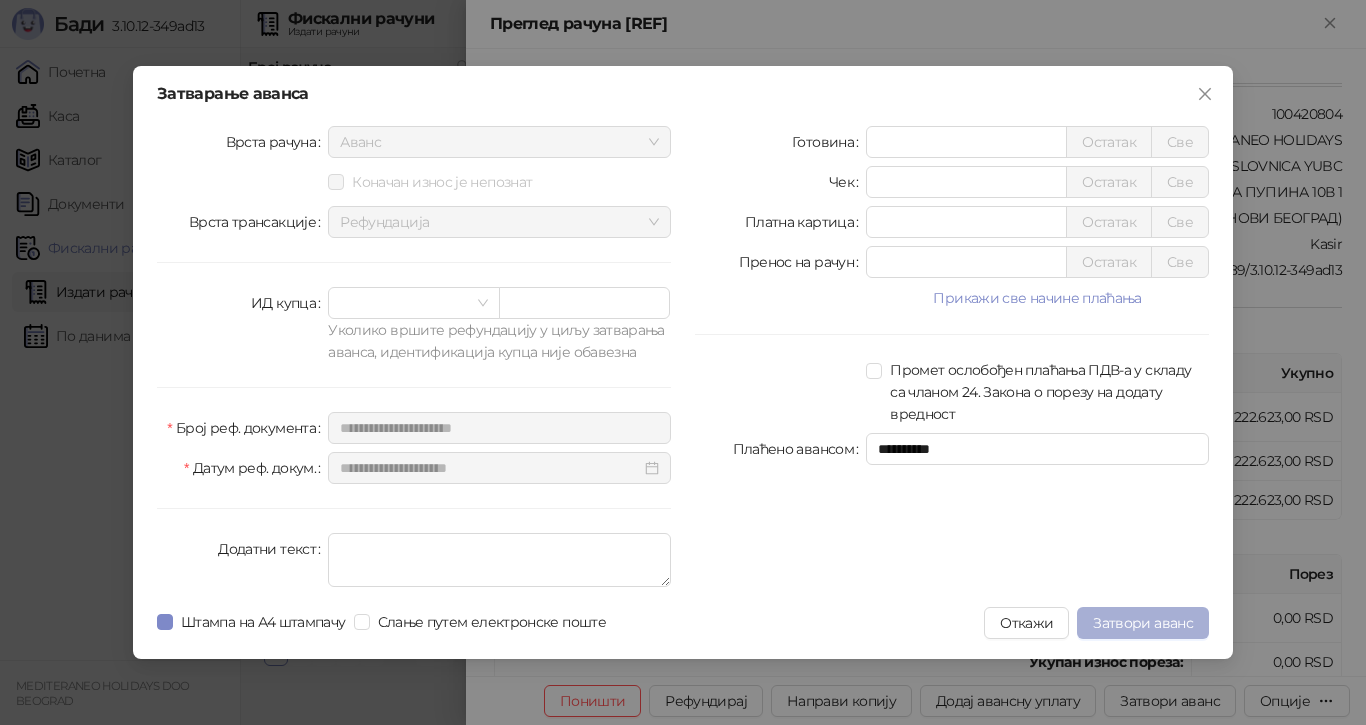 click on "Затвори аванс" at bounding box center [1143, 623] 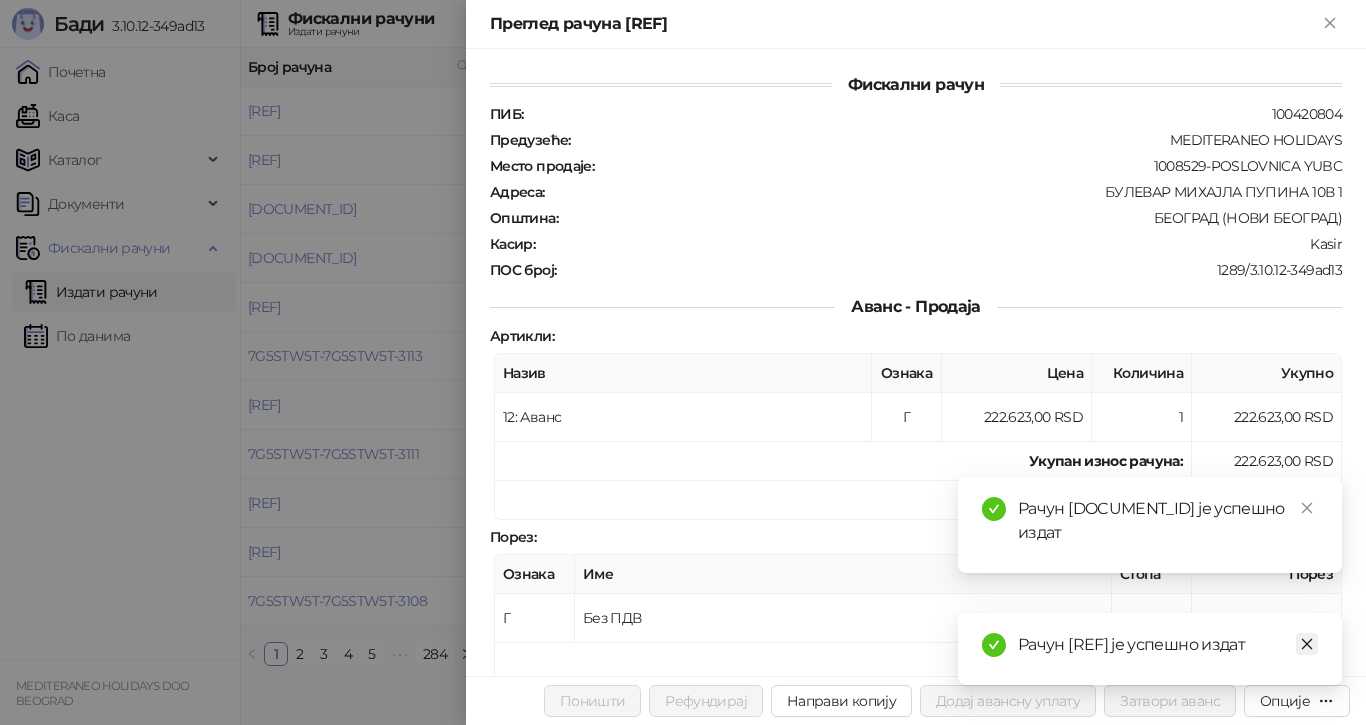 click 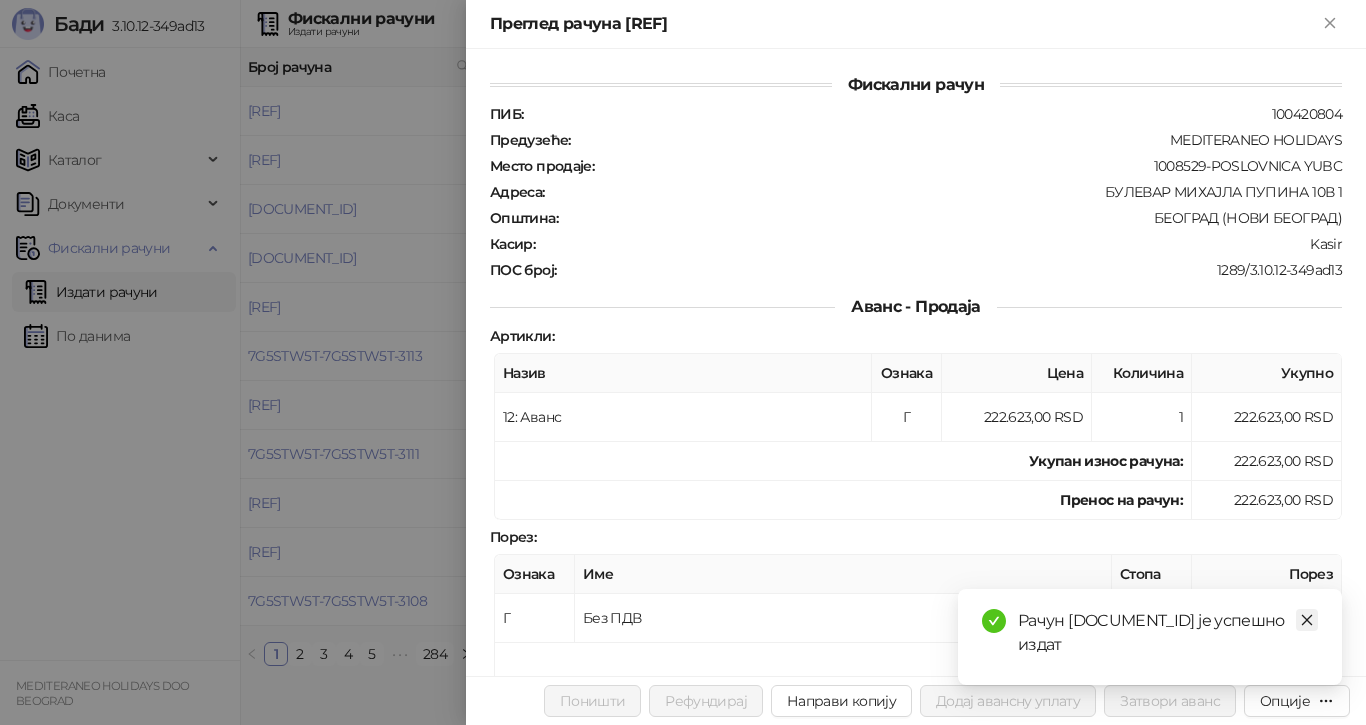 click 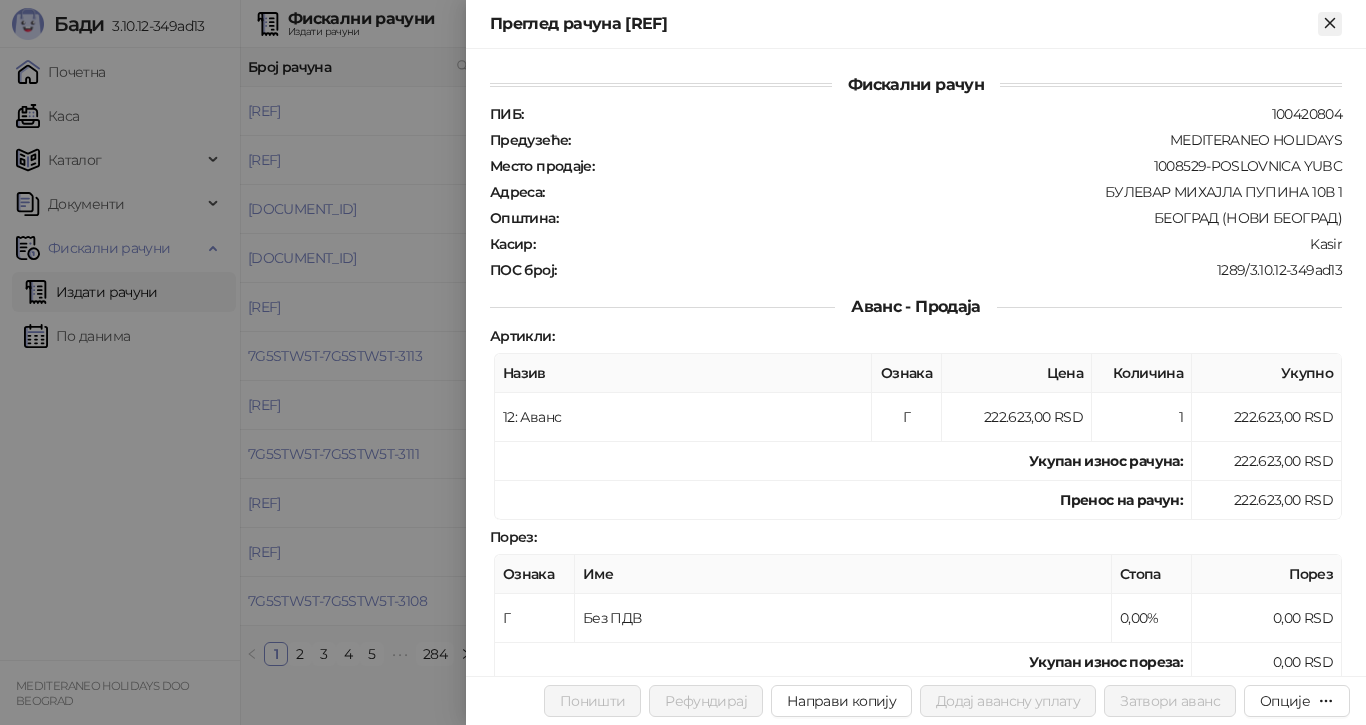 click 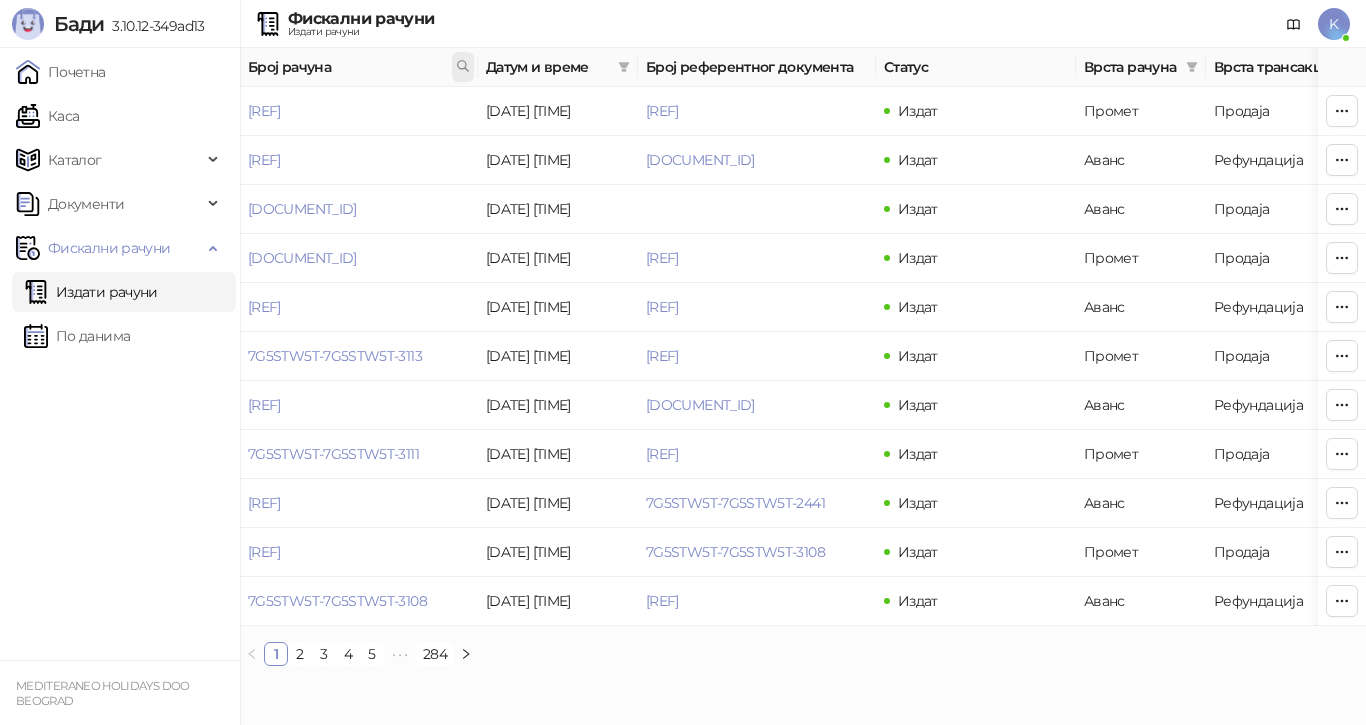 click 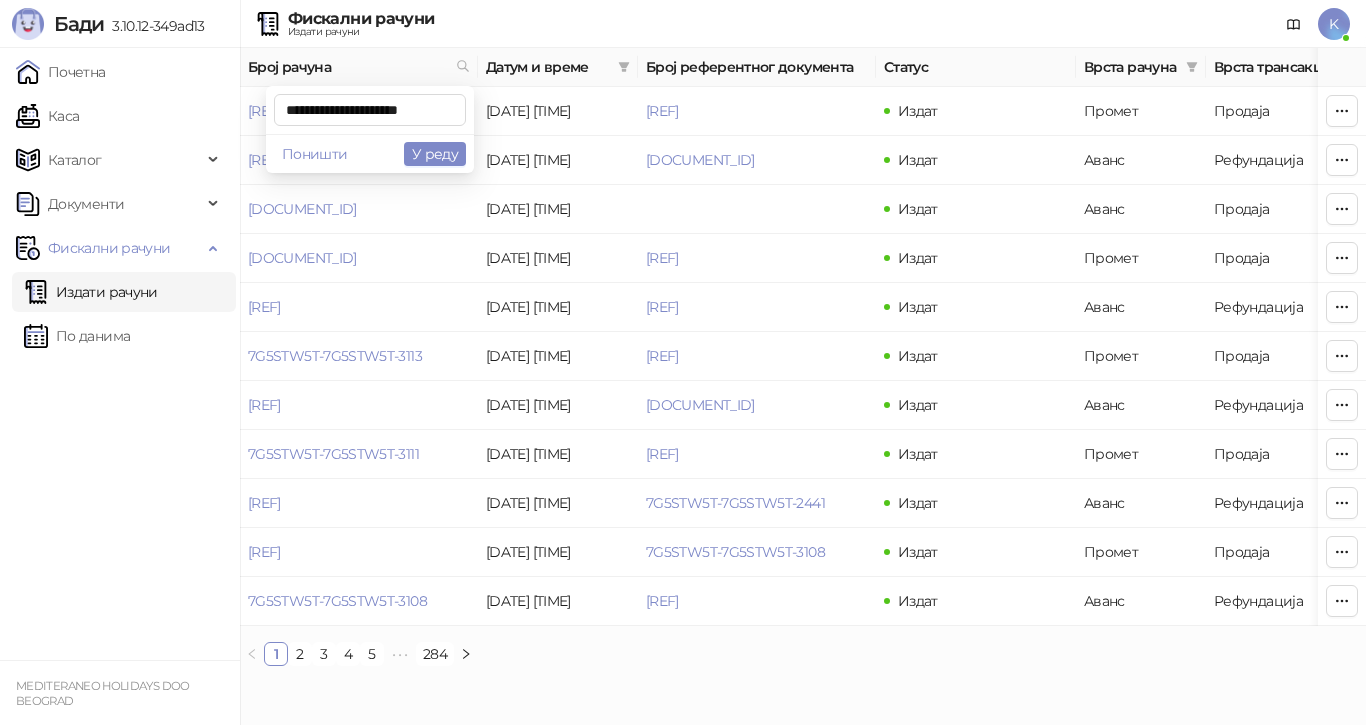 scroll, scrollTop: 0, scrollLeft: 6, axis: horizontal 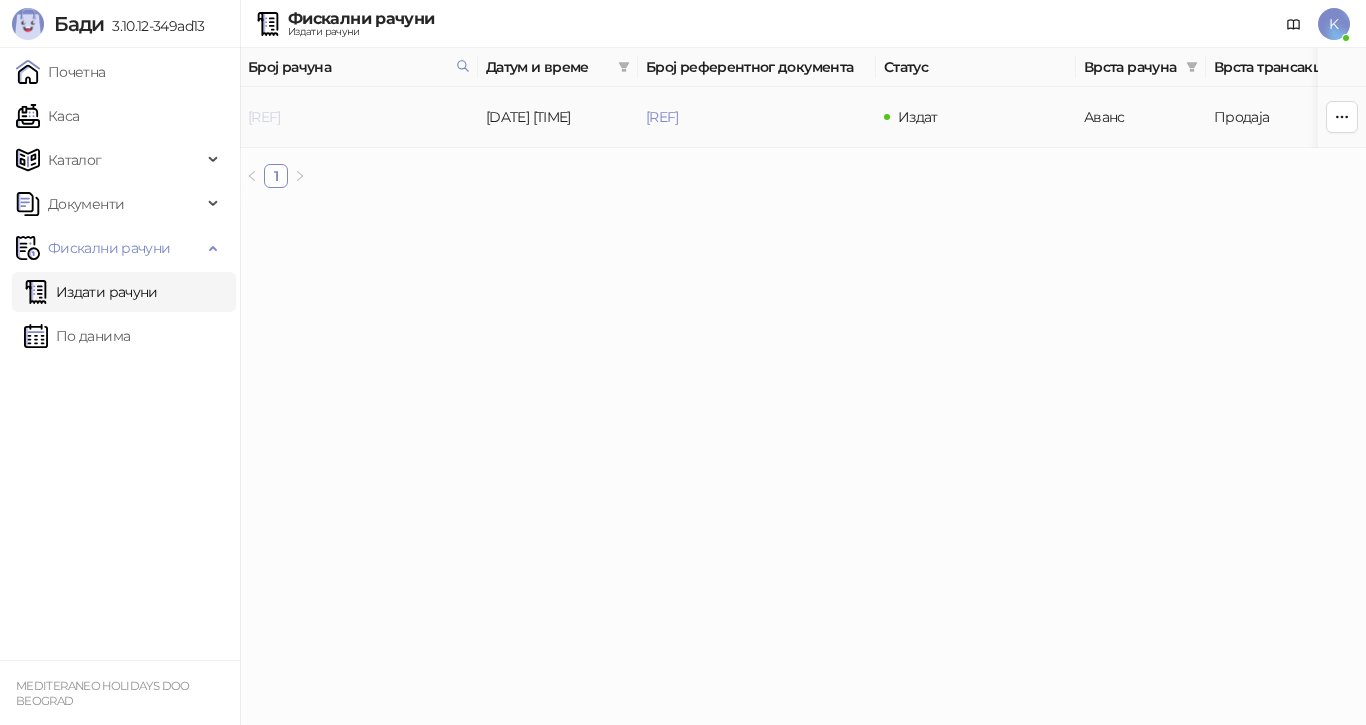 click on "[REF]" at bounding box center (264, 117) 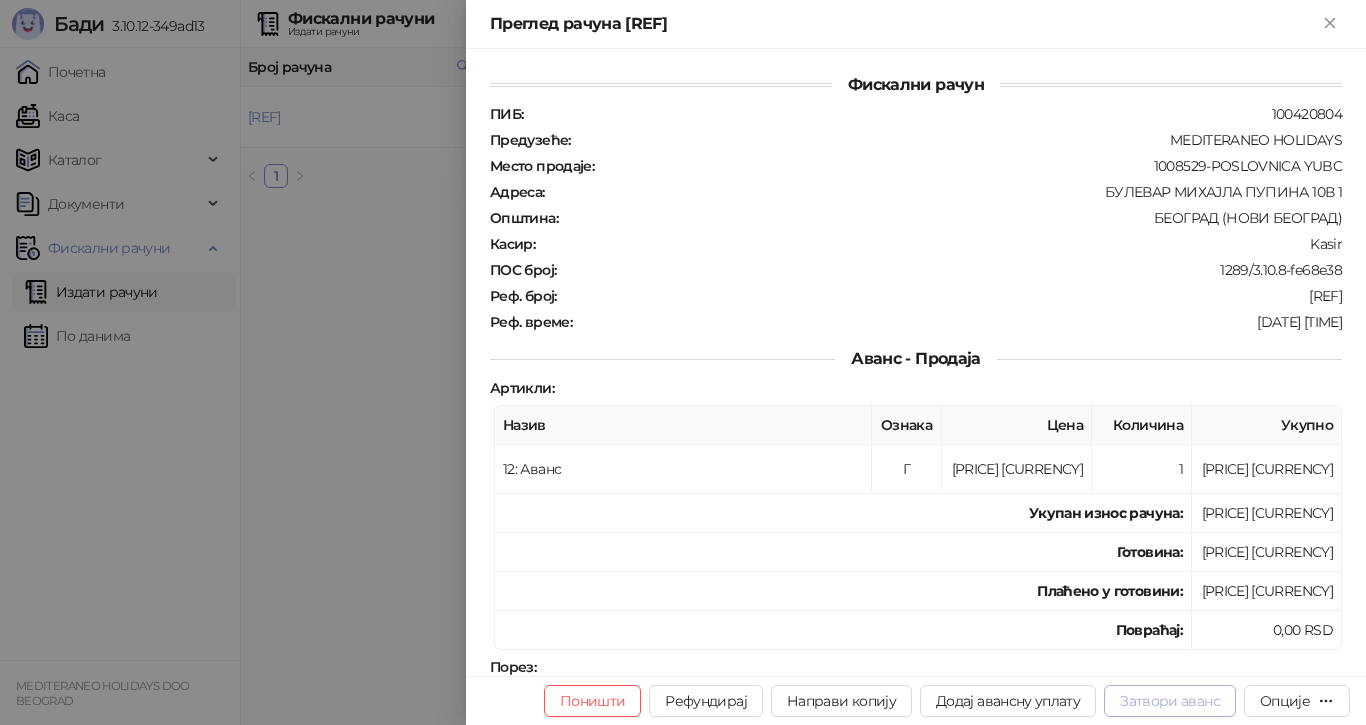 click on "Затвори аванс" at bounding box center [1170, 701] 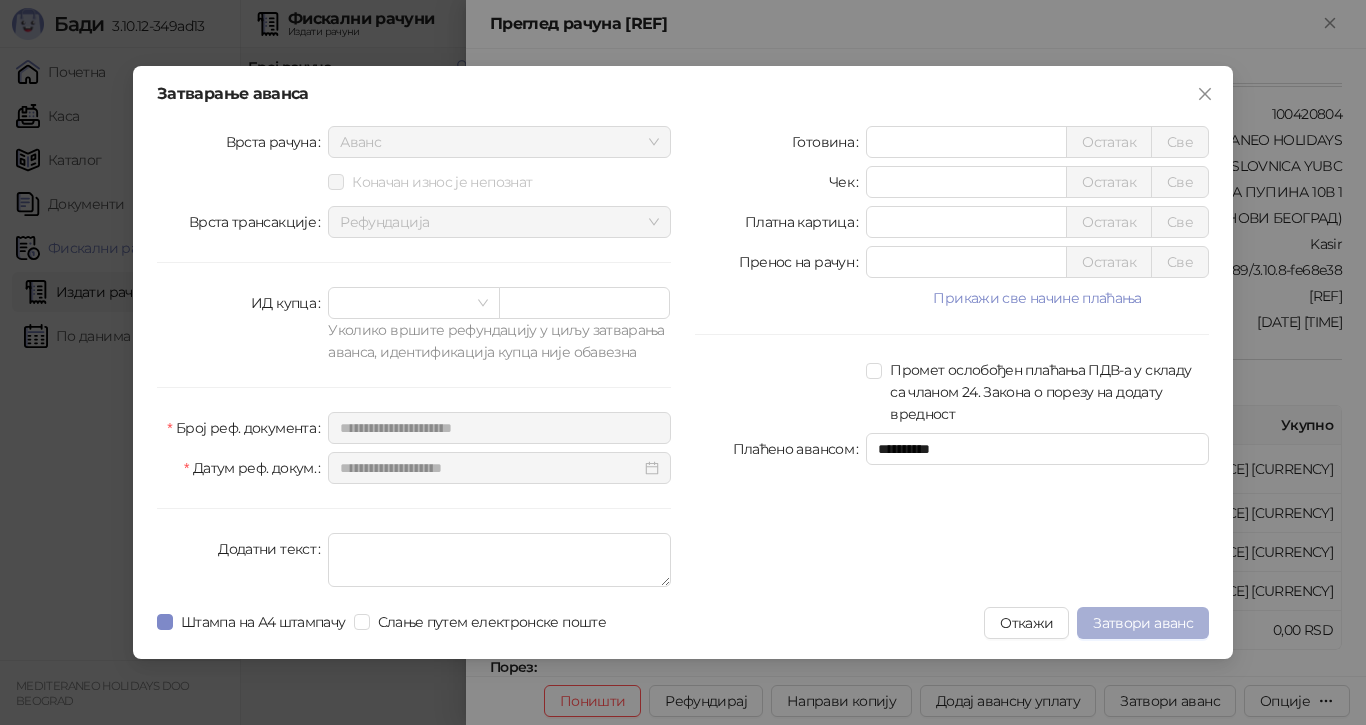 click on "Затвори аванс" at bounding box center (1143, 623) 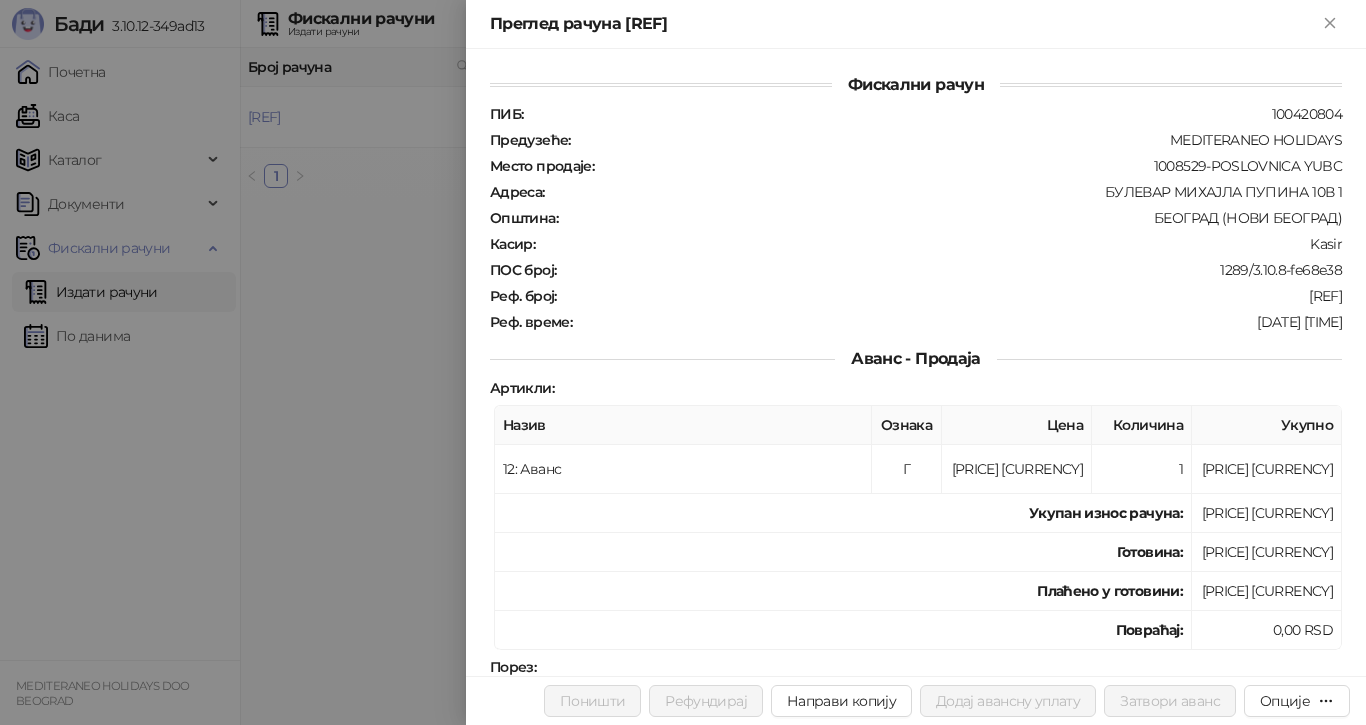 click at bounding box center (683, 362) 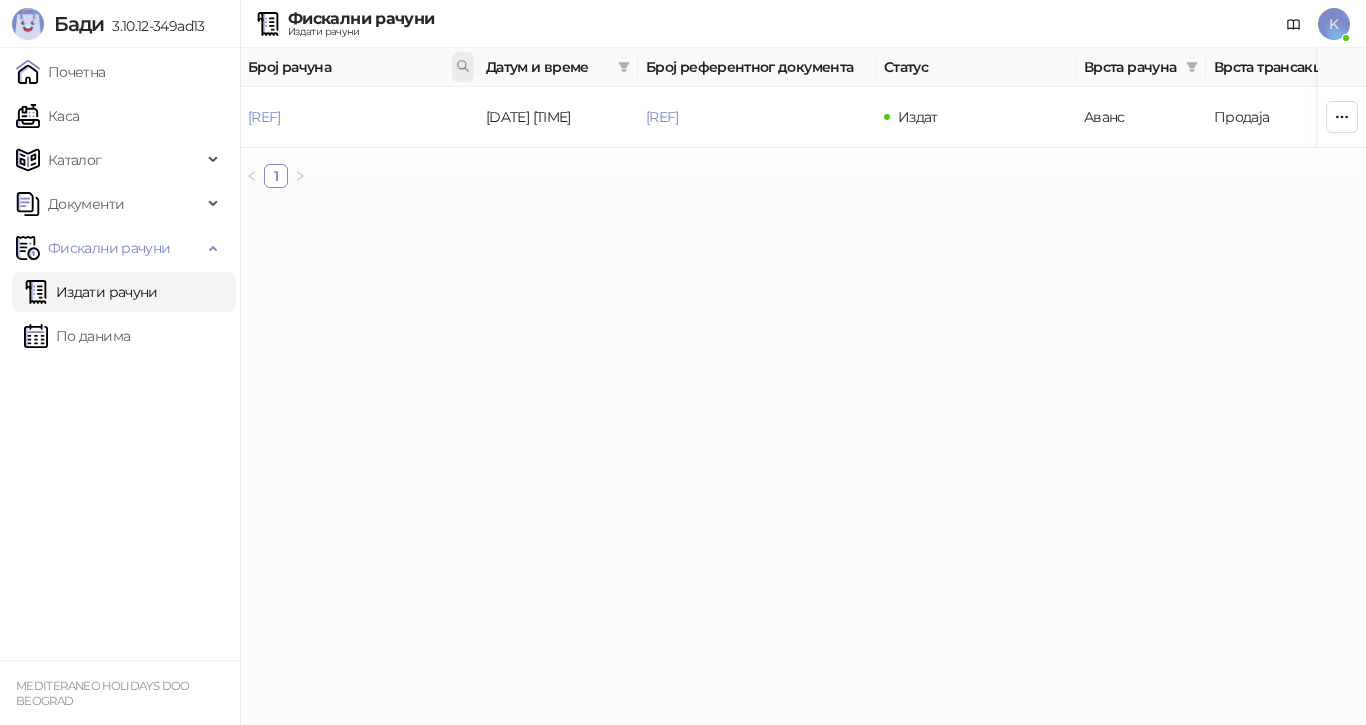 click 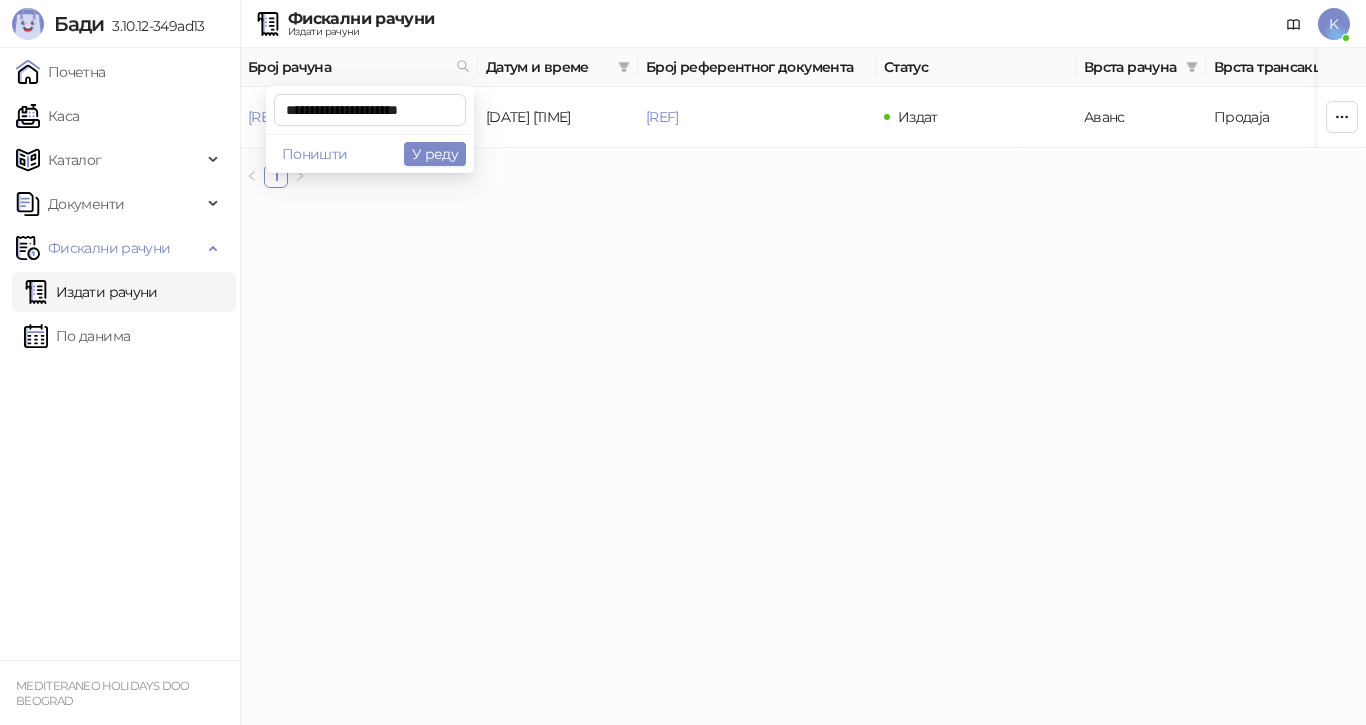 scroll, scrollTop: 0, scrollLeft: 8, axis: horizontal 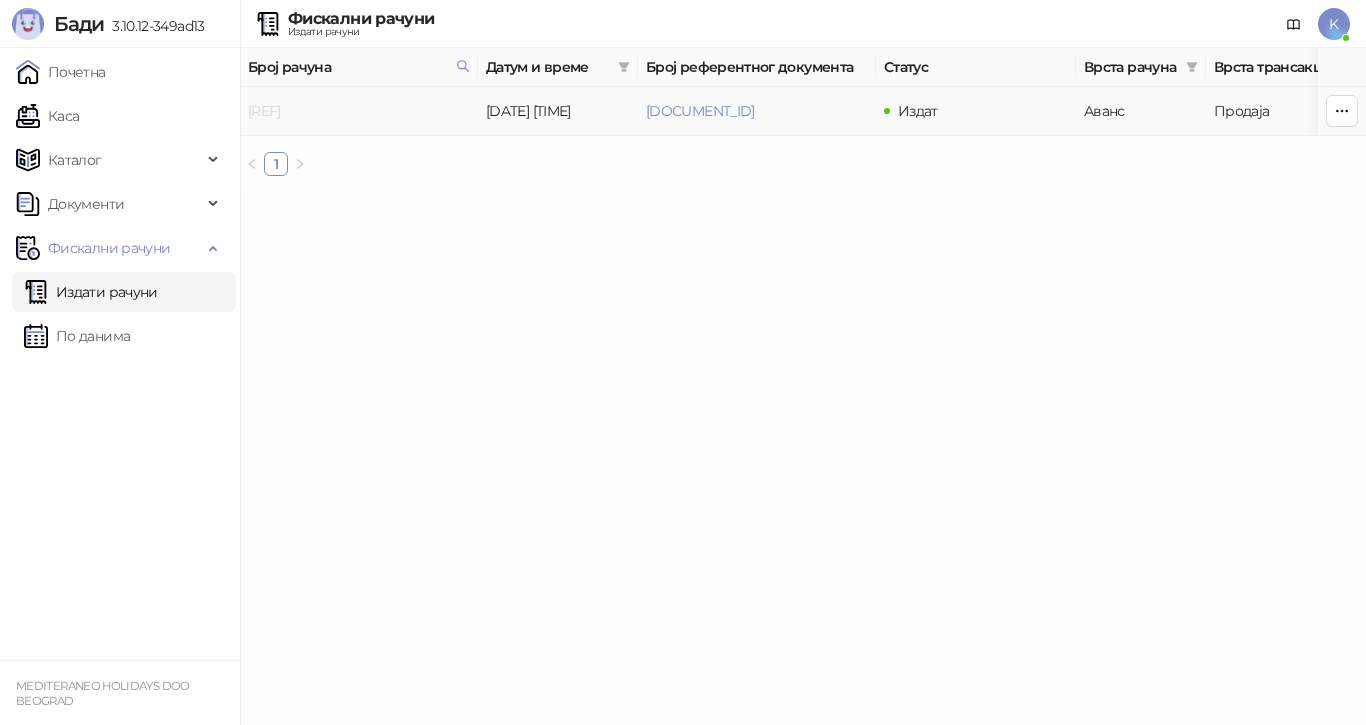click on "[REF]" at bounding box center [264, 111] 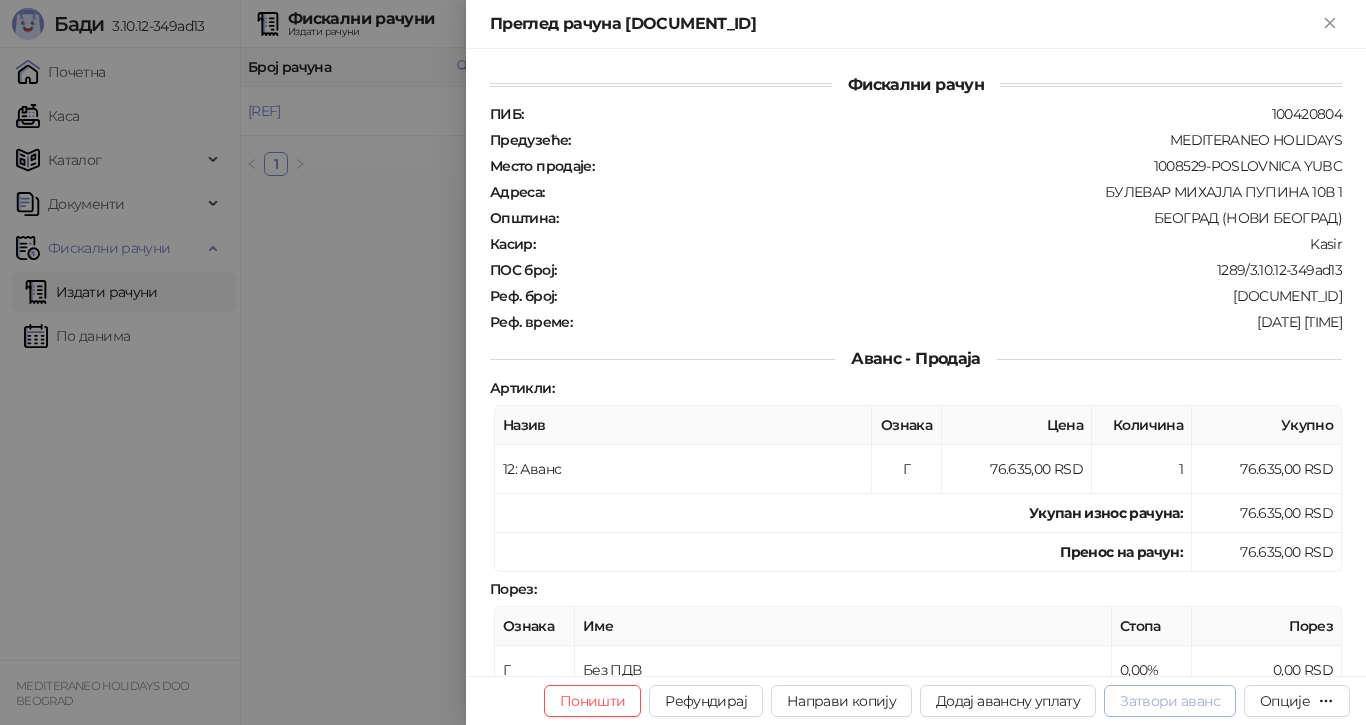 click on "Затвори аванс" at bounding box center (1170, 701) 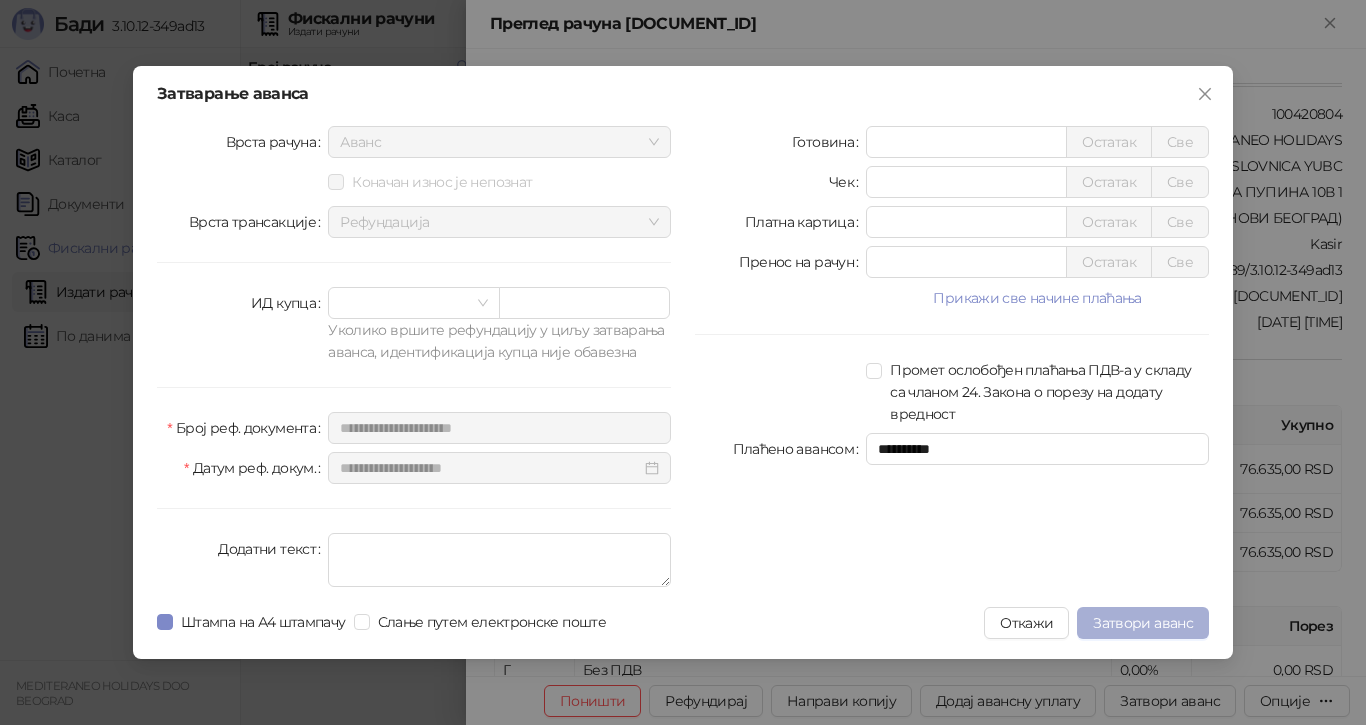 click on "Затвори аванс" at bounding box center (1143, 623) 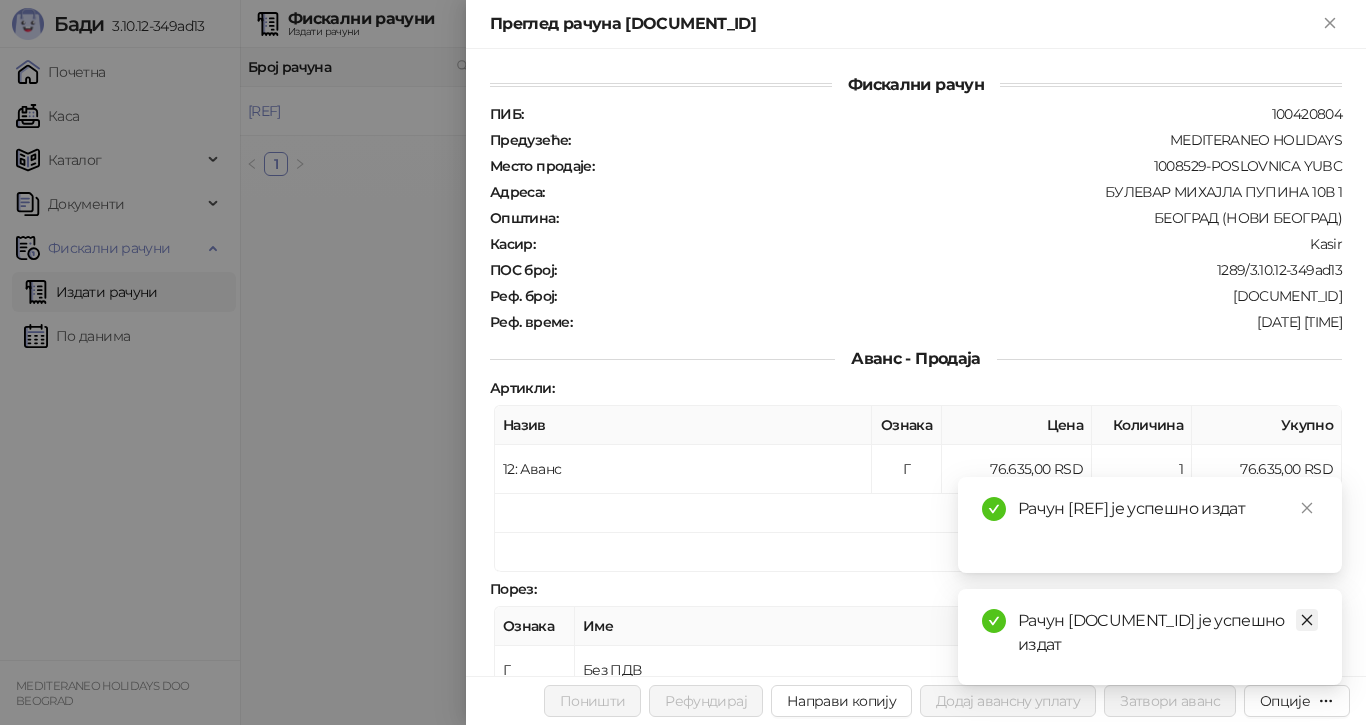 click 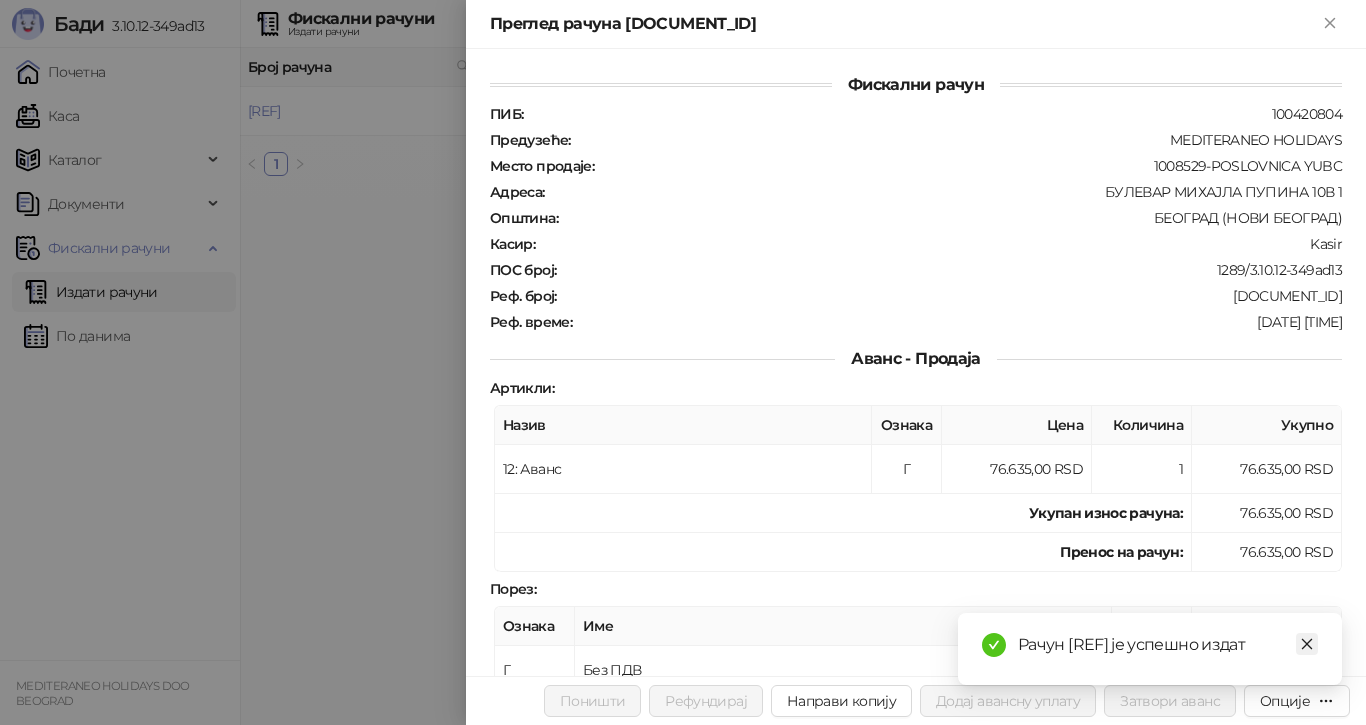 click 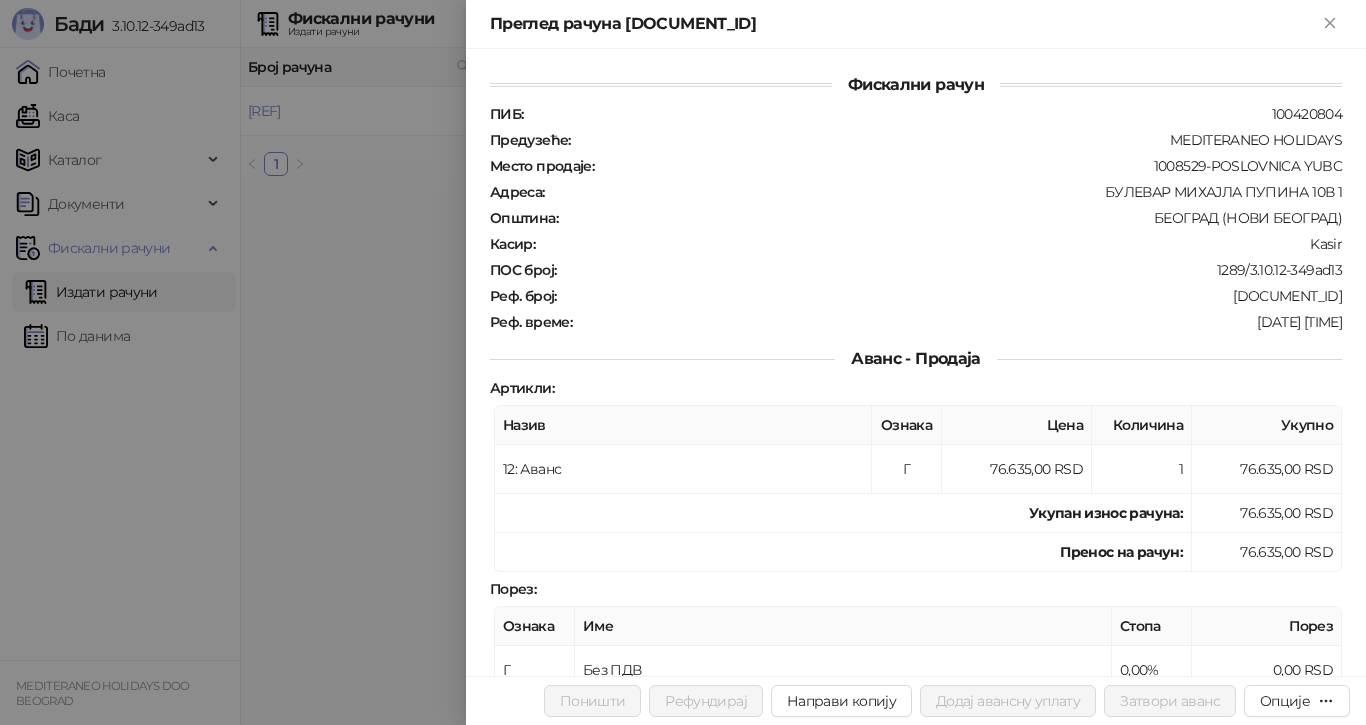 click at bounding box center [683, 362] 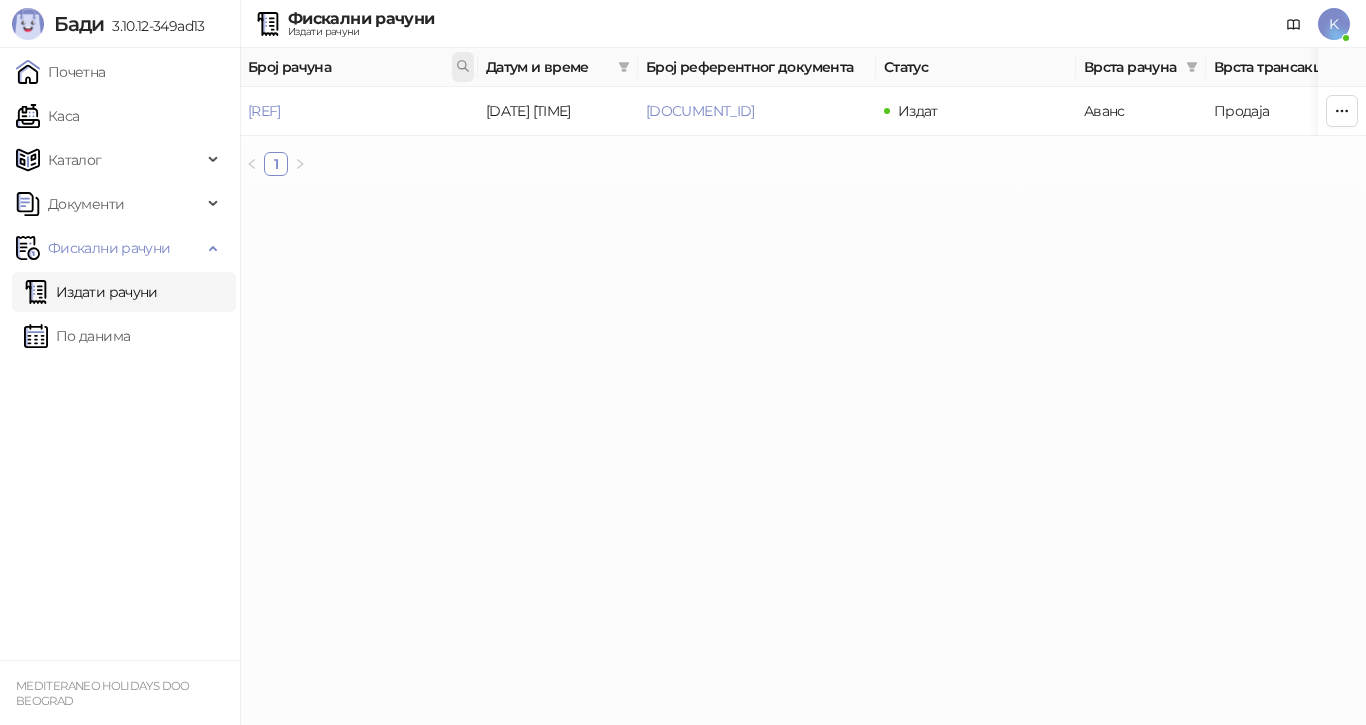 click 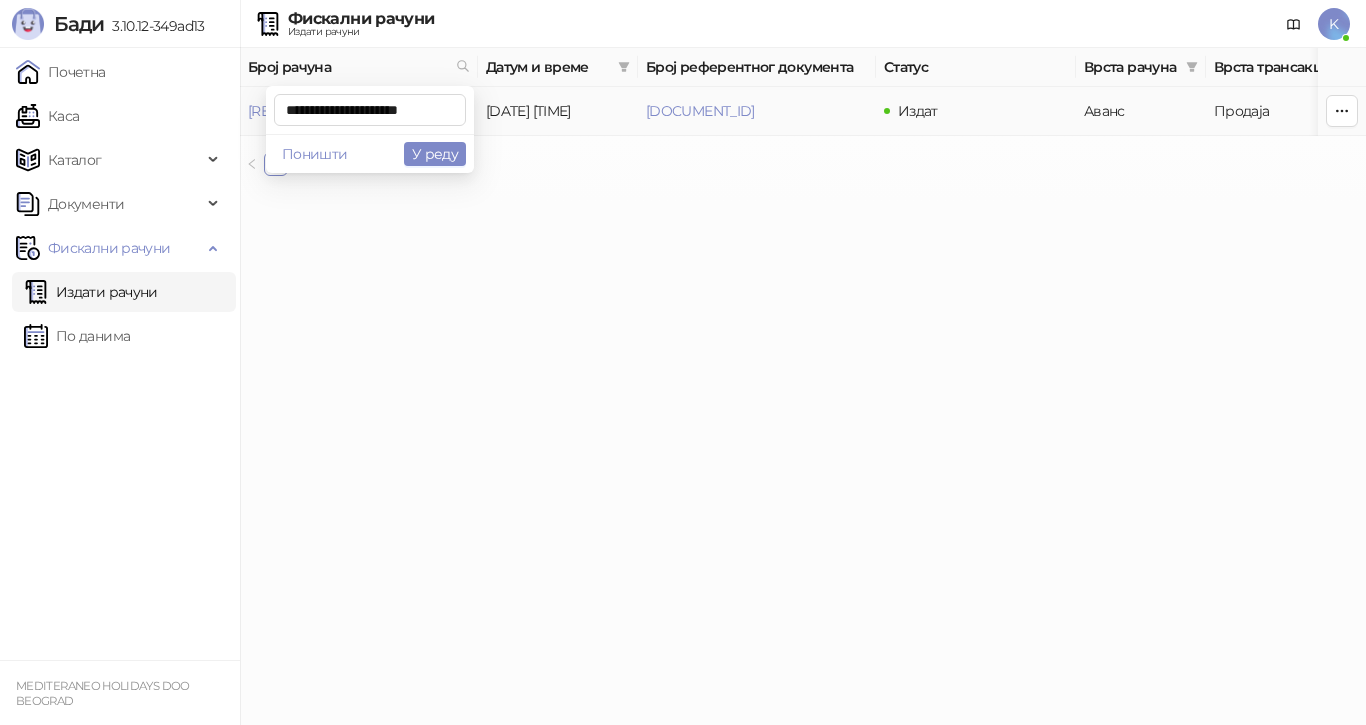 scroll, scrollTop: 0, scrollLeft: 8, axis: horizontal 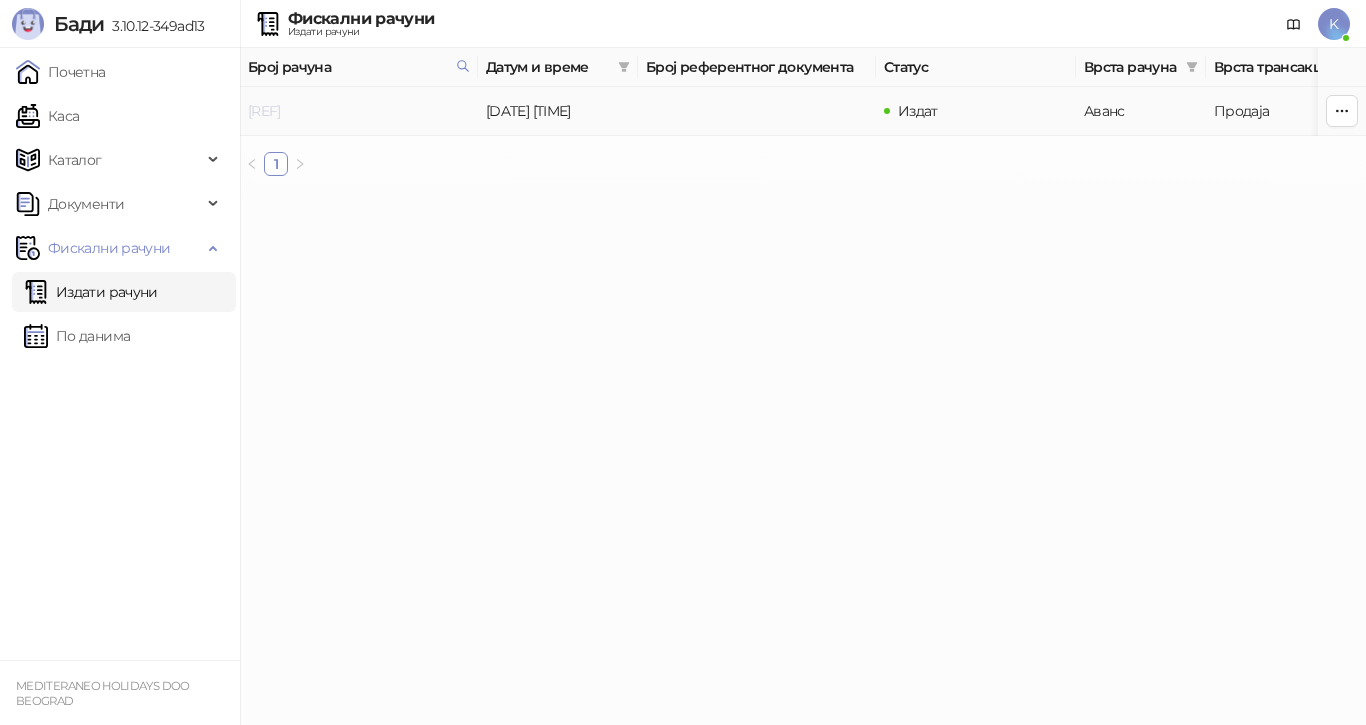 click on "[REF]" at bounding box center [264, 111] 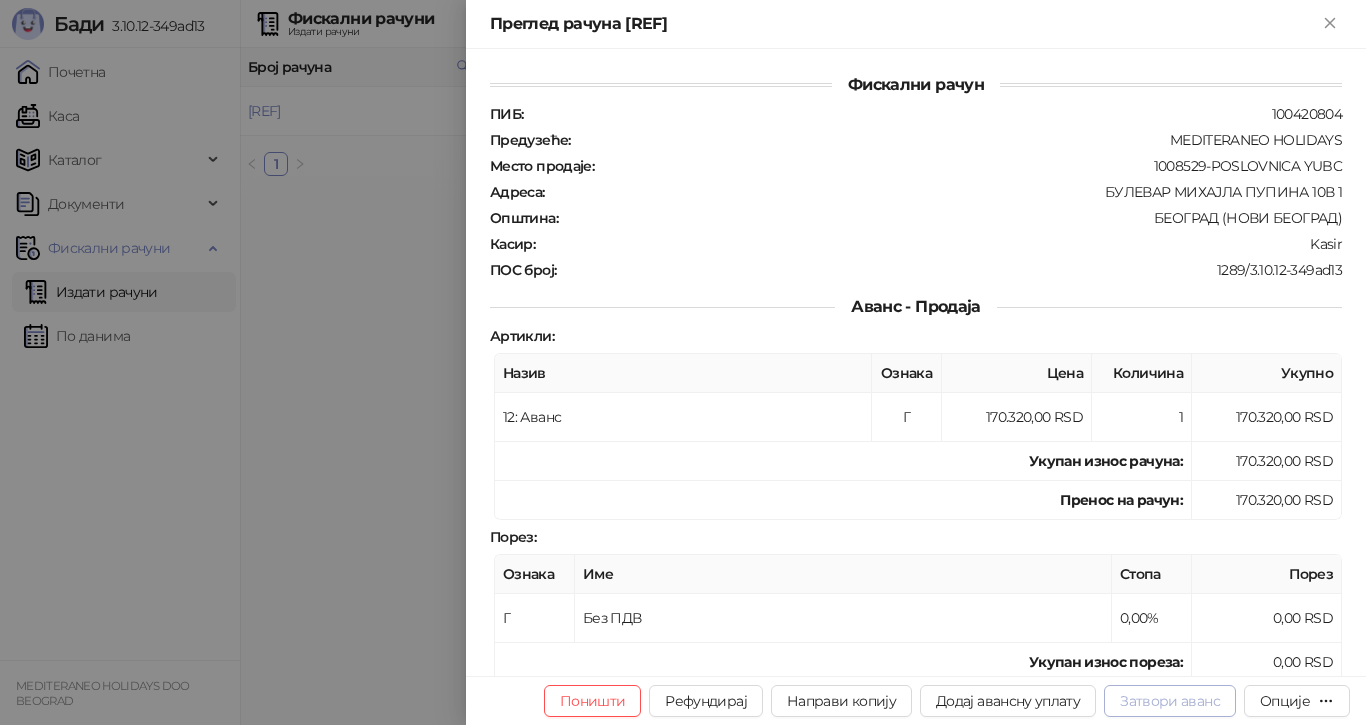 click on "Затвори аванс" at bounding box center [1170, 701] 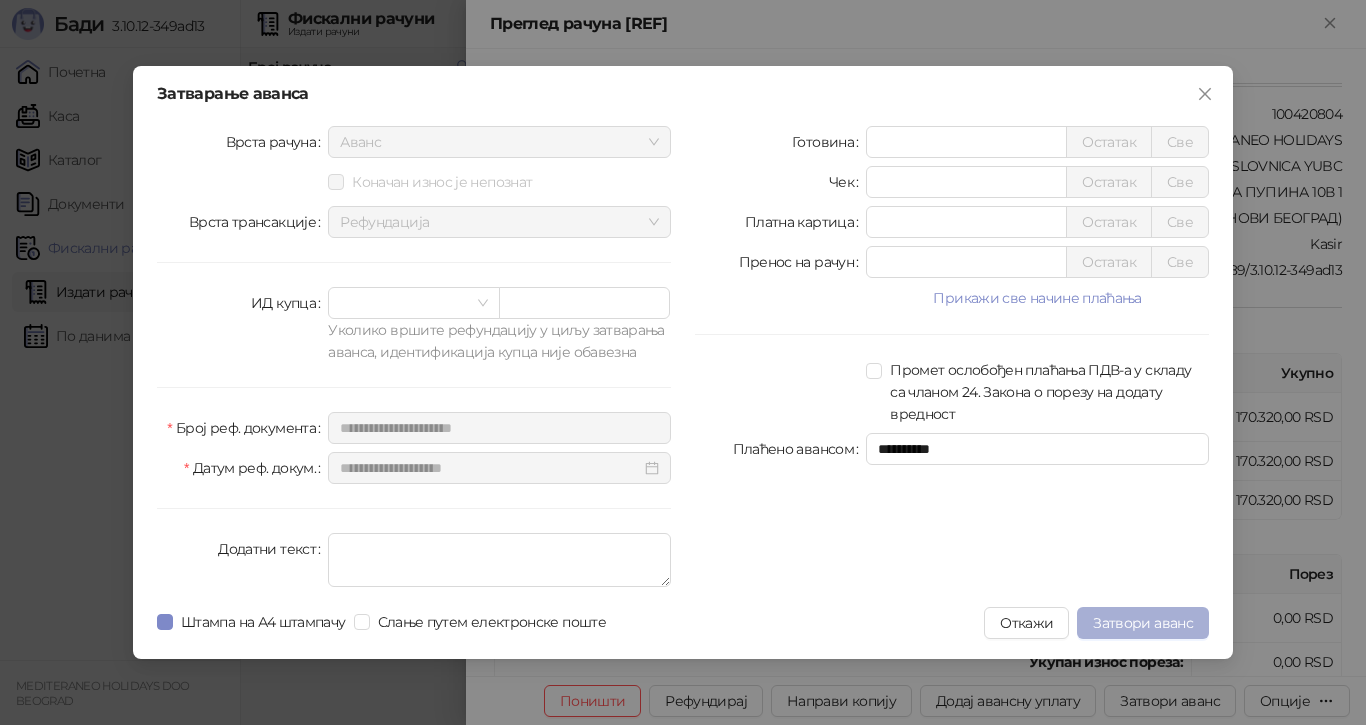 click on "Затвори аванс" at bounding box center [1143, 623] 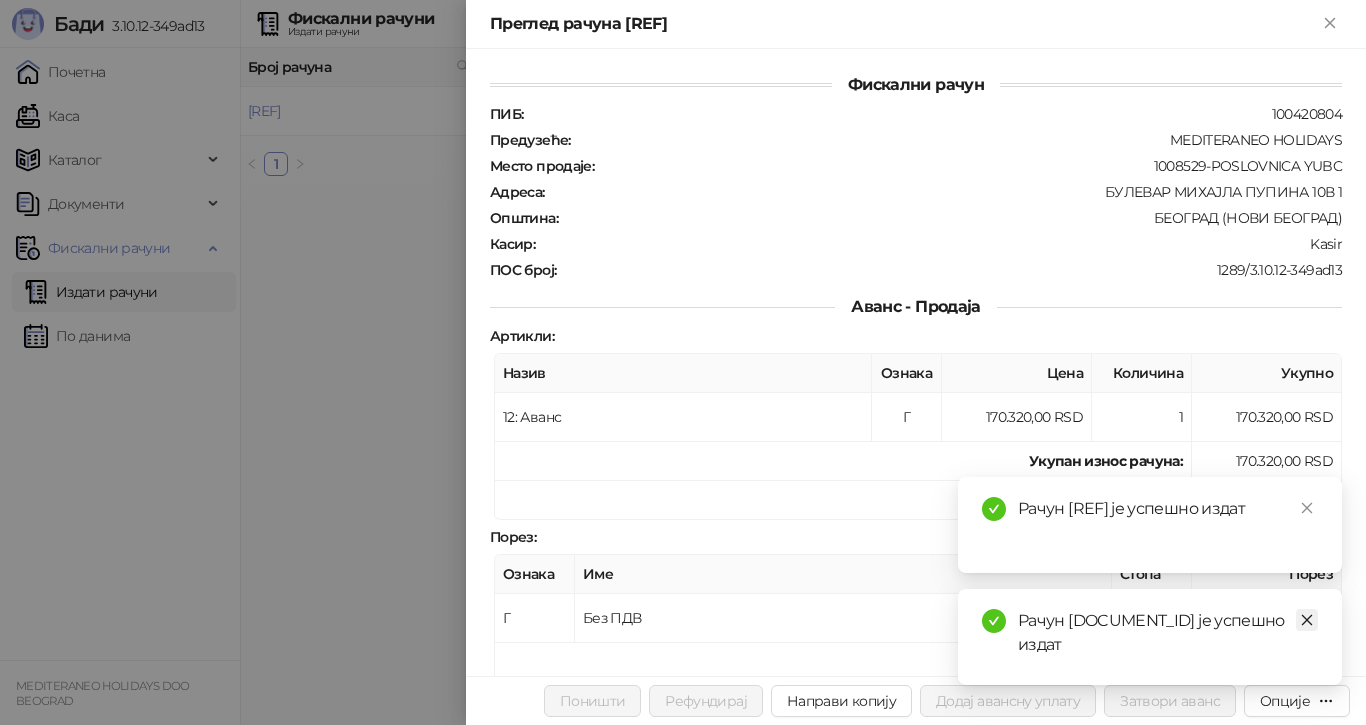 click 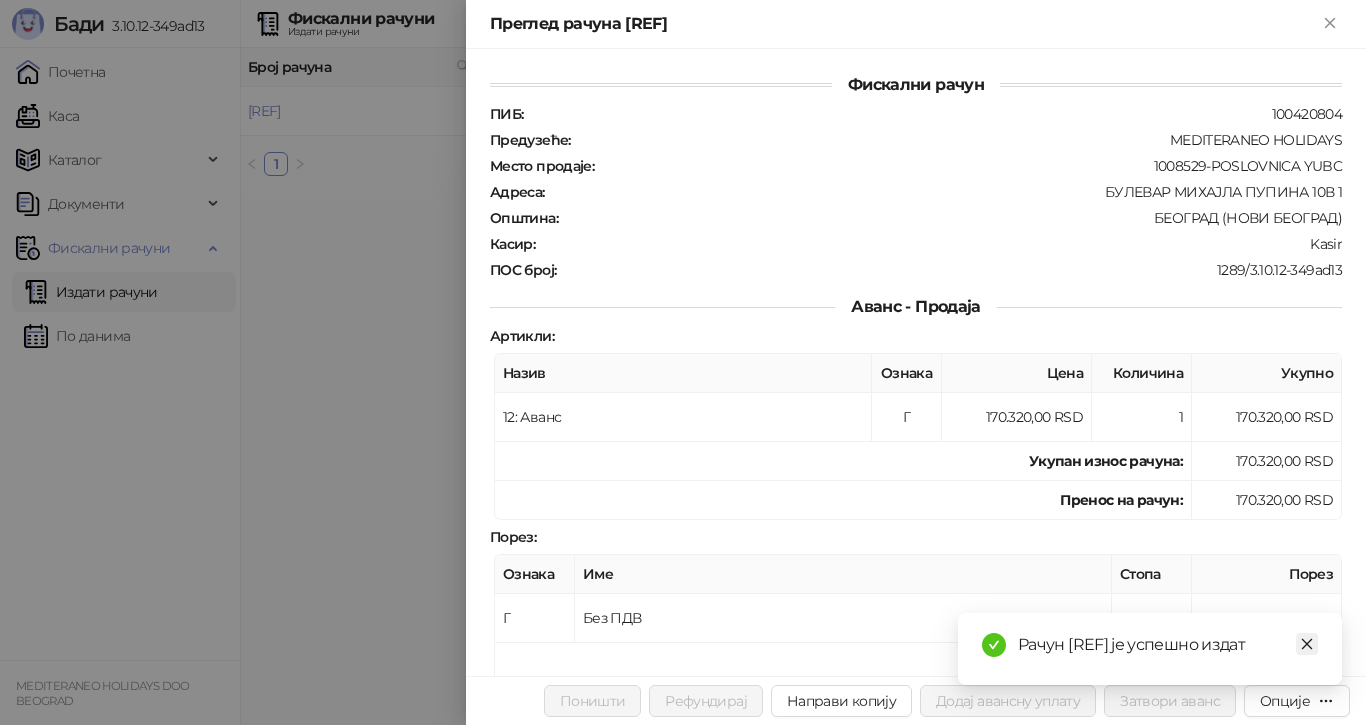 click 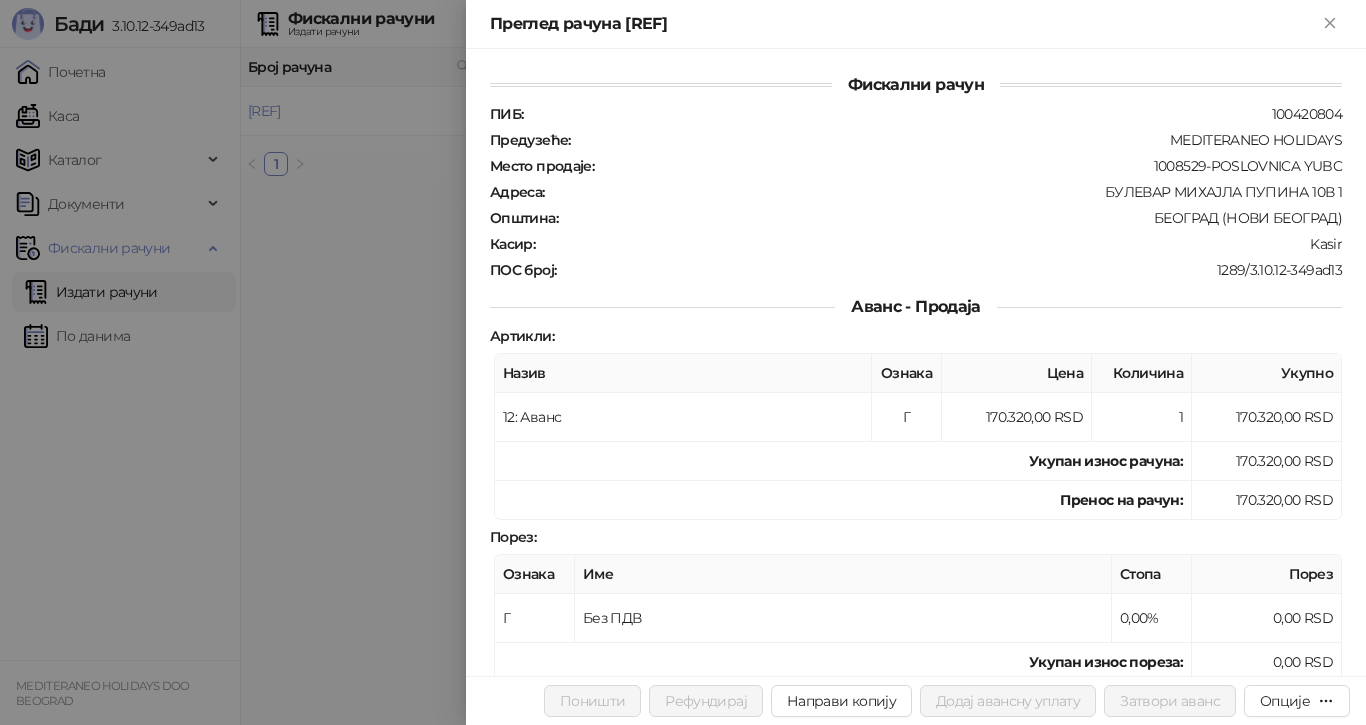 click at bounding box center (683, 362) 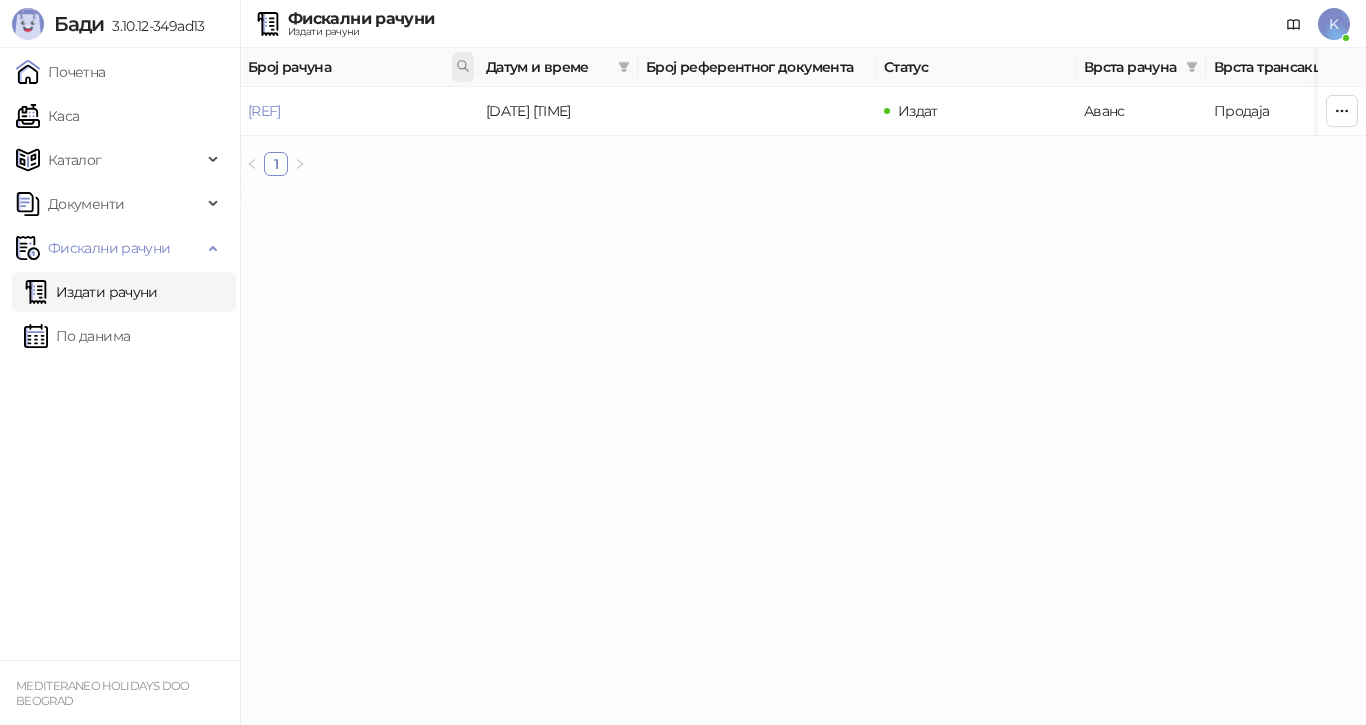 click 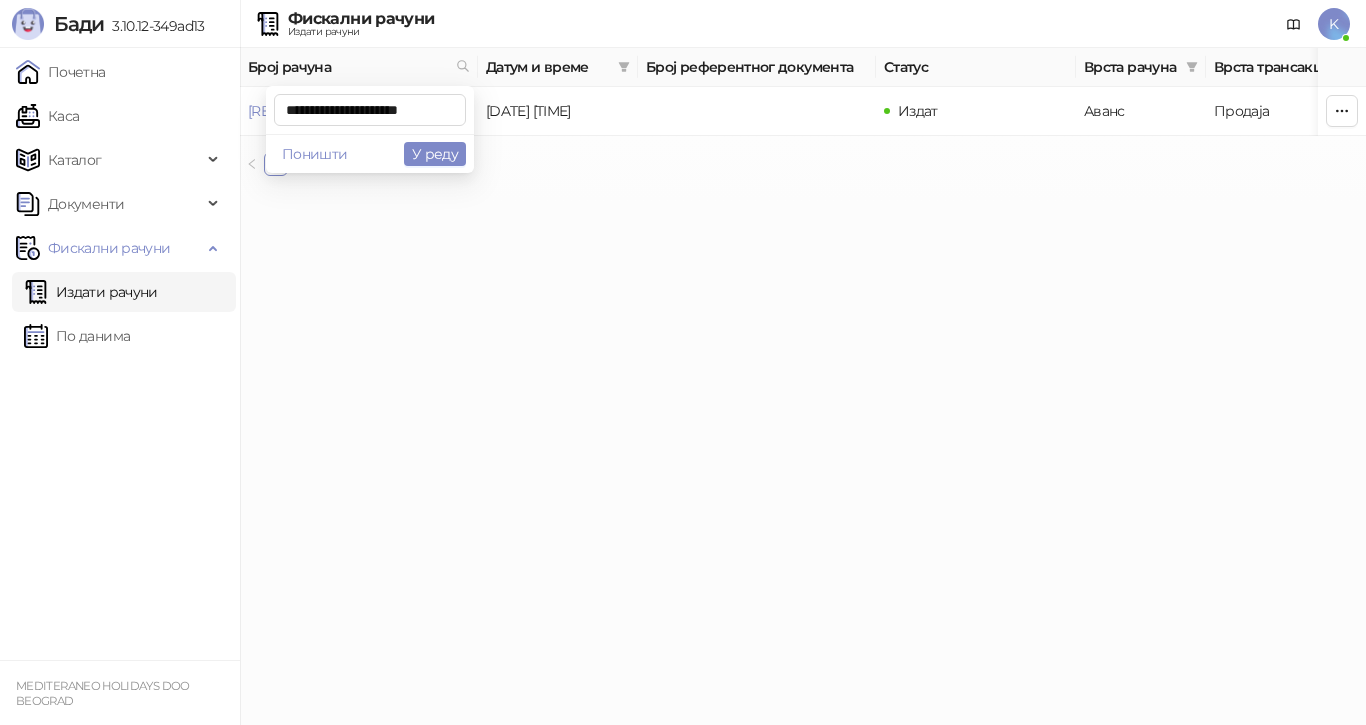 scroll, scrollTop: 0, scrollLeft: 11, axis: horizontal 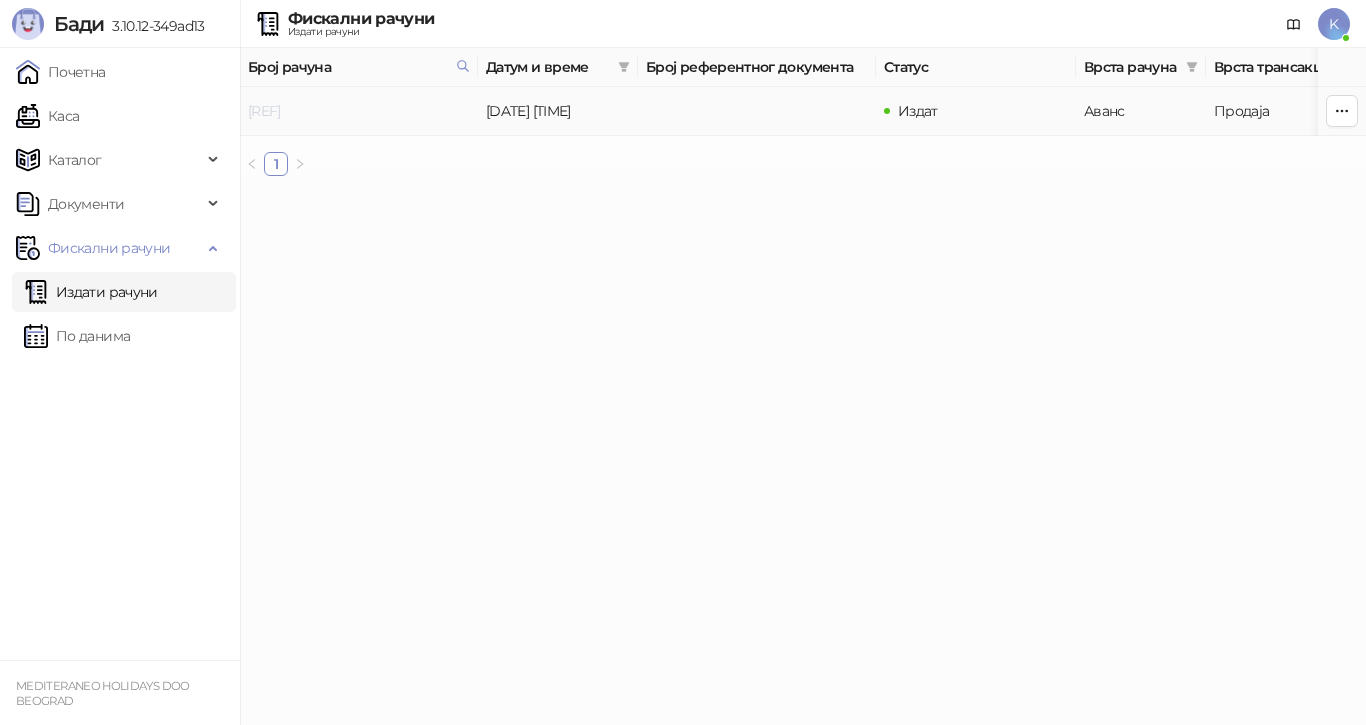 click on "[REF]" at bounding box center (264, 111) 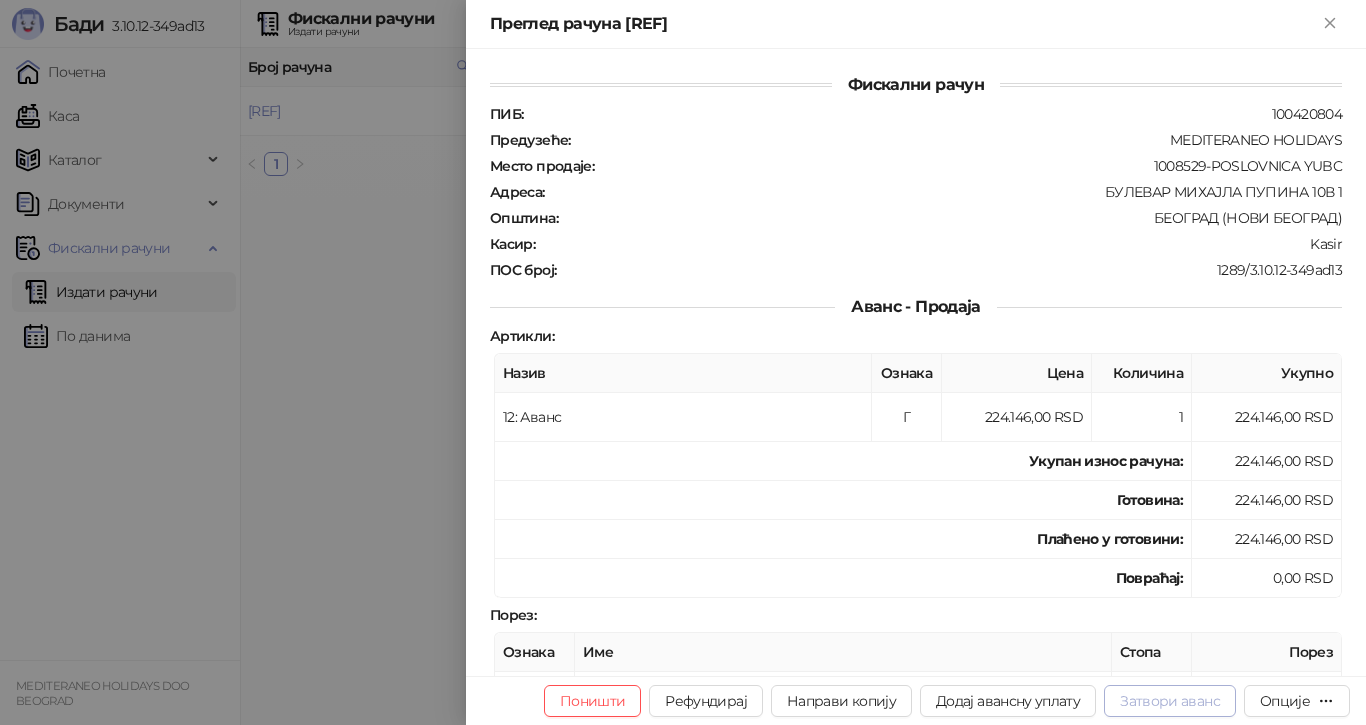 click on "Затвори аванс" at bounding box center (1170, 701) 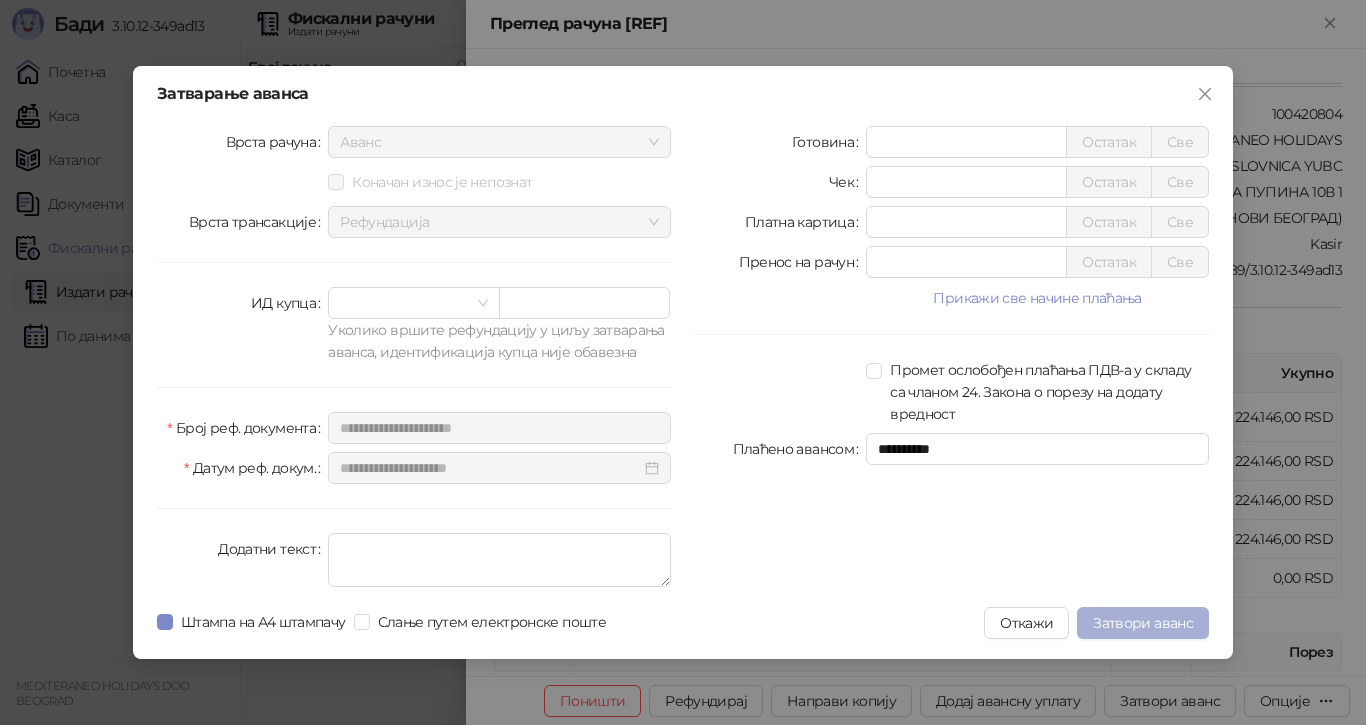 click on "Затвори аванс" at bounding box center (1143, 623) 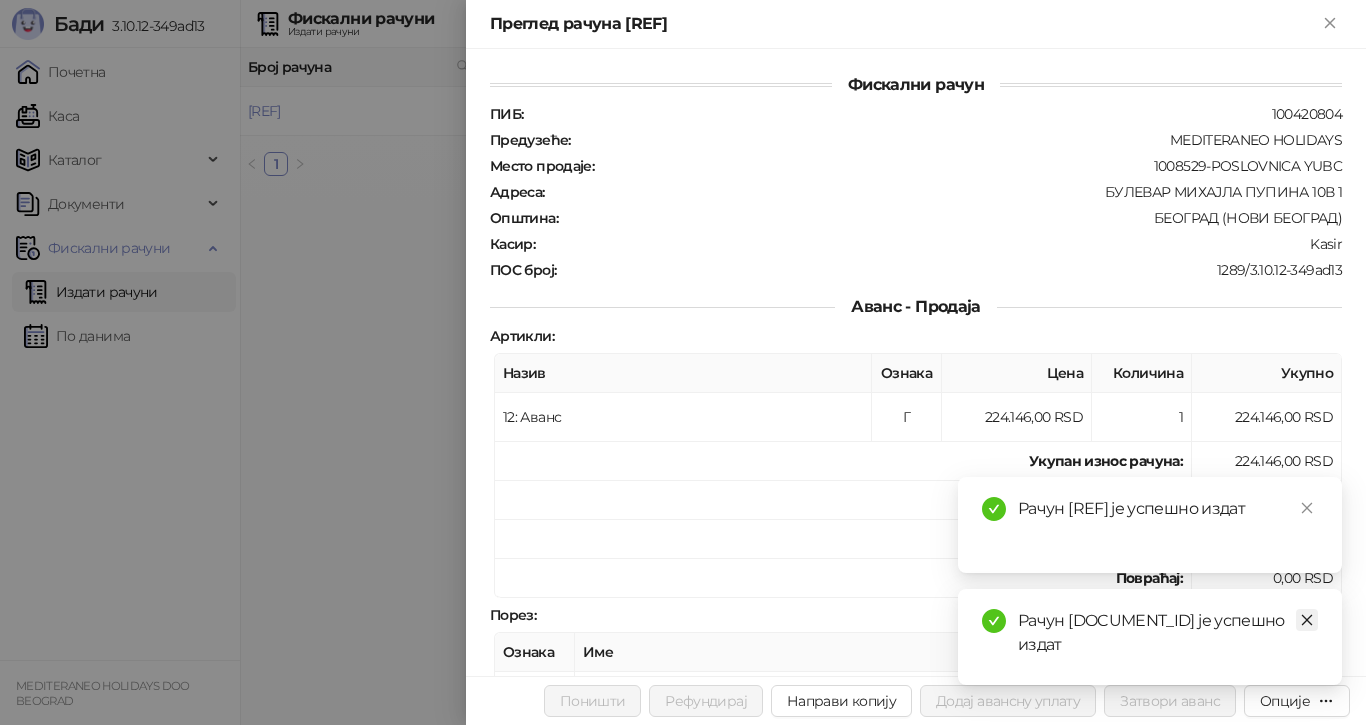 click 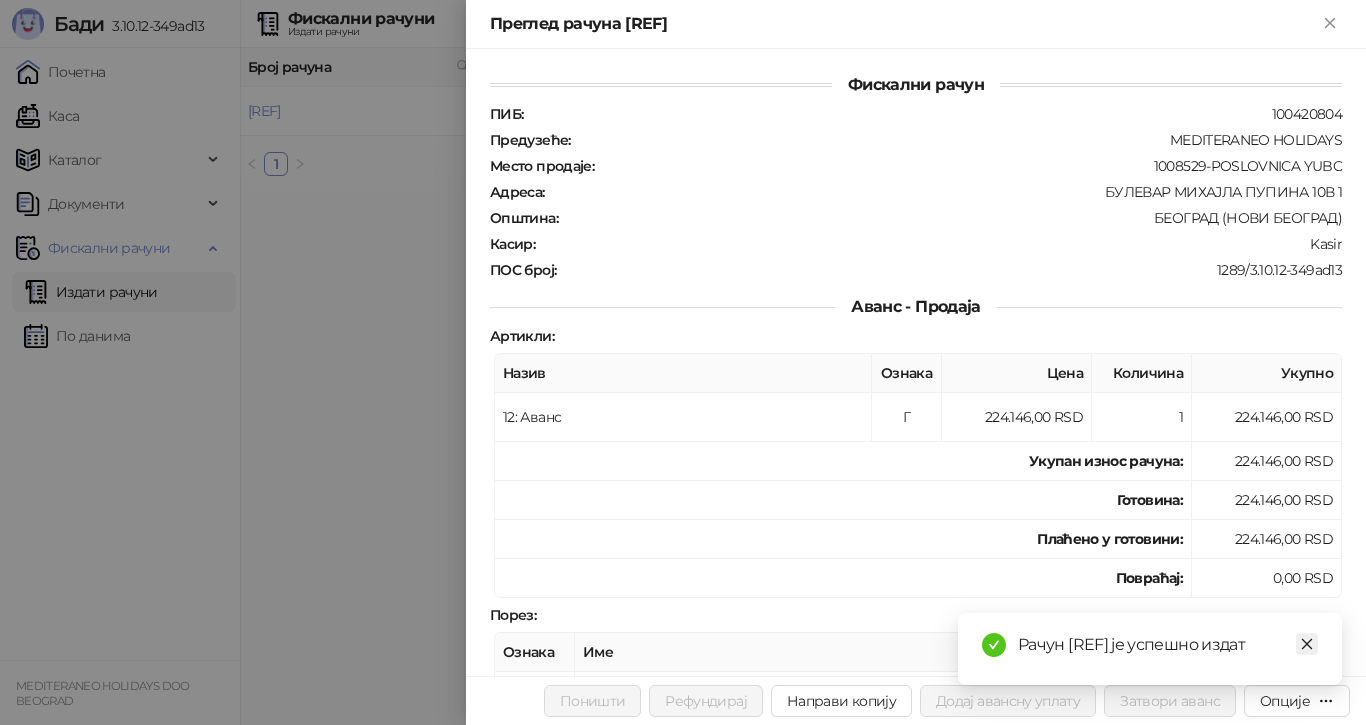 click 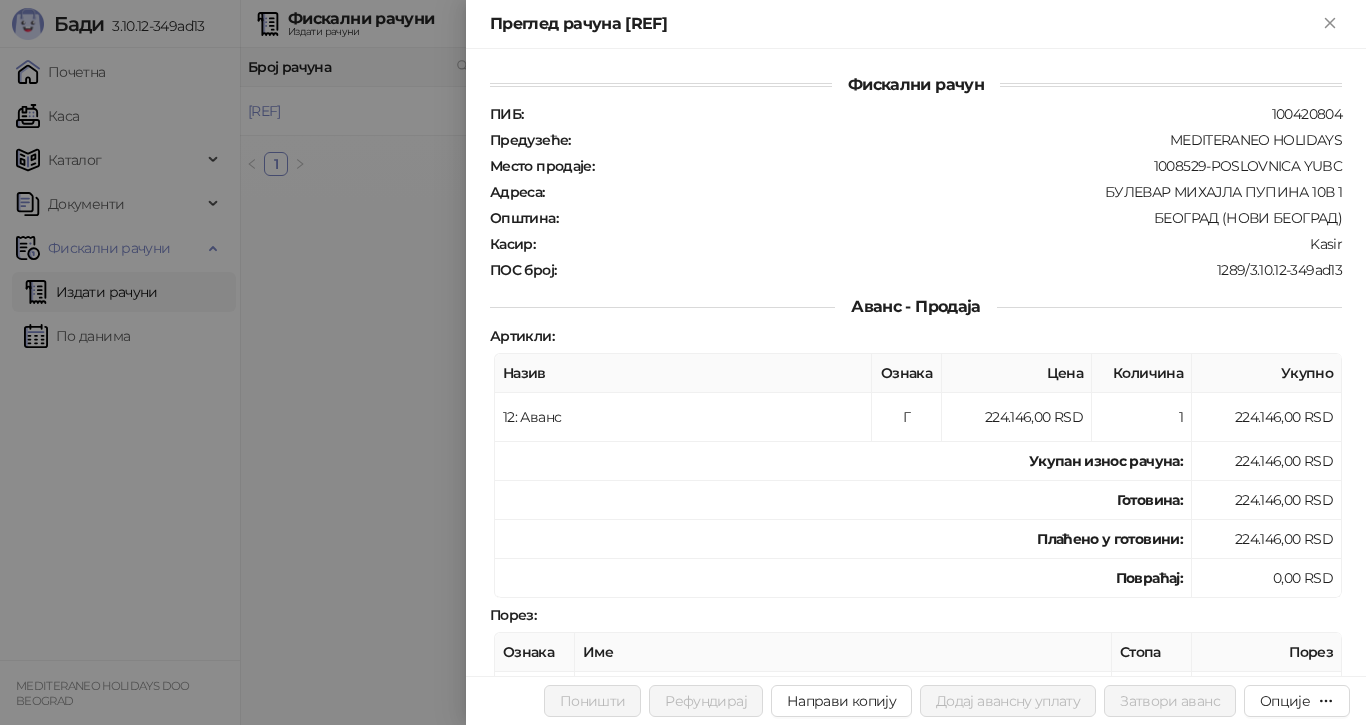 click at bounding box center [683, 362] 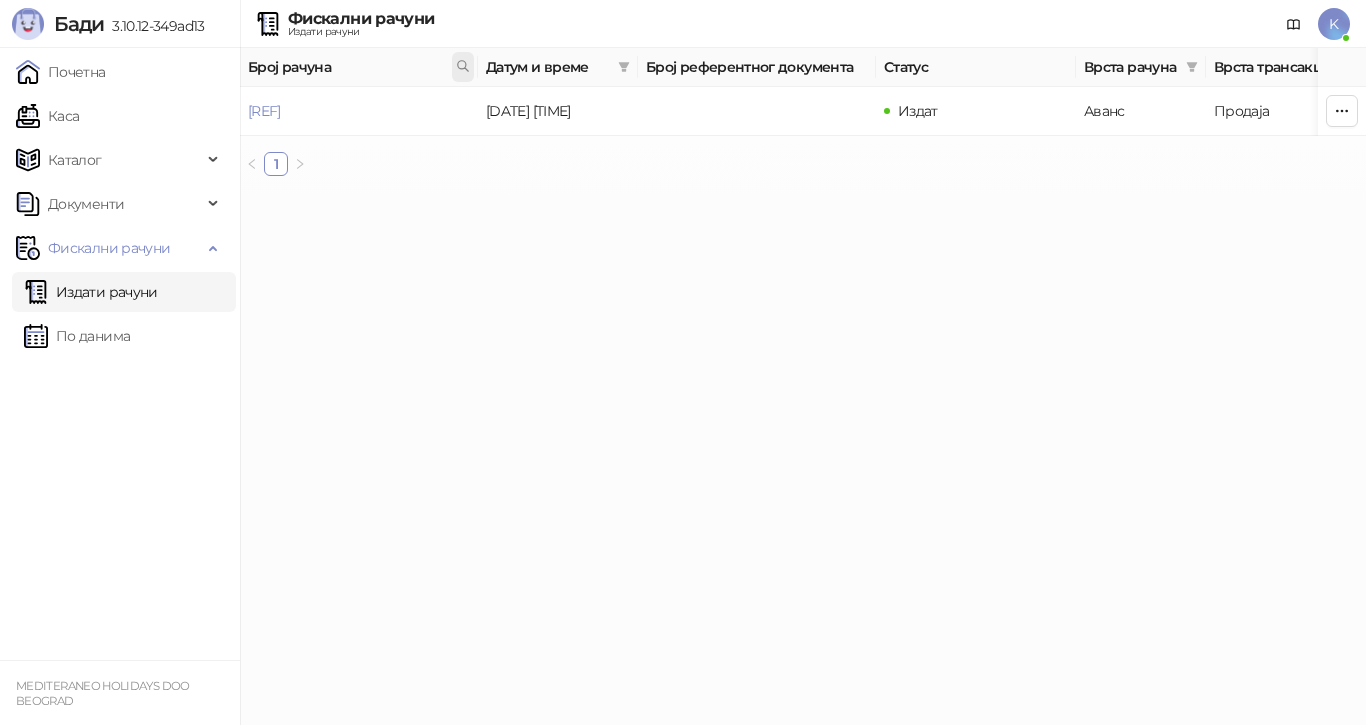 click 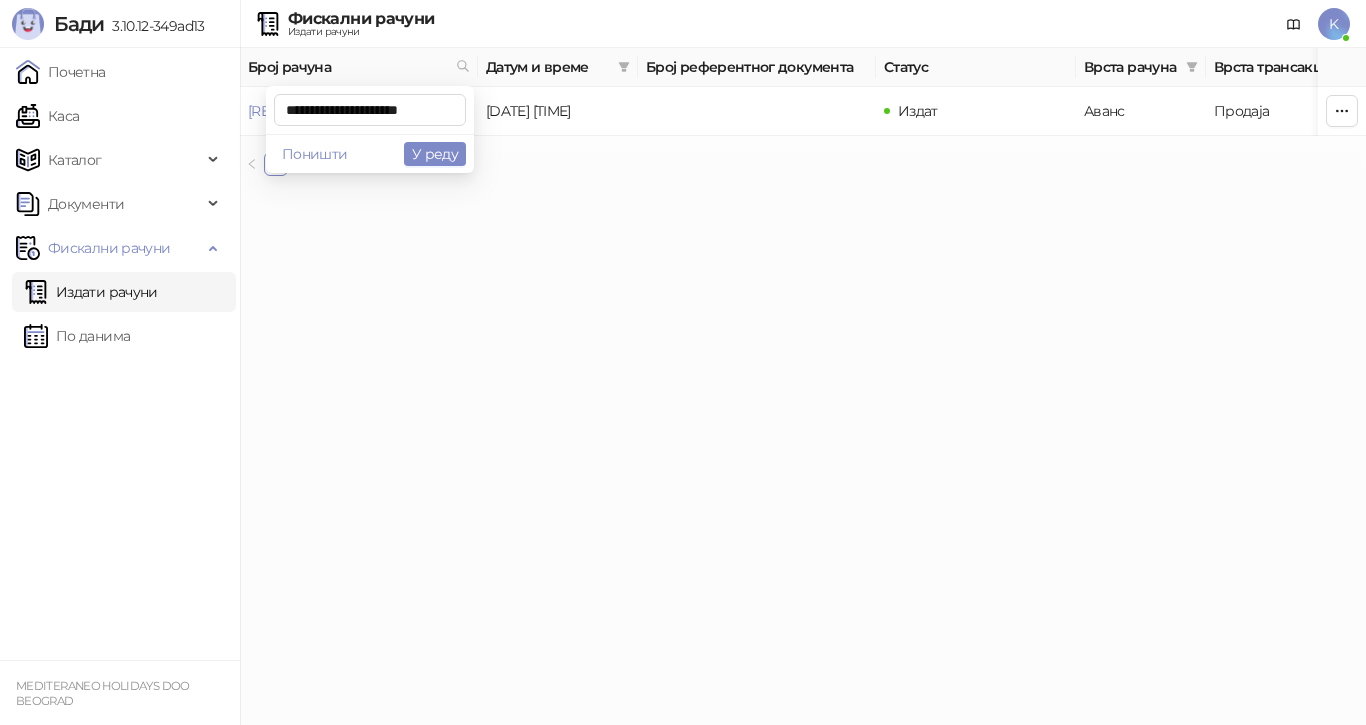 scroll, scrollTop: 0, scrollLeft: 8, axis: horizontal 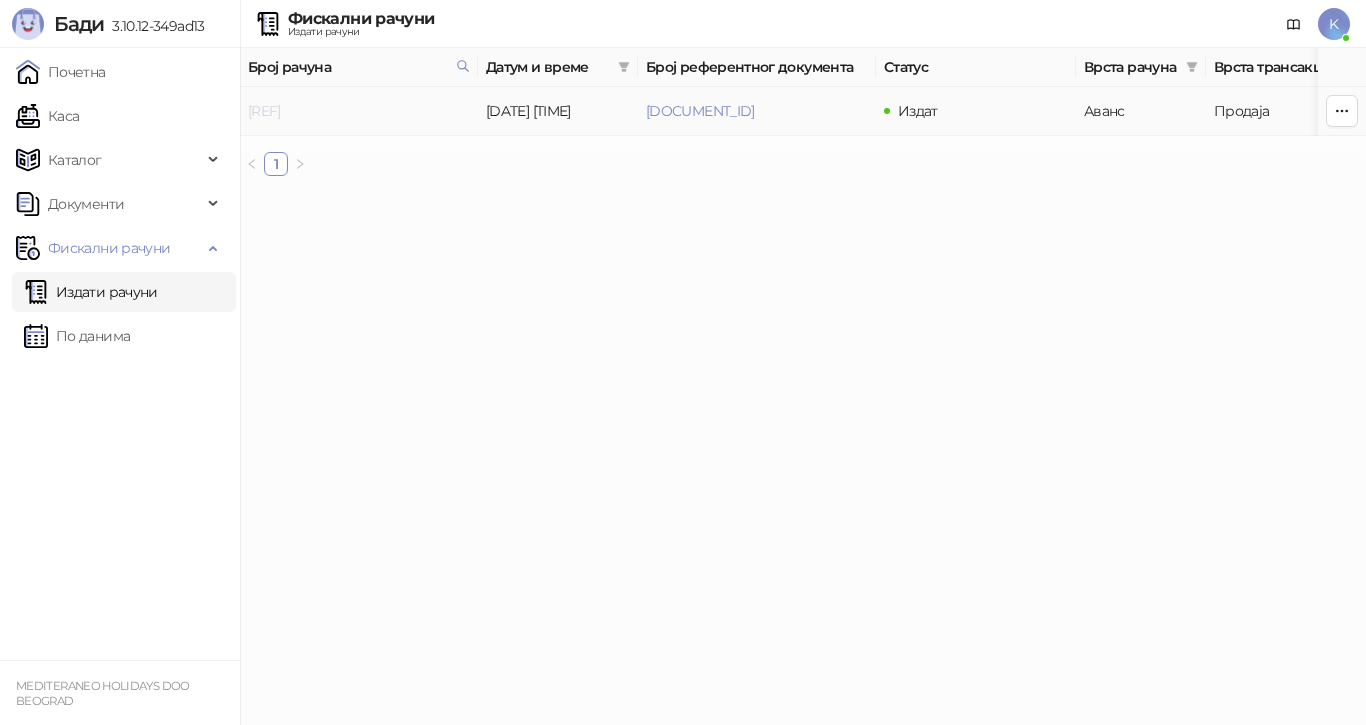 click on "[REF]" at bounding box center (264, 111) 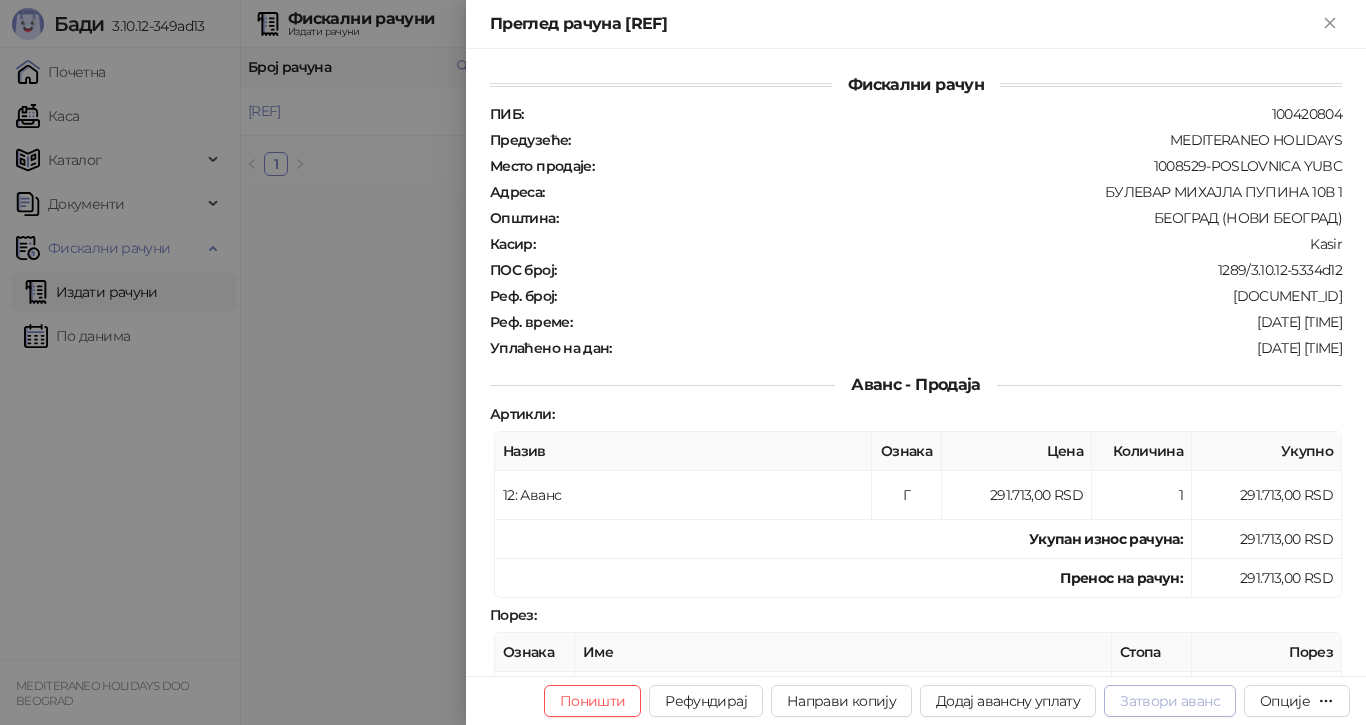 click on "Затвори аванс" at bounding box center (1170, 701) 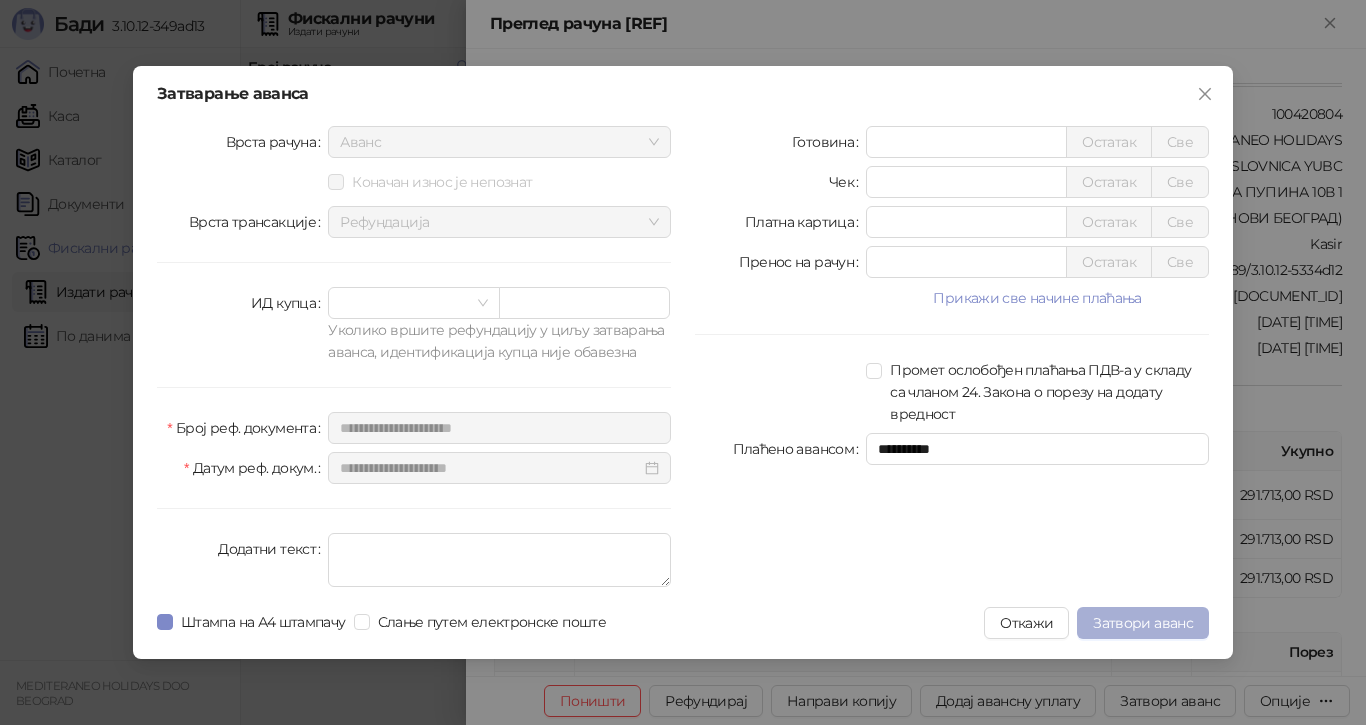 click on "Затвори аванс" at bounding box center [1143, 623] 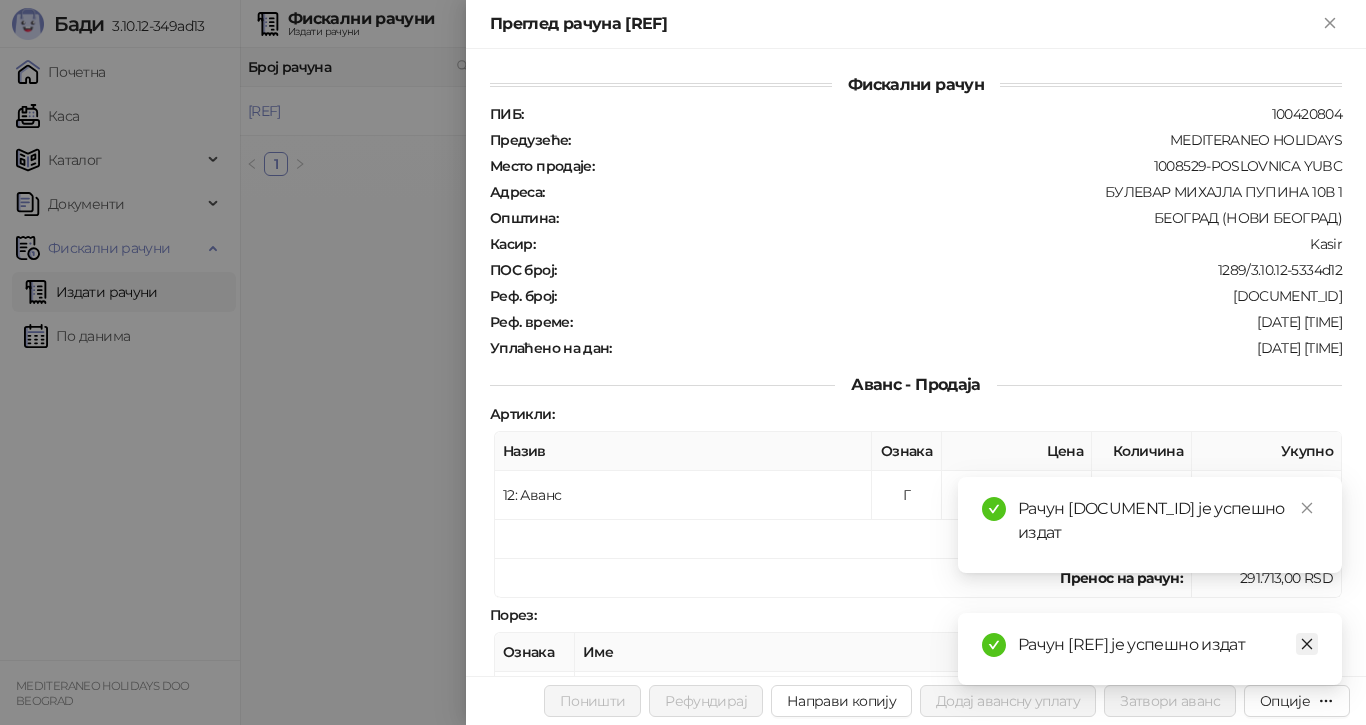 click 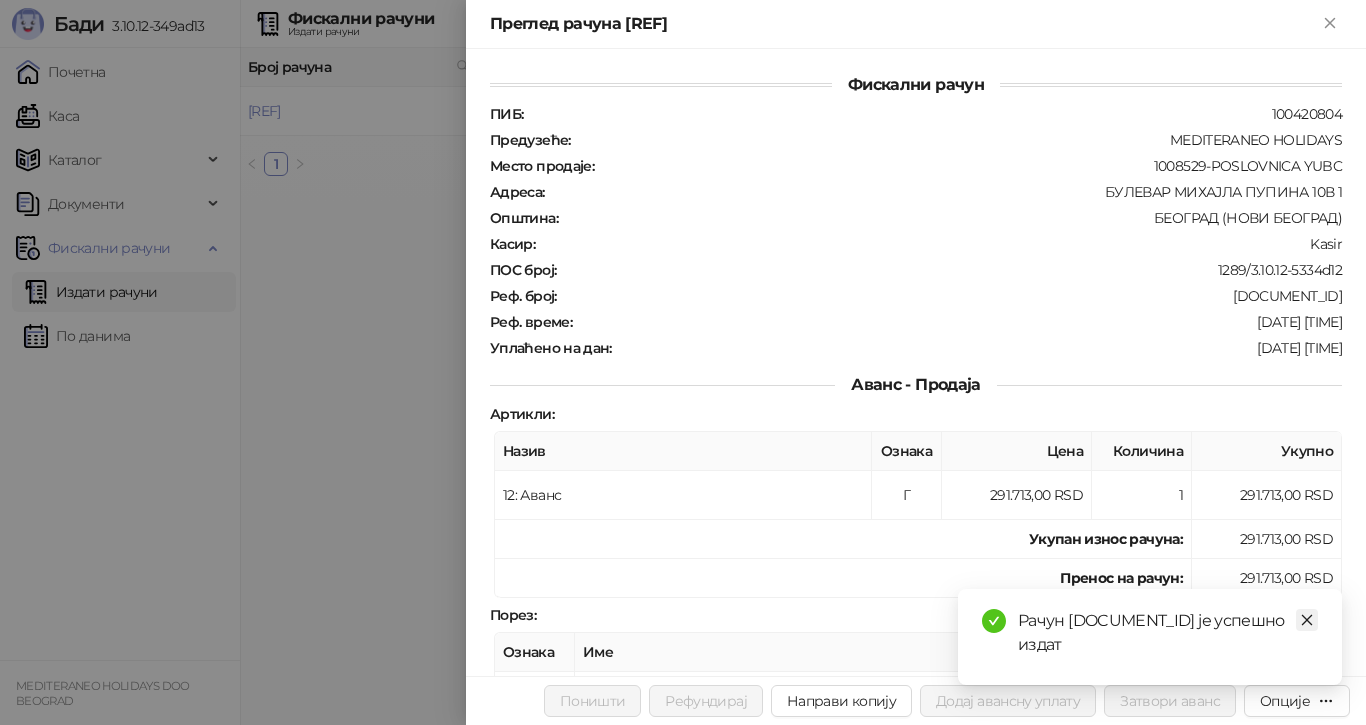 click 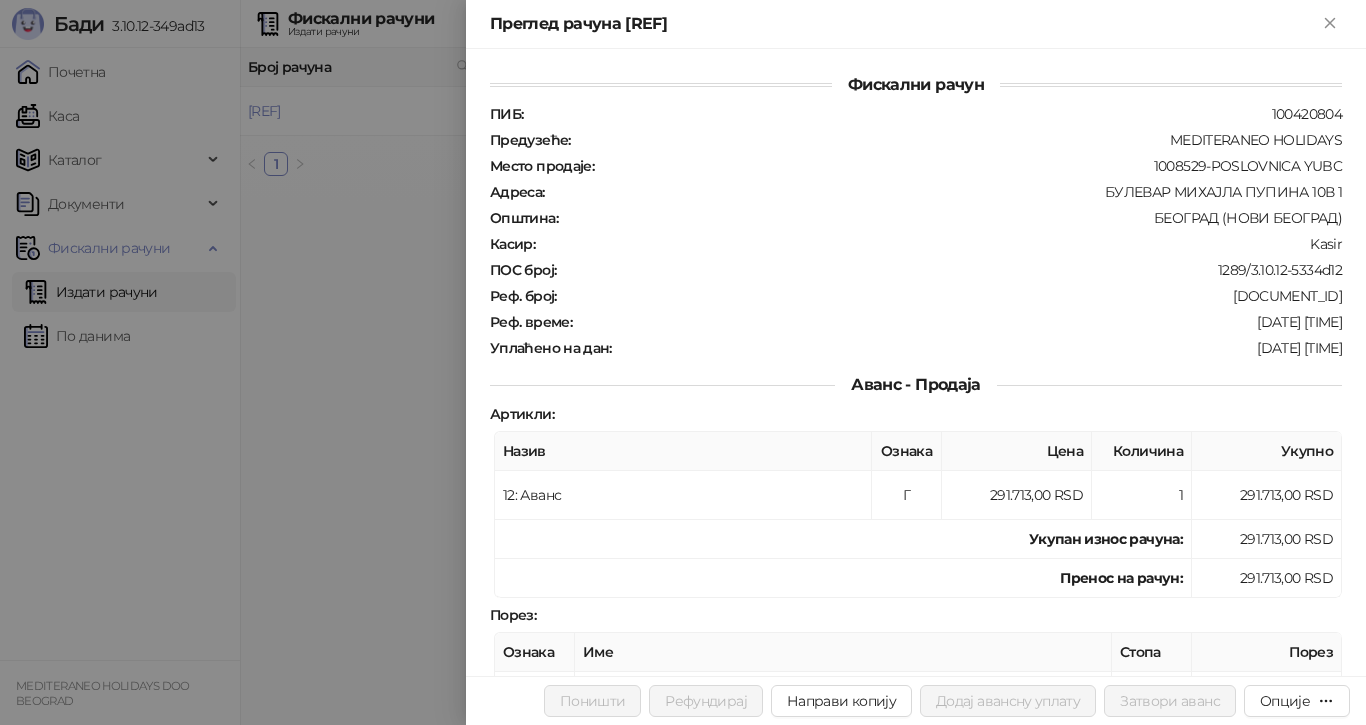 click at bounding box center (683, 362) 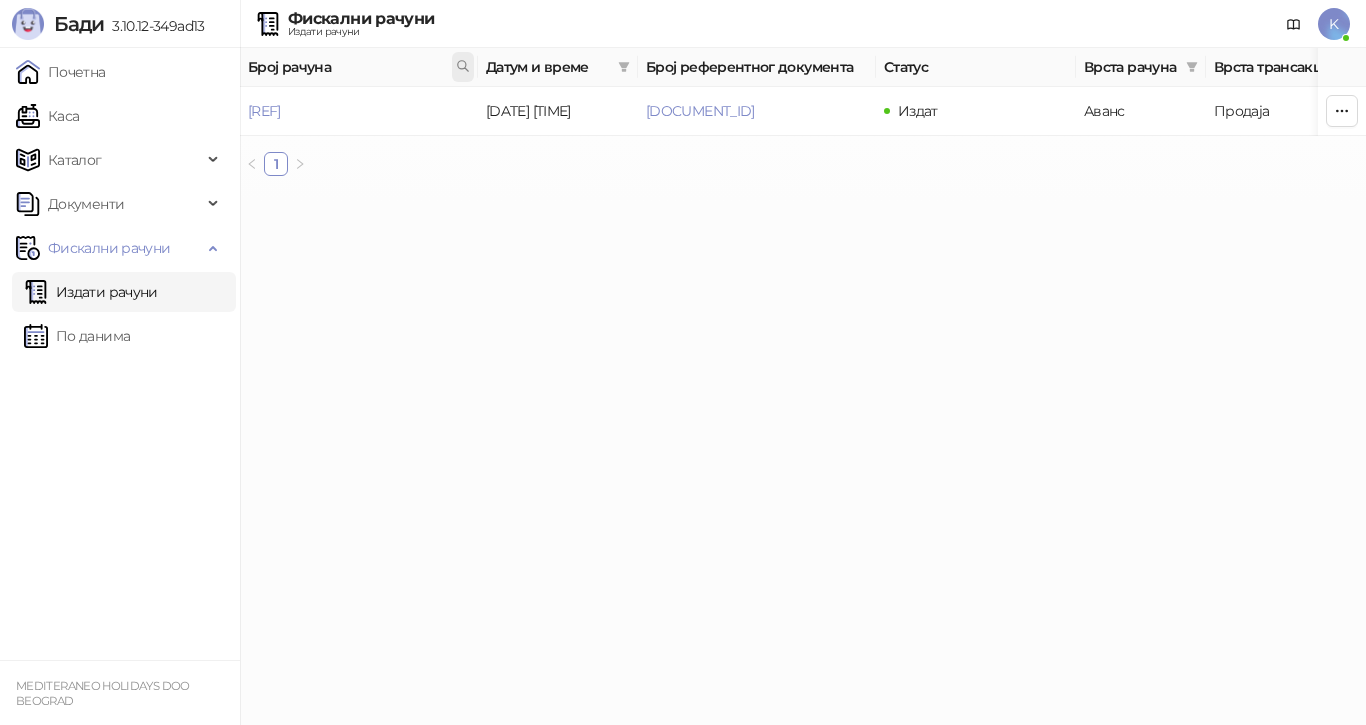 click 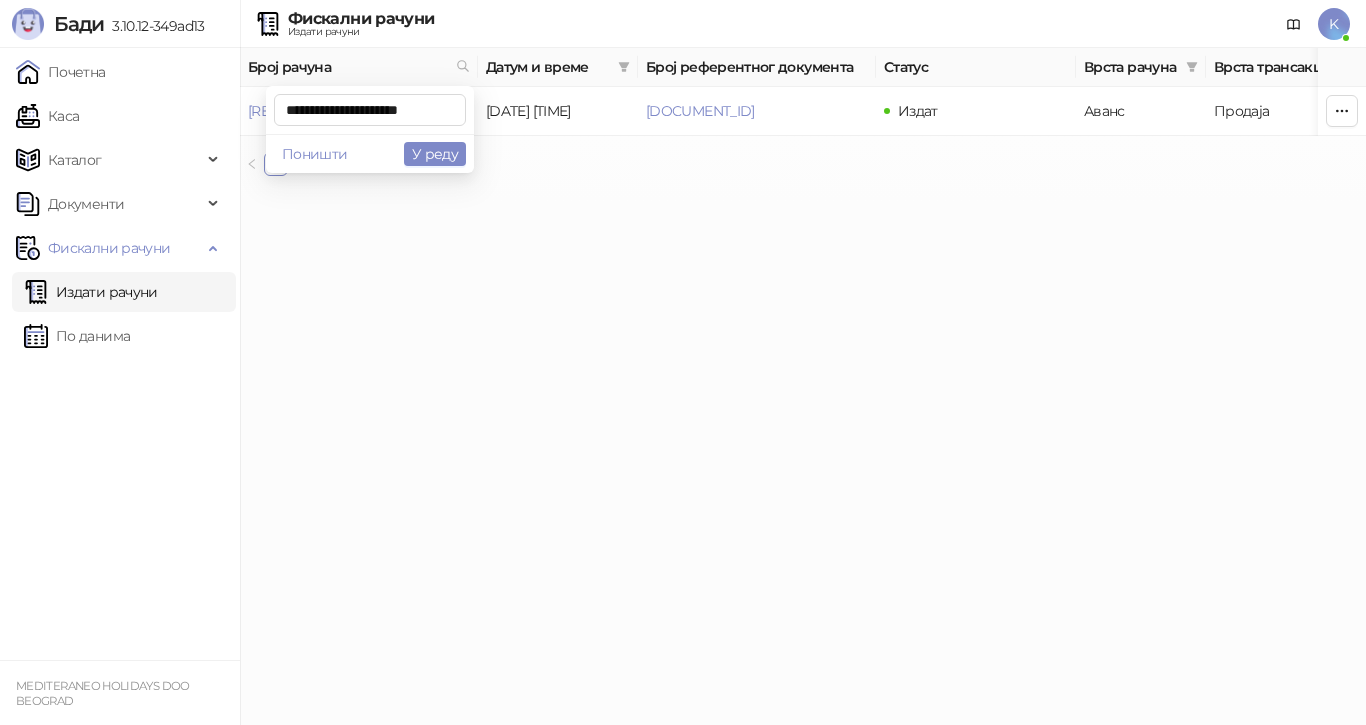 scroll, scrollTop: 0, scrollLeft: 9, axis: horizontal 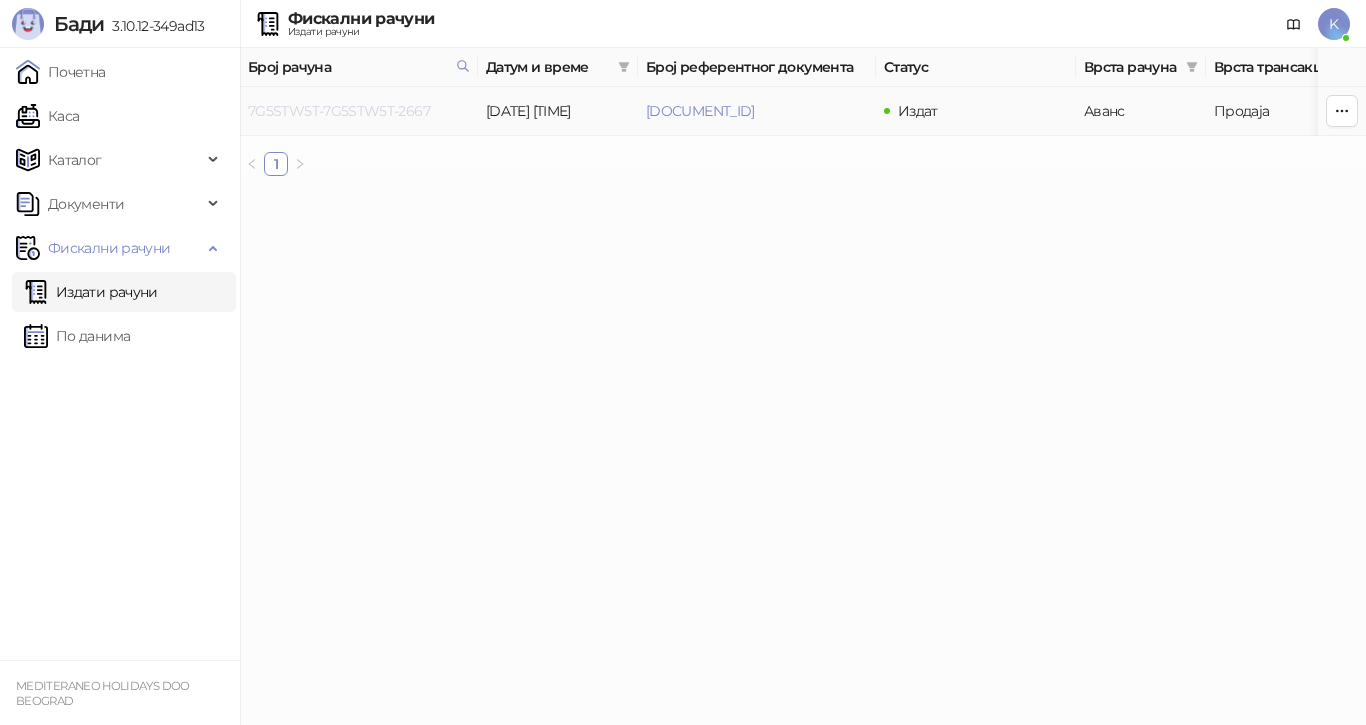 click on "7G5STW5T-7G5STW5T-2667" at bounding box center [339, 111] 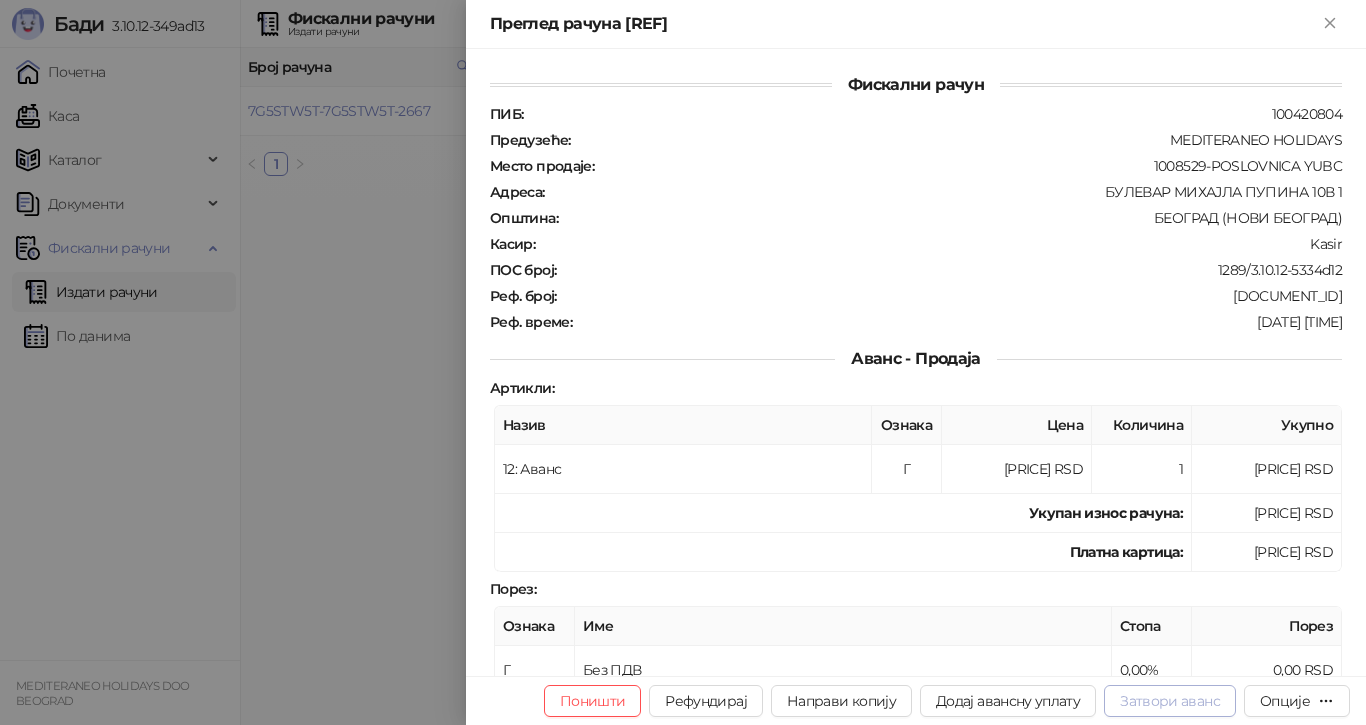 click on "Затвори аванс" at bounding box center [1170, 701] 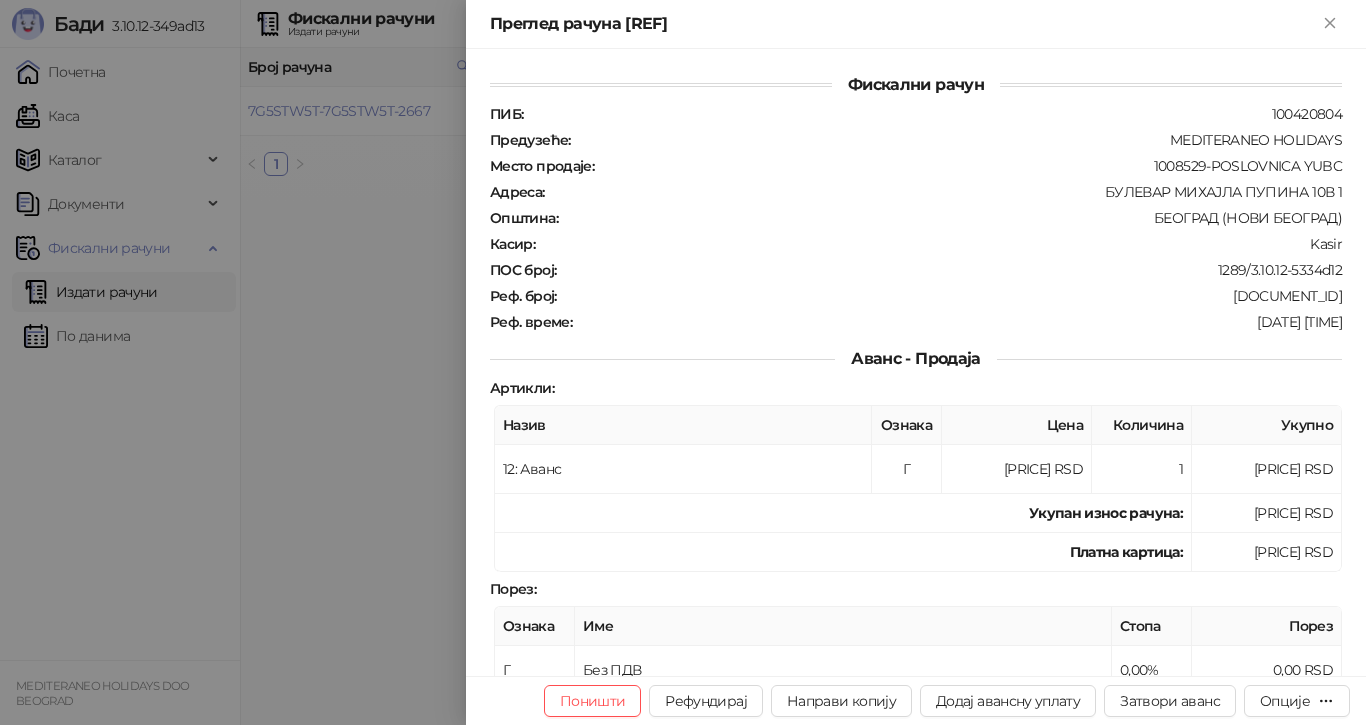 type on "**********" 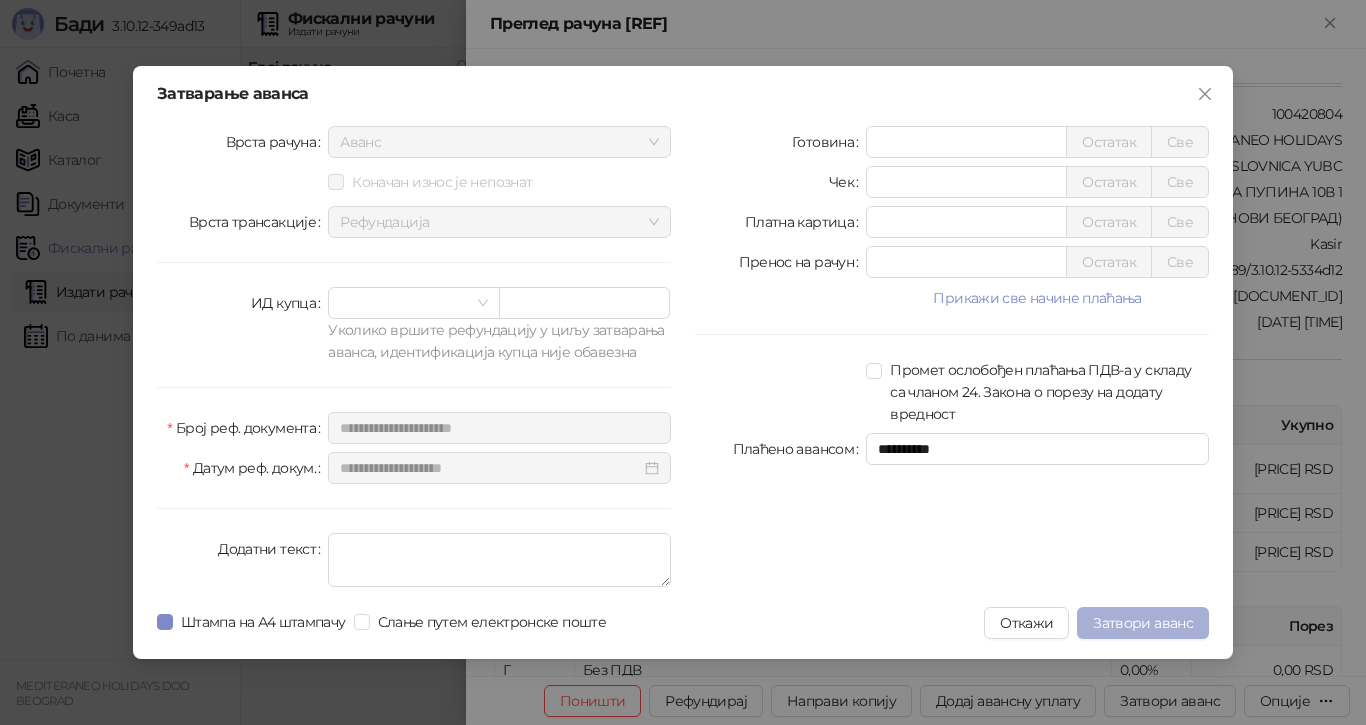 click on "Затвори аванс" at bounding box center (1143, 623) 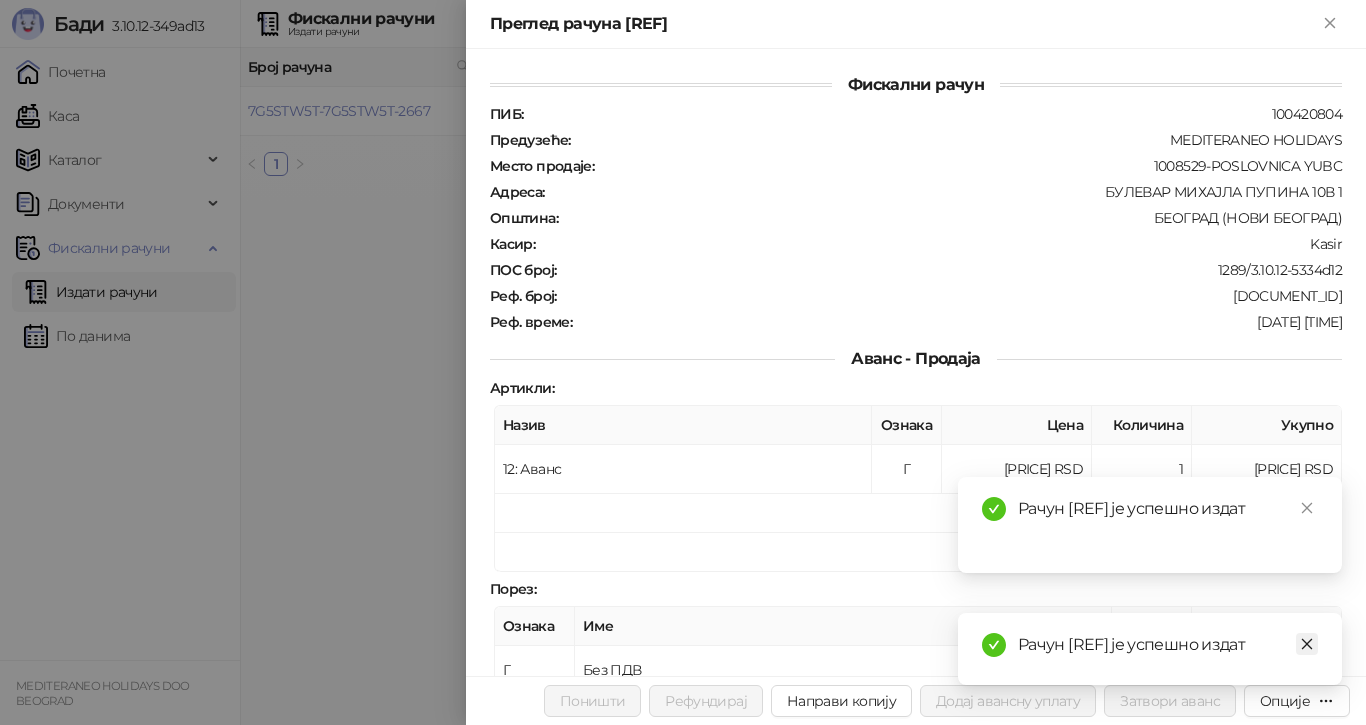 click 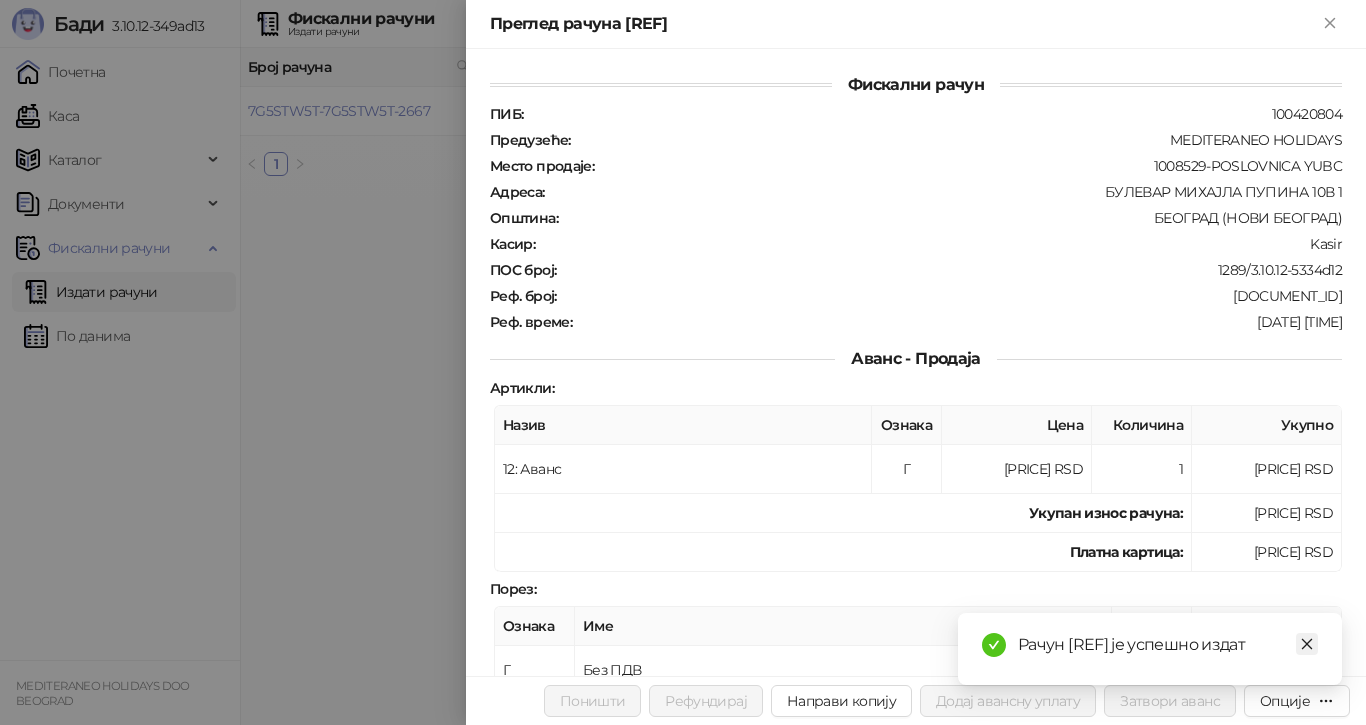click 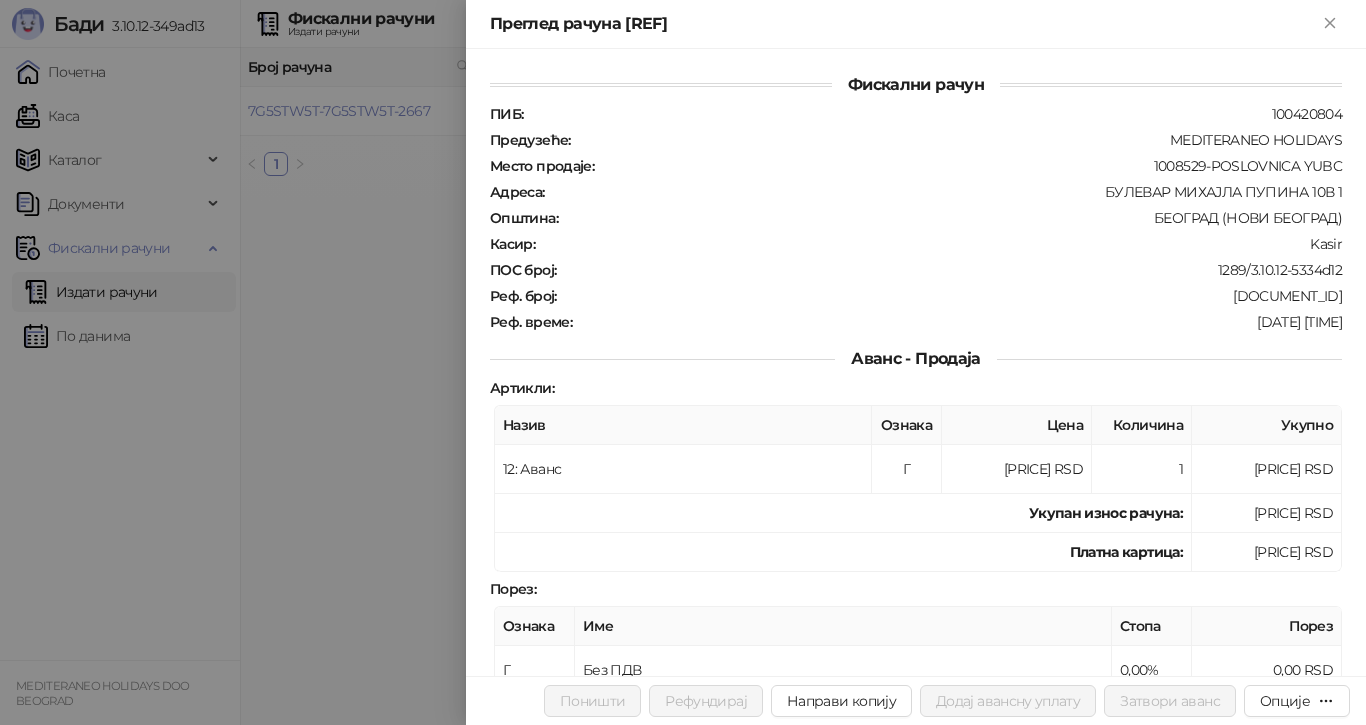 click at bounding box center (683, 362) 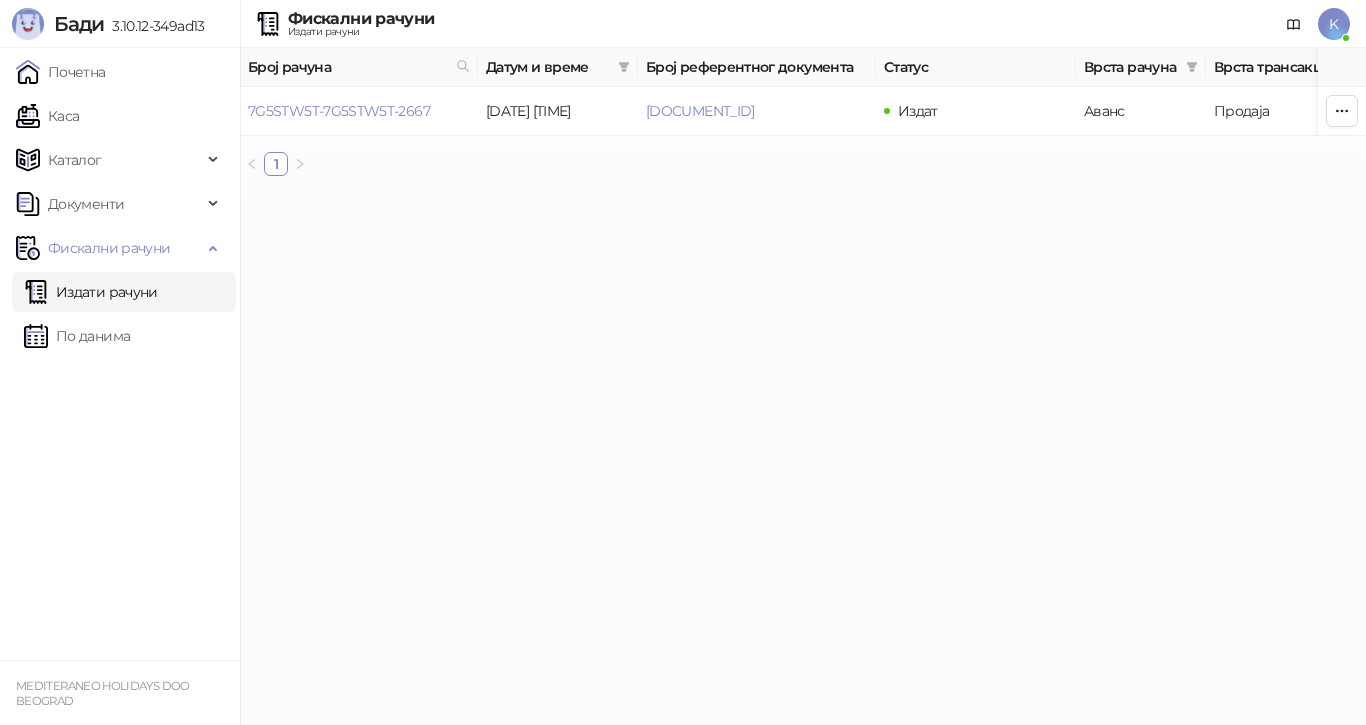 click on "Број рачуна" at bounding box center [348, 67] 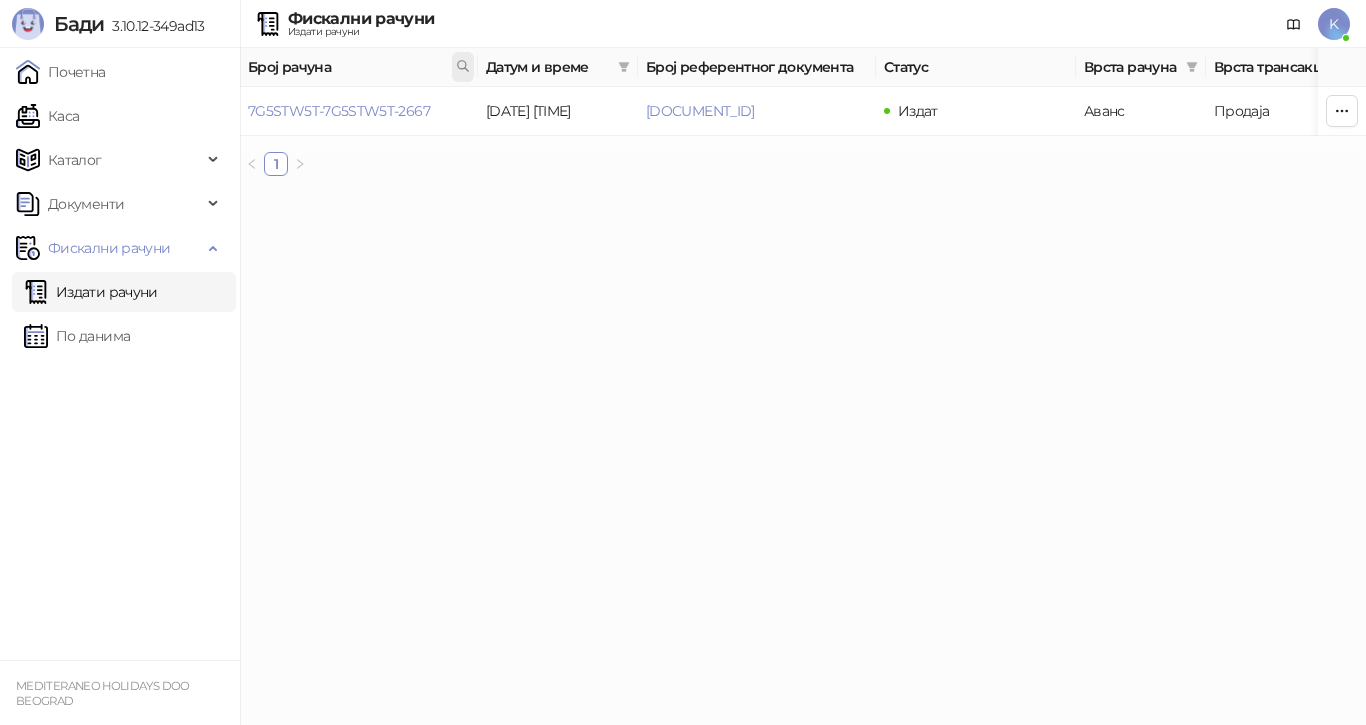 click 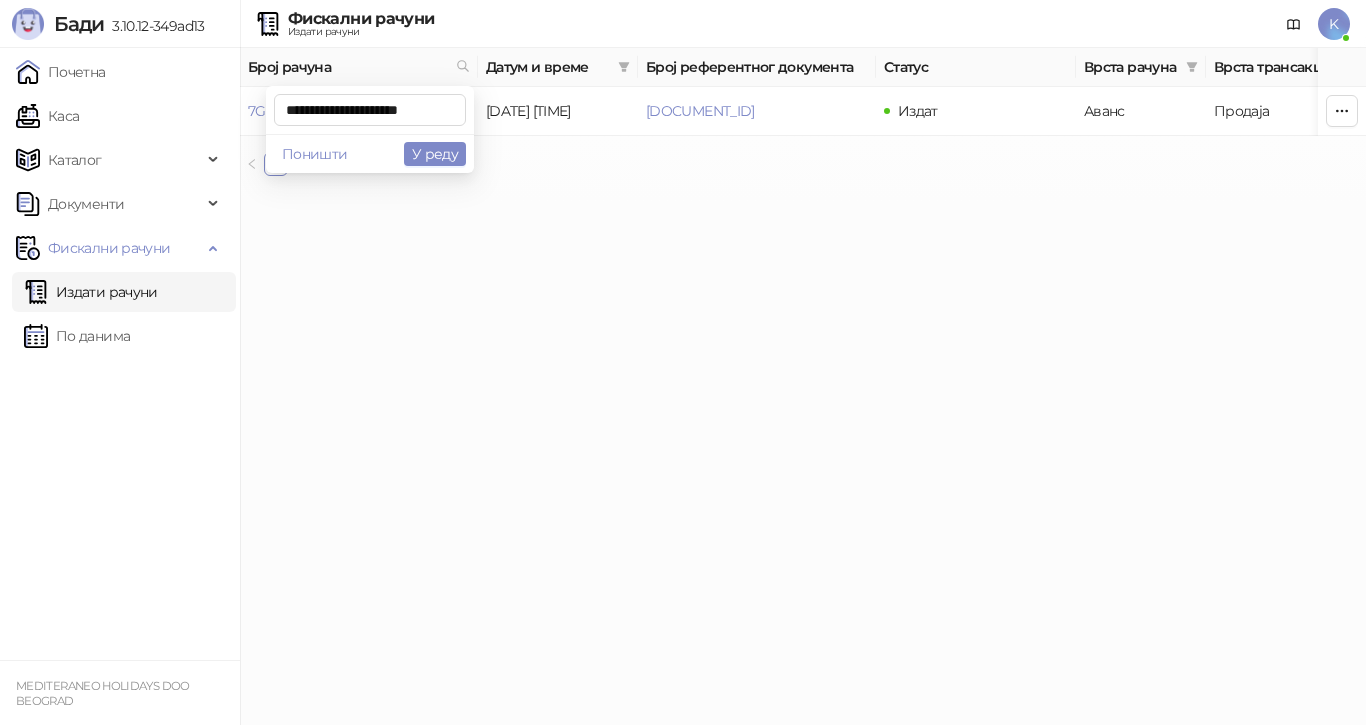 scroll, scrollTop: 0, scrollLeft: 8, axis: horizontal 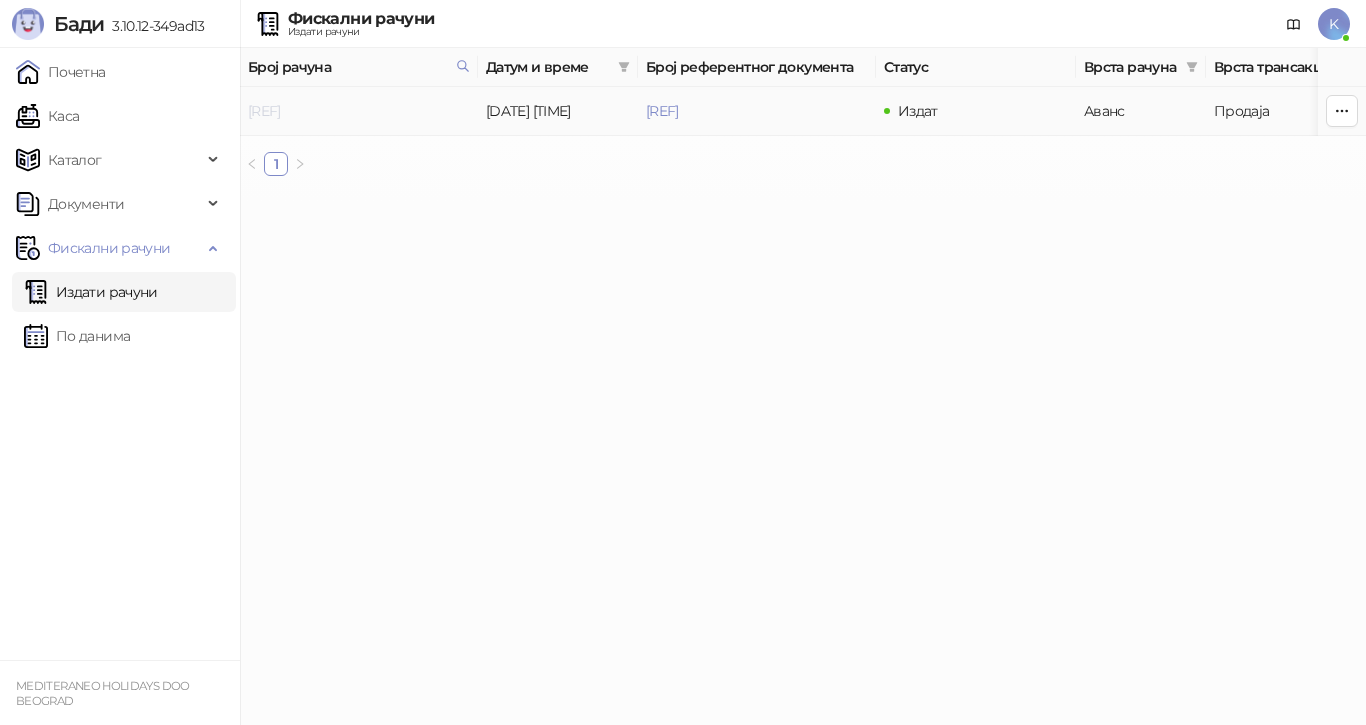 click on "[REF]" at bounding box center [264, 111] 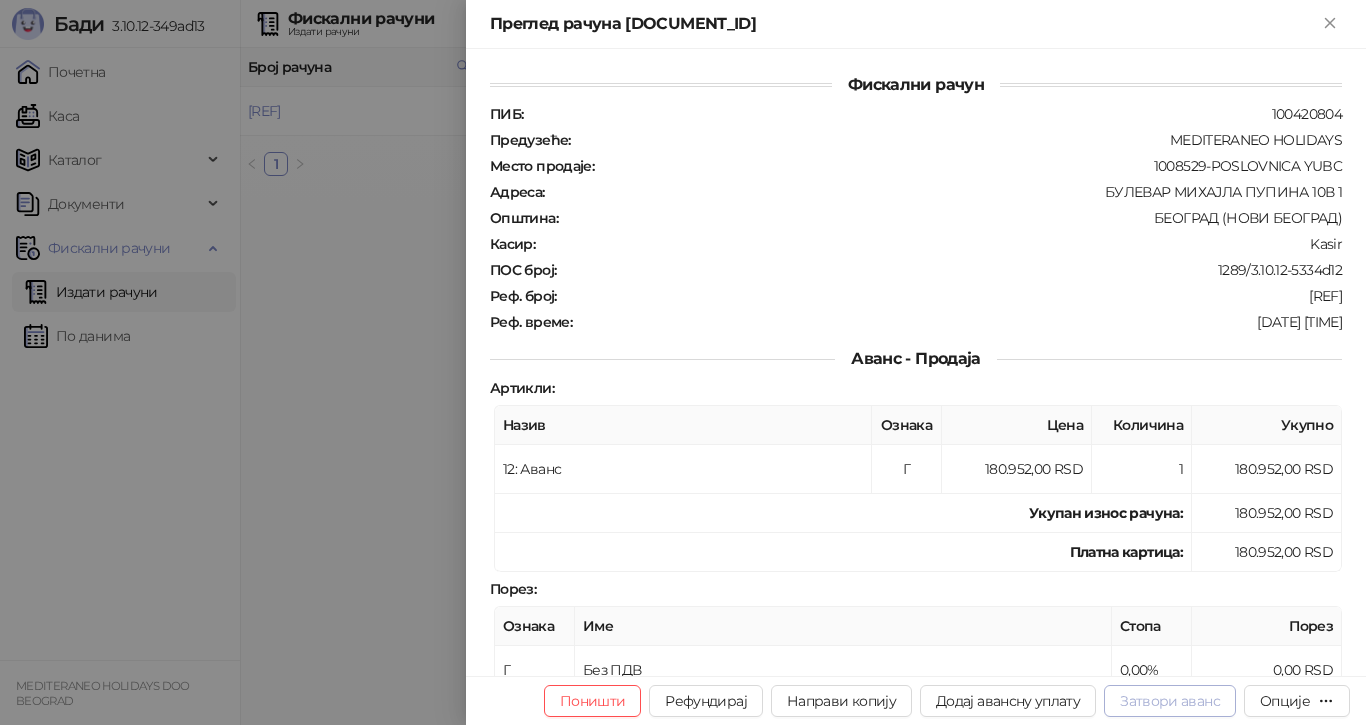 click on "Затвори аванс" at bounding box center (1170, 701) 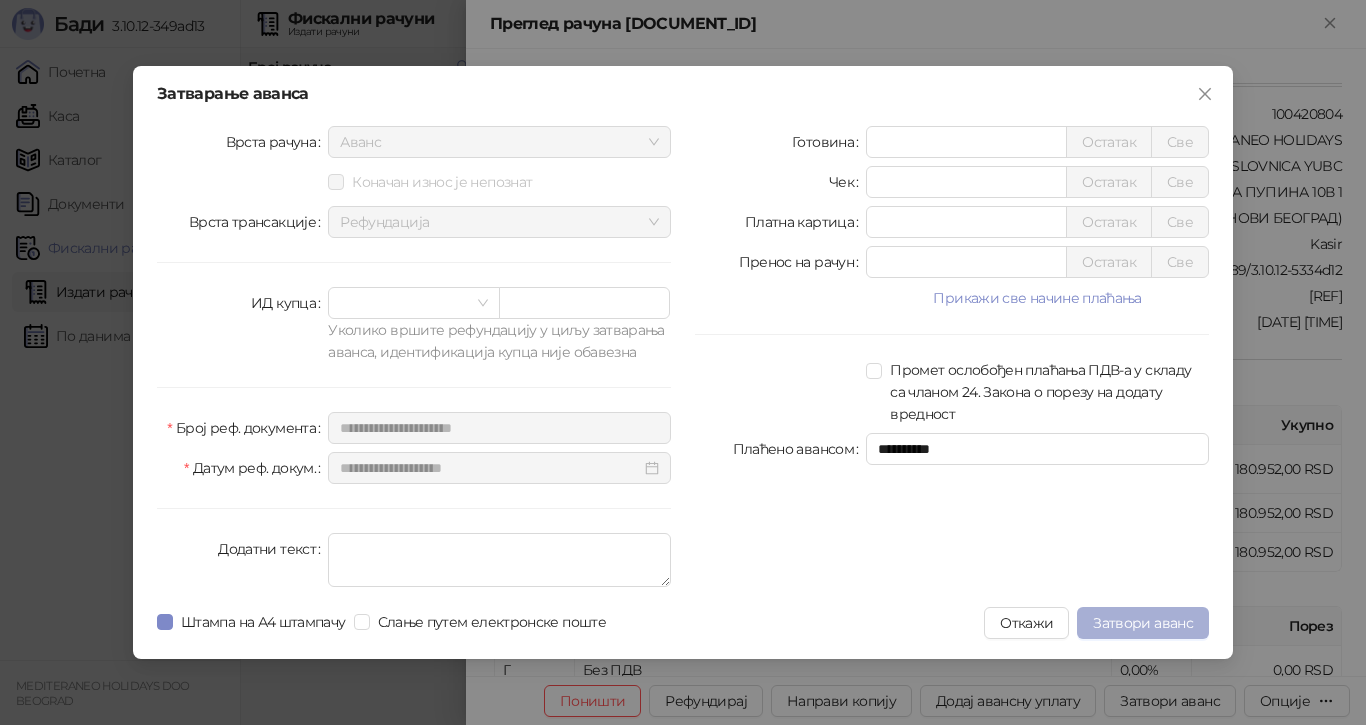 click on "Затвори аванс" at bounding box center (1143, 623) 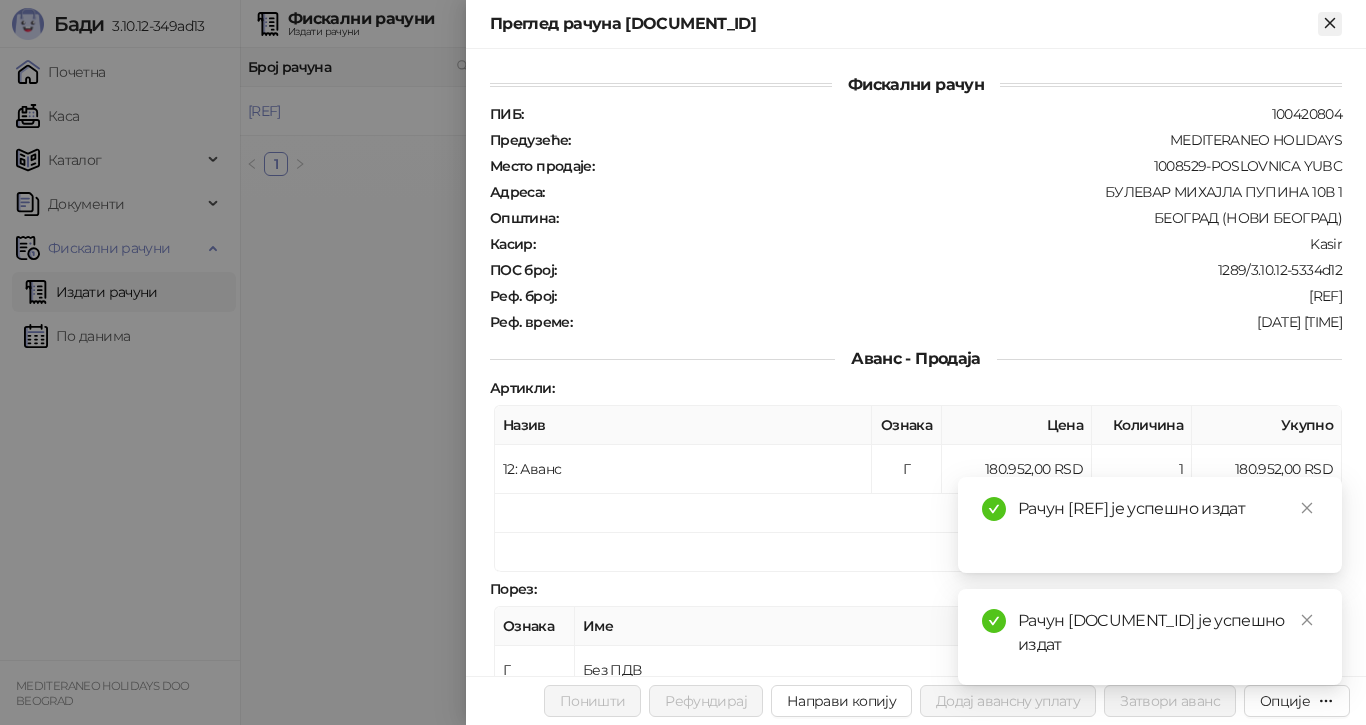 click 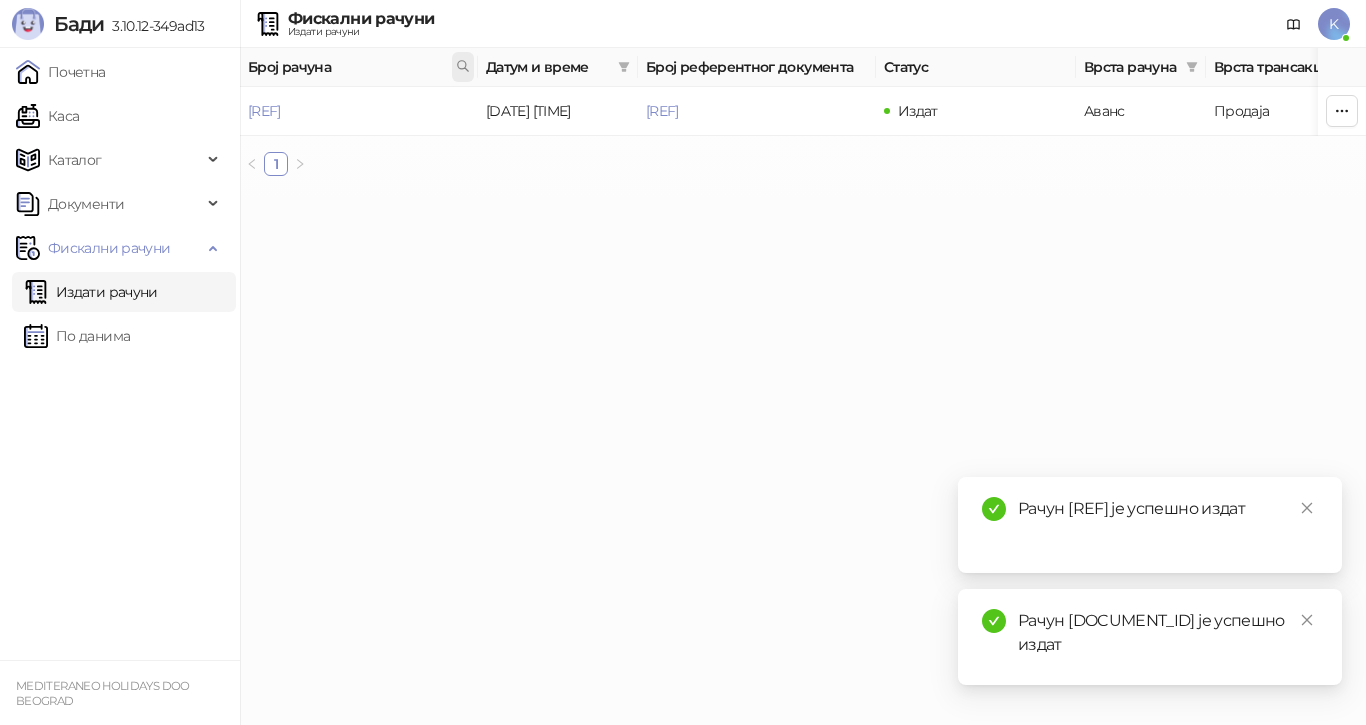 click at bounding box center (463, 67) 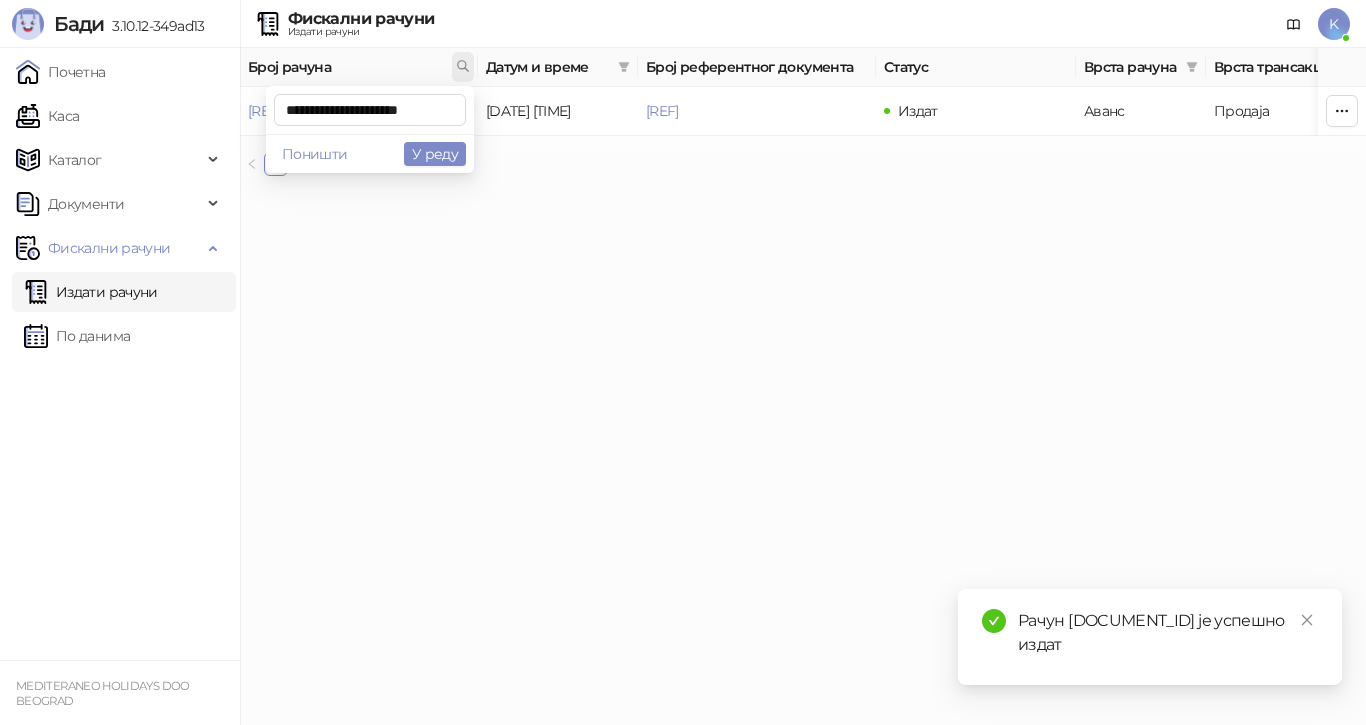 scroll, scrollTop: 0, scrollLeft: 9, axis: horizontal 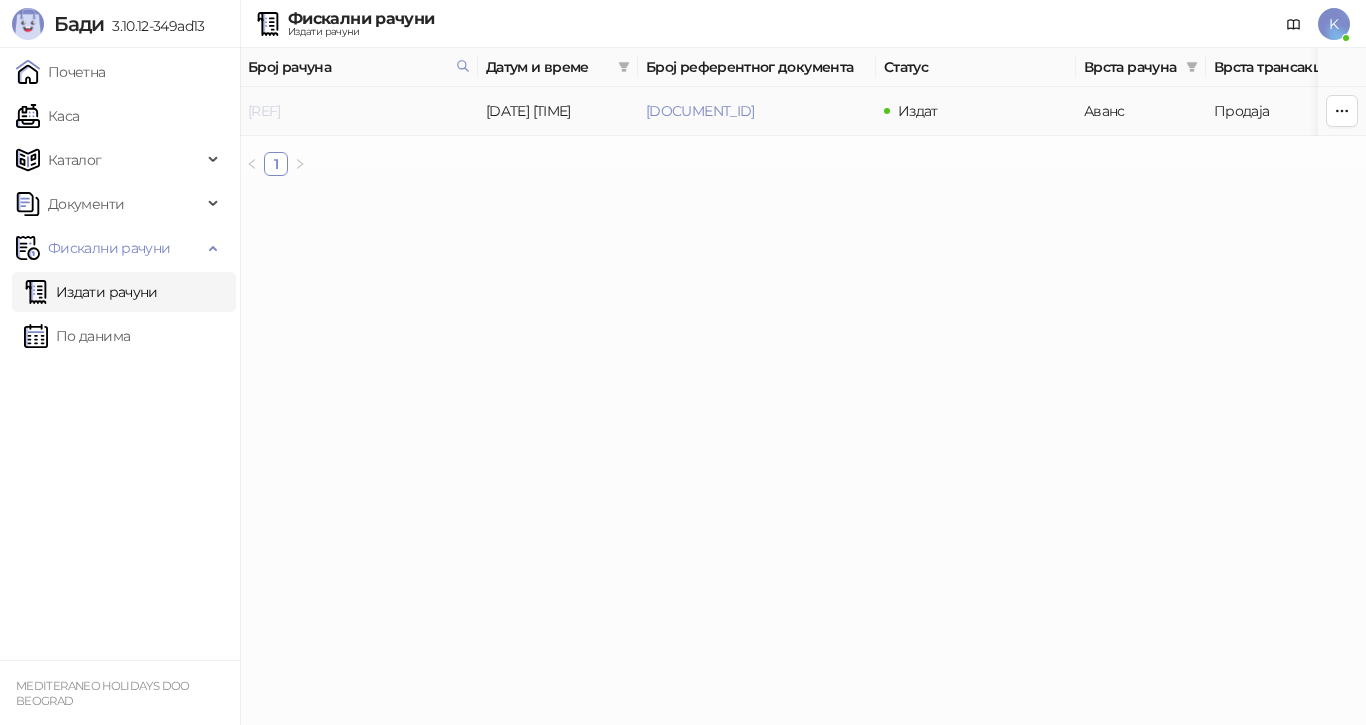 click on "[REF]" at bounding box center (264, 111) 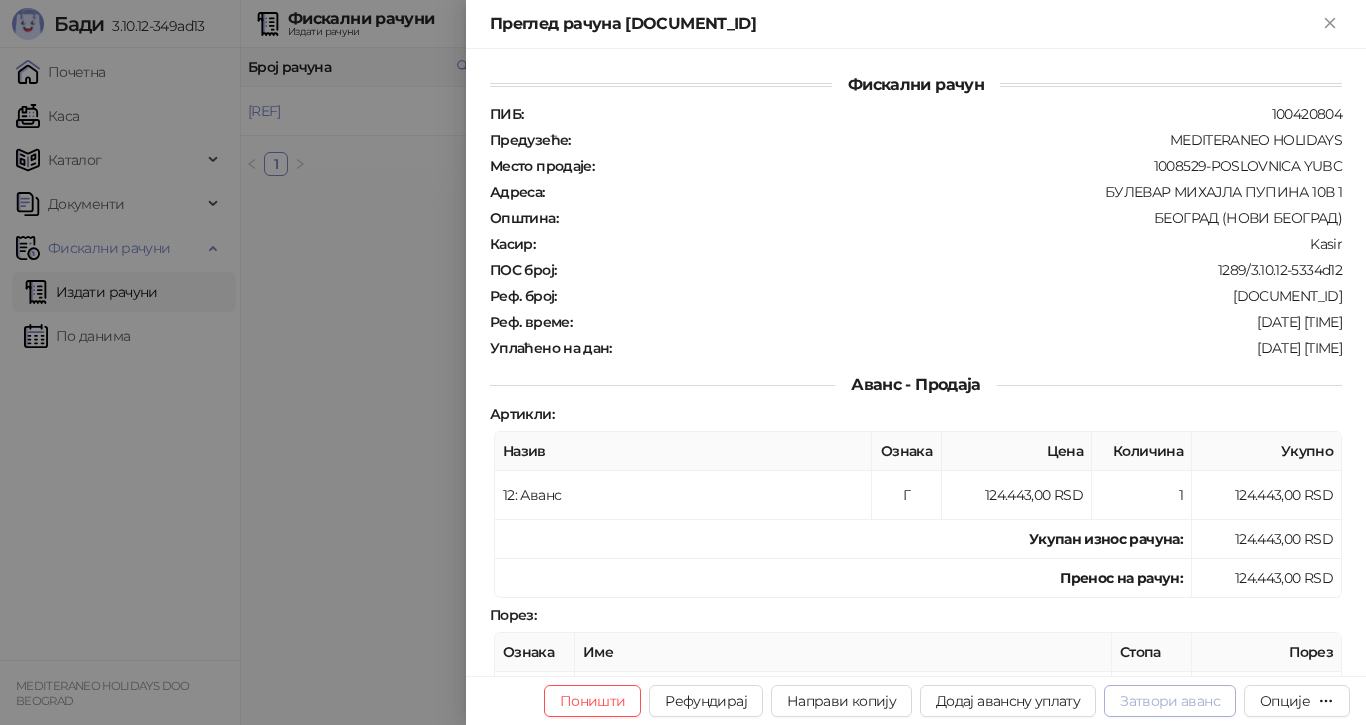 click on "Затвори аванс" at bounding box center (1170, 701) 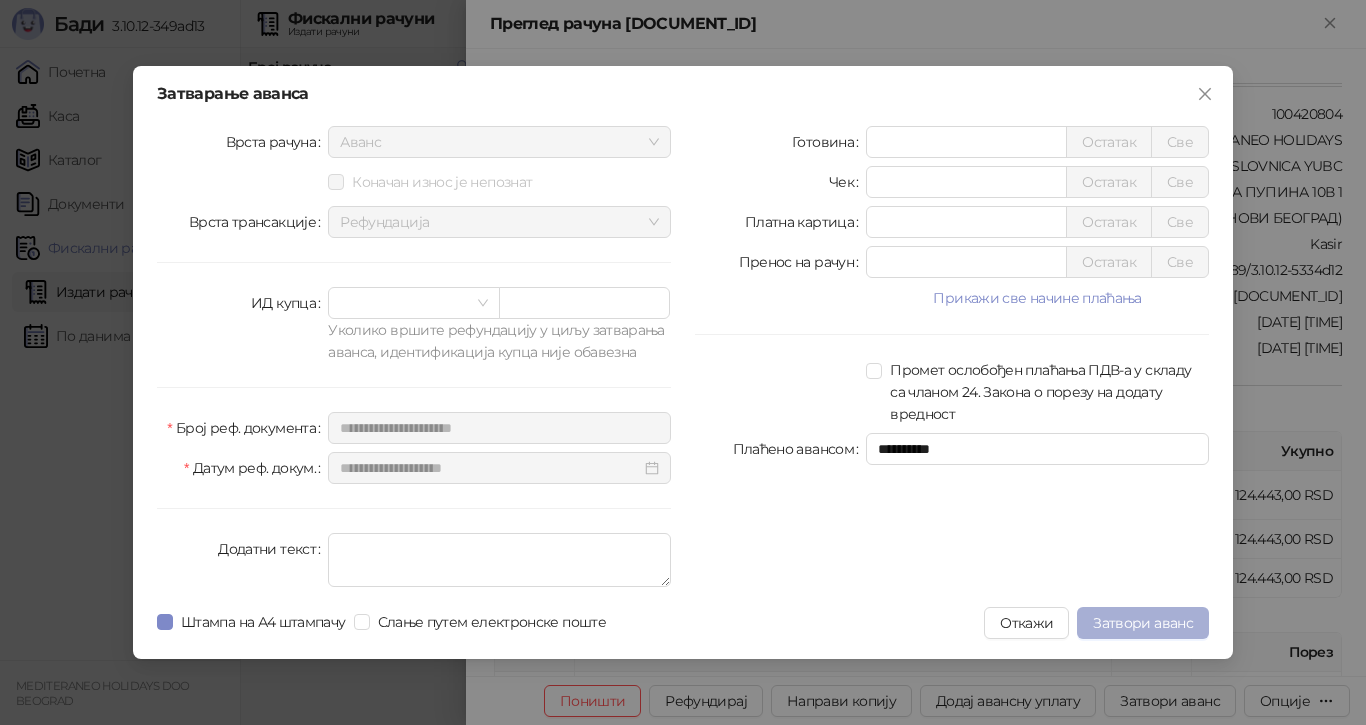 click on "Затвори аванс" at bounding box center [1143, 623] 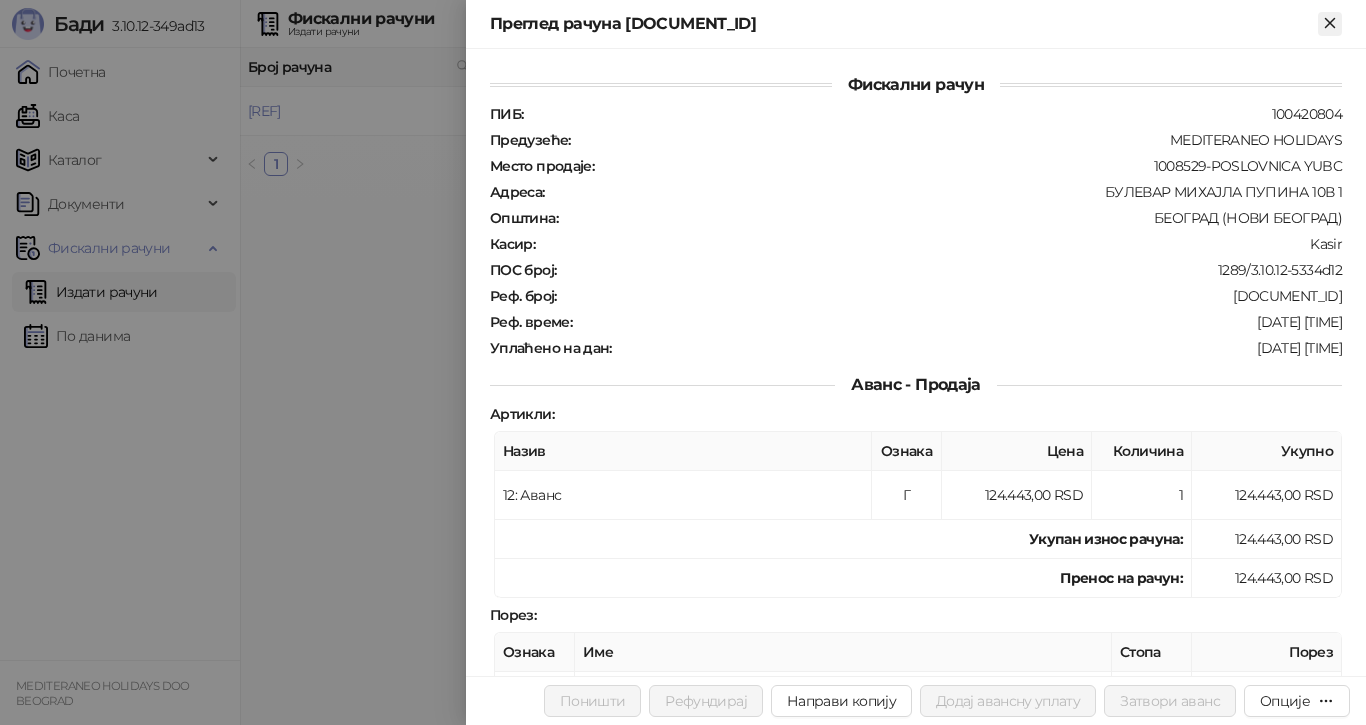 click 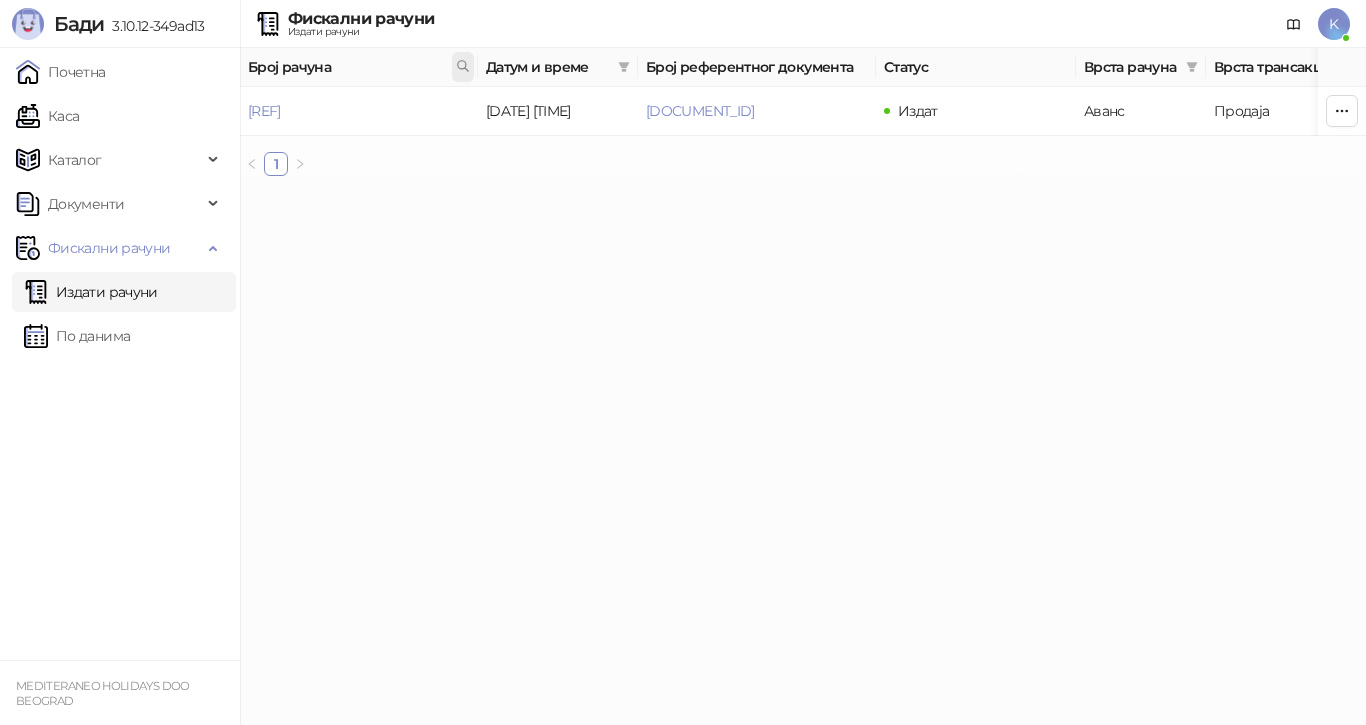 click at bounding box center (463, 67) 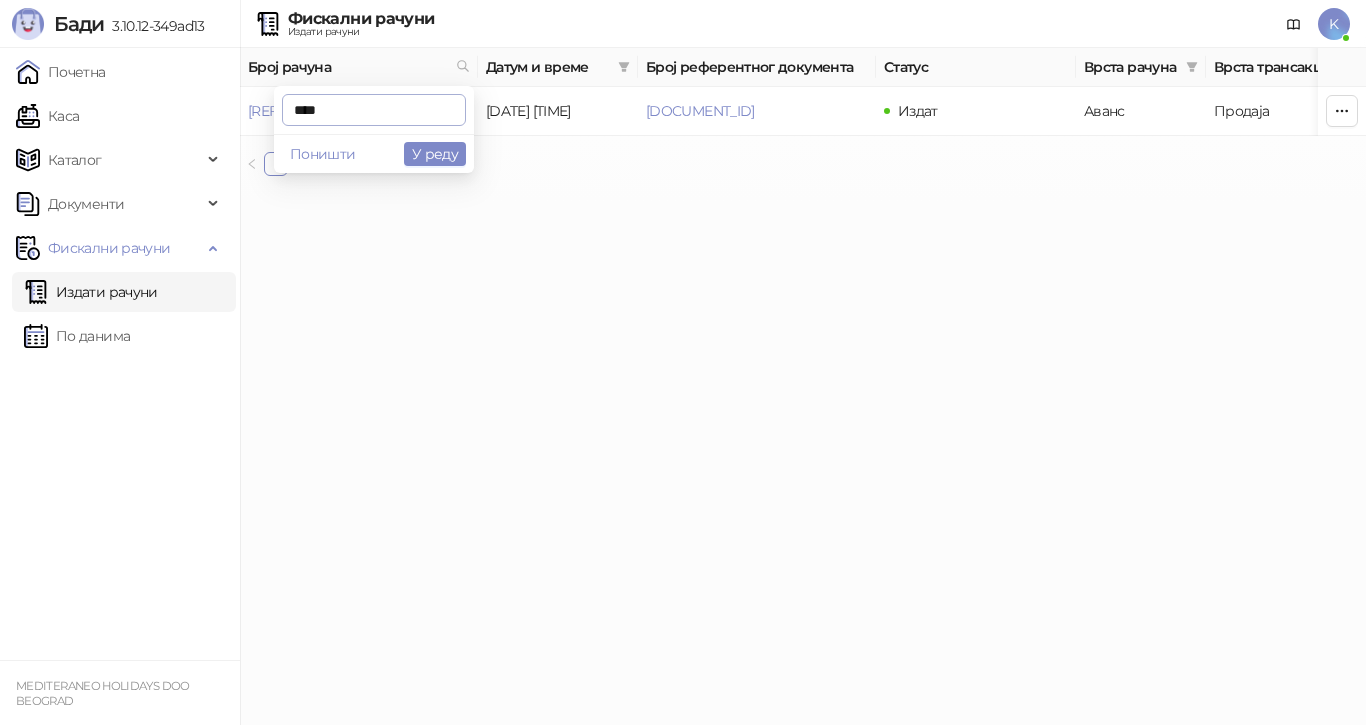 type on "****" 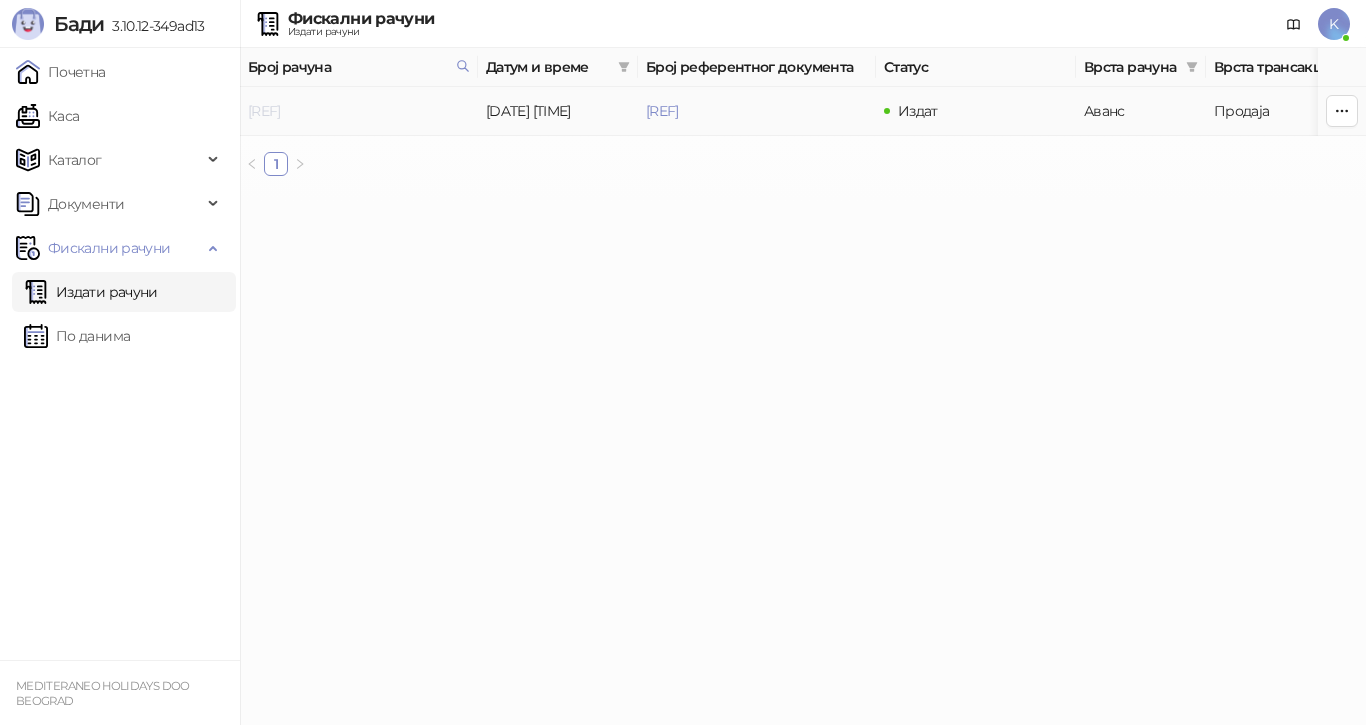 click on "[REF]" at bounding box center [264, 111] 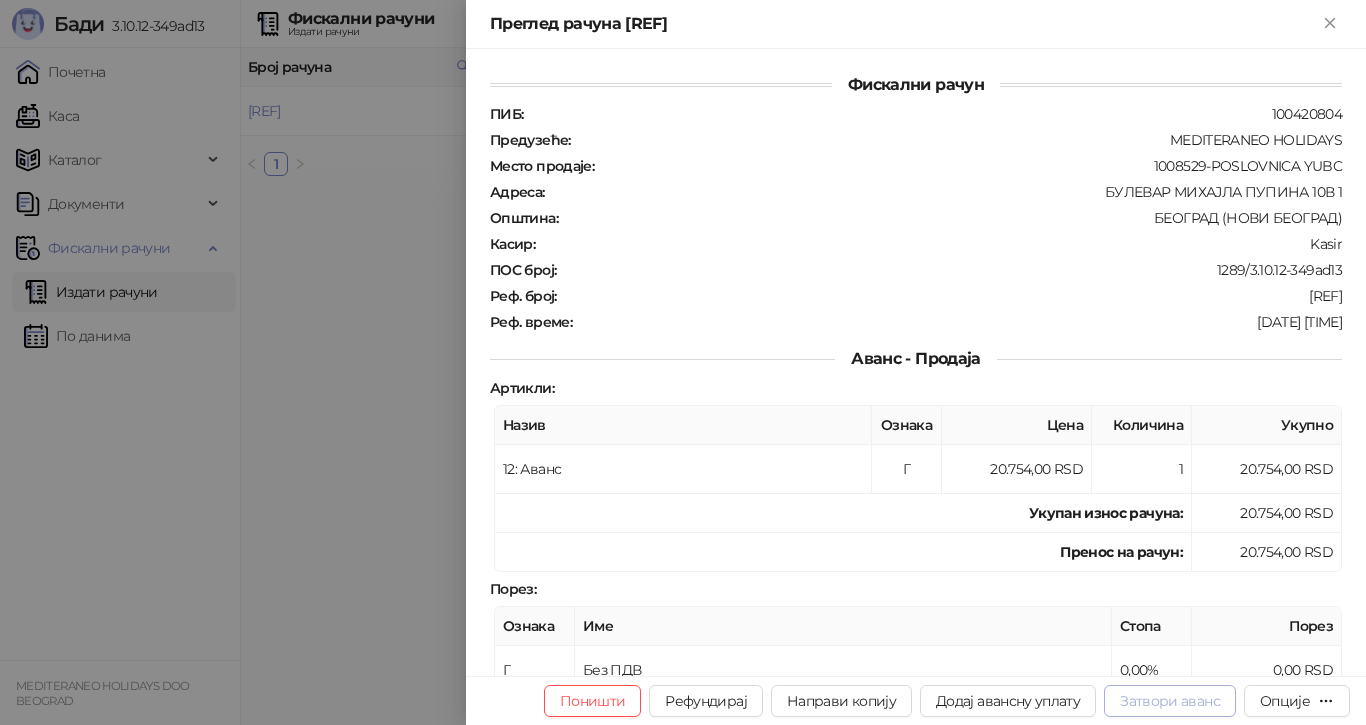 click on "Затвори аванс" at bounding box center (1170, 701) 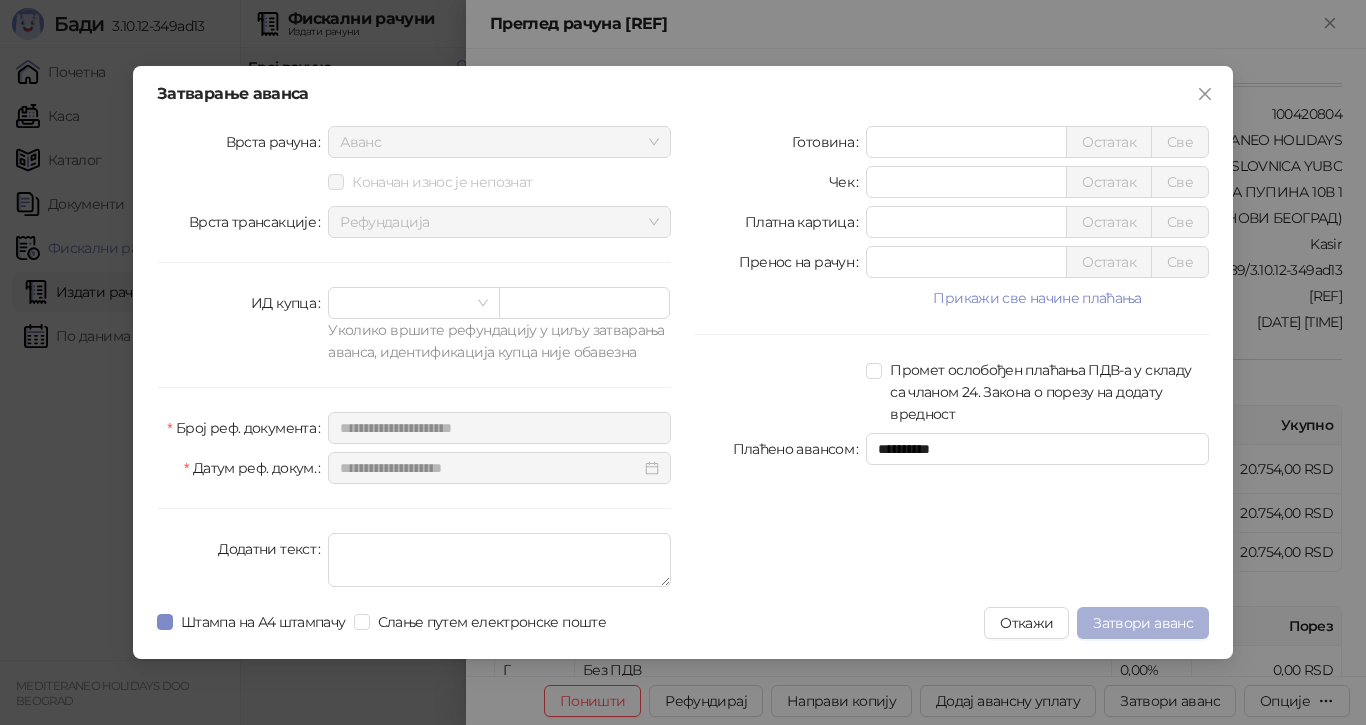 click on "Затвори аванс" at bounding box center [1143, 623] 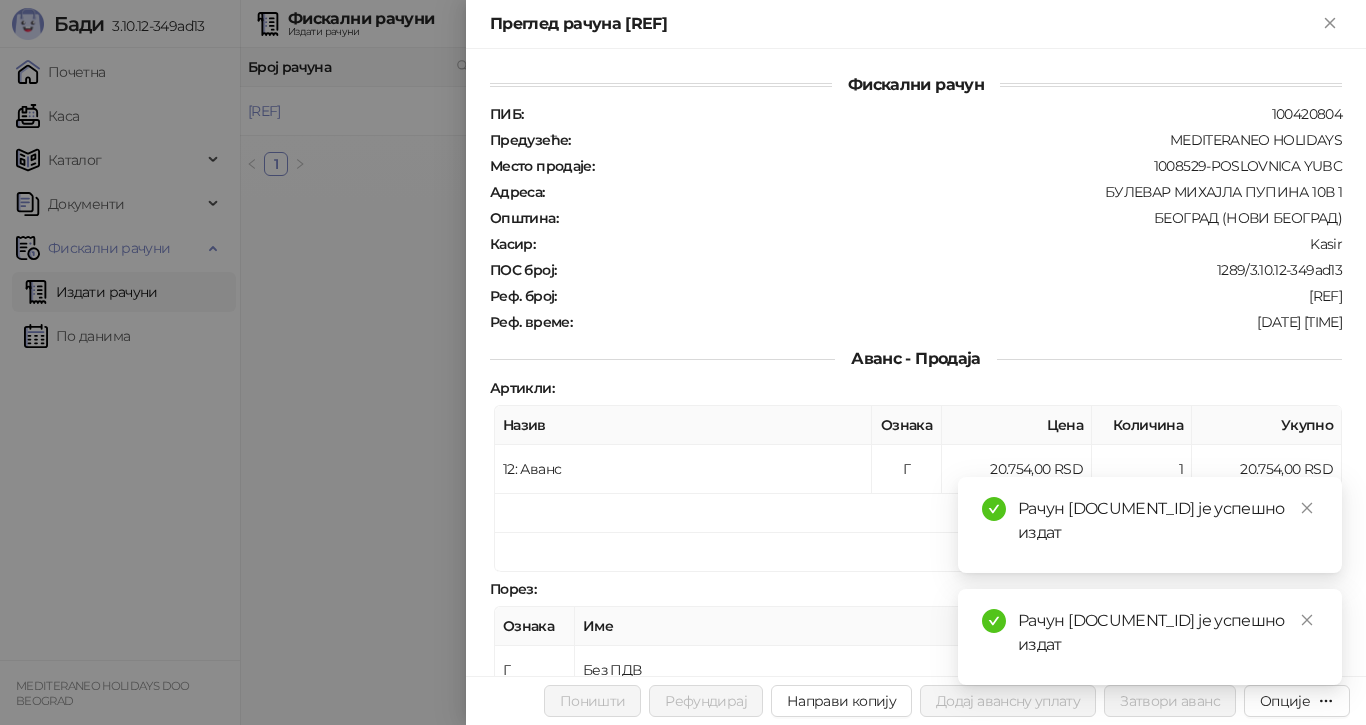 click at bounding box center (683, 362) 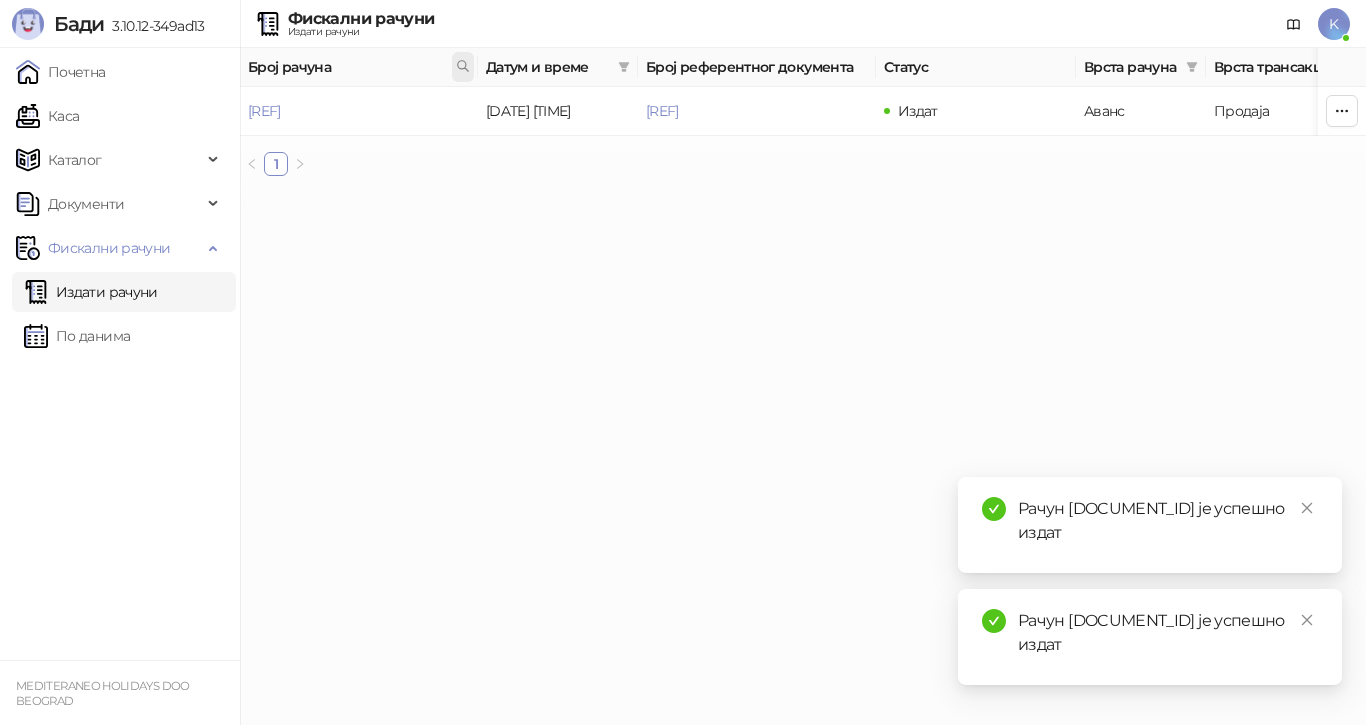 click 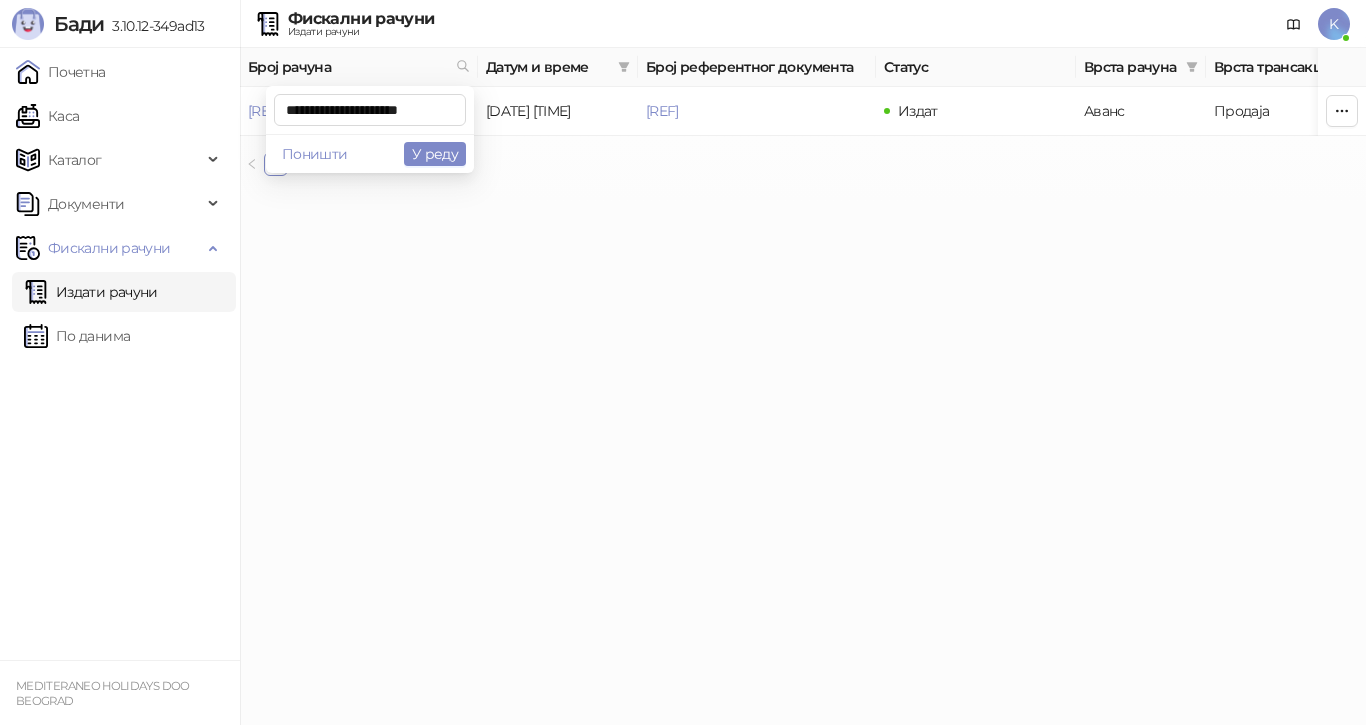 scroll, scrollTop: 0, scrollLeft: 8, axis: horizontal 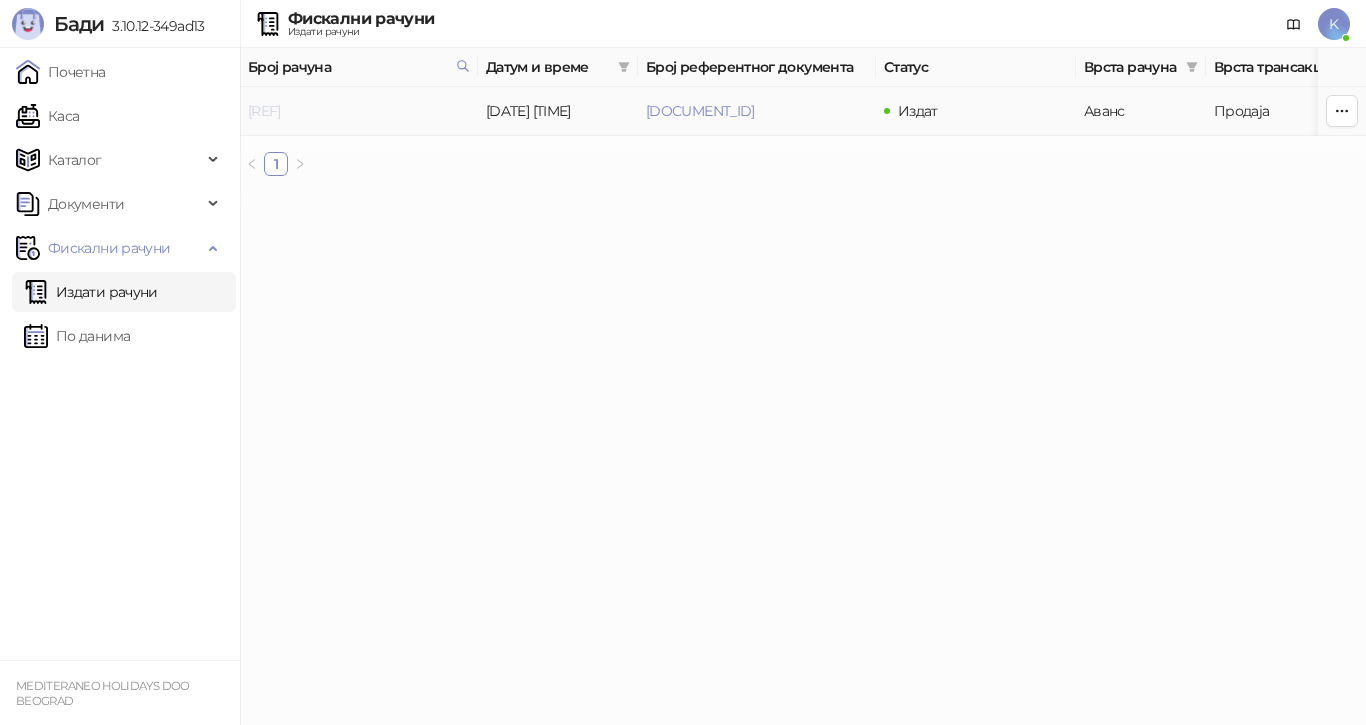 click on "[REF]" at bounding box center (264, 111) 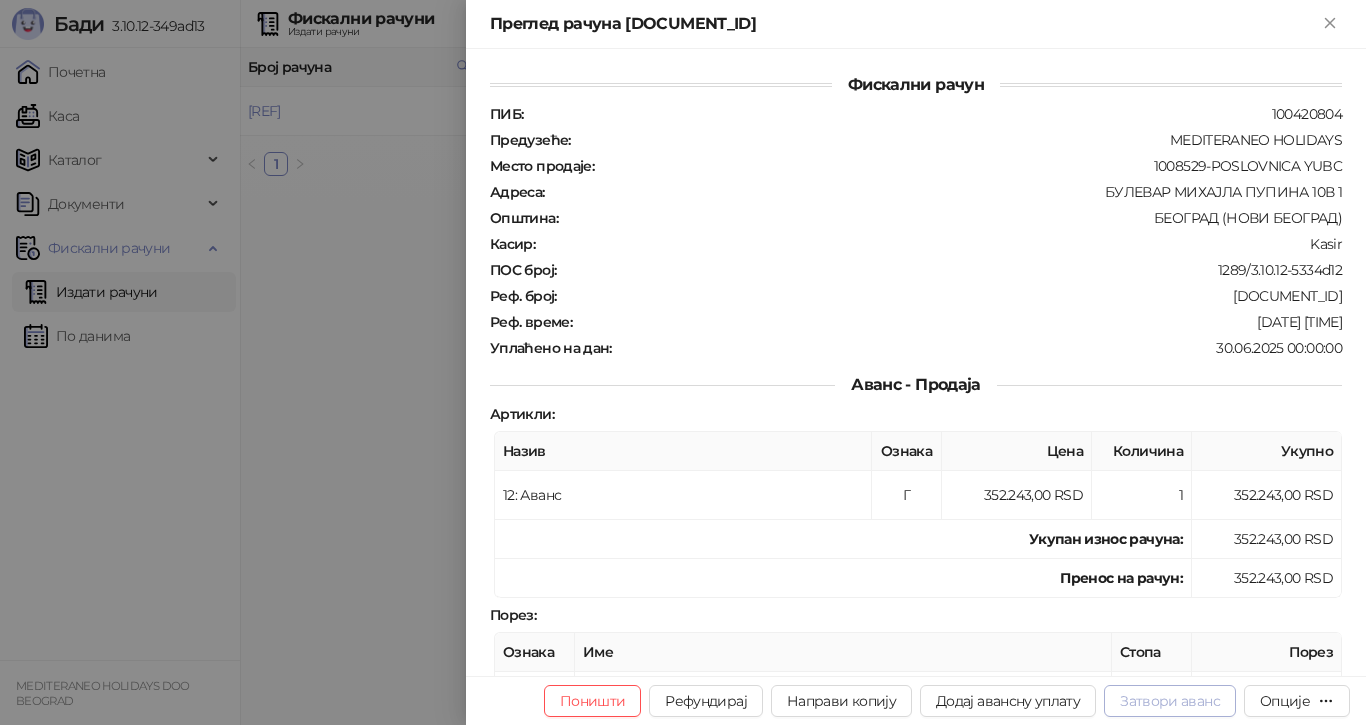 click on "Затвори аванс" at bounding box center (1170, 701) 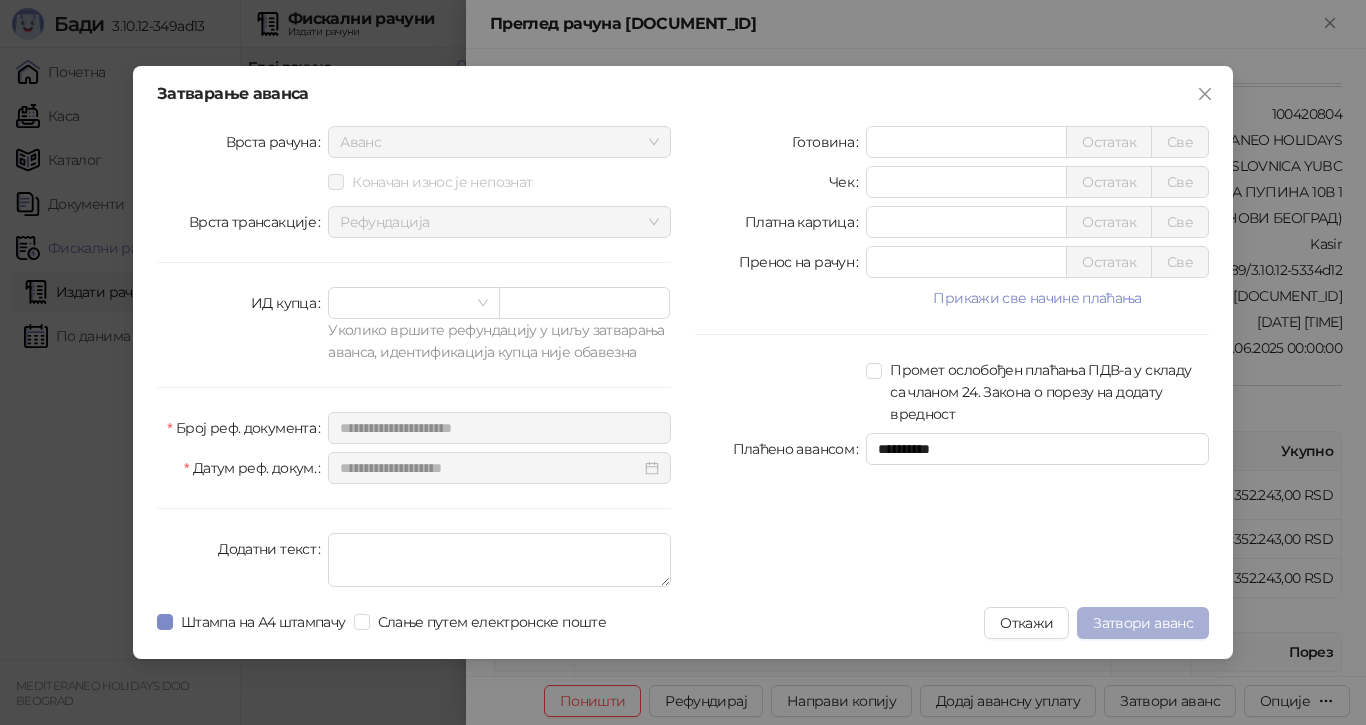 click on "Затвори аванс" at bounding box center (1143, 623) 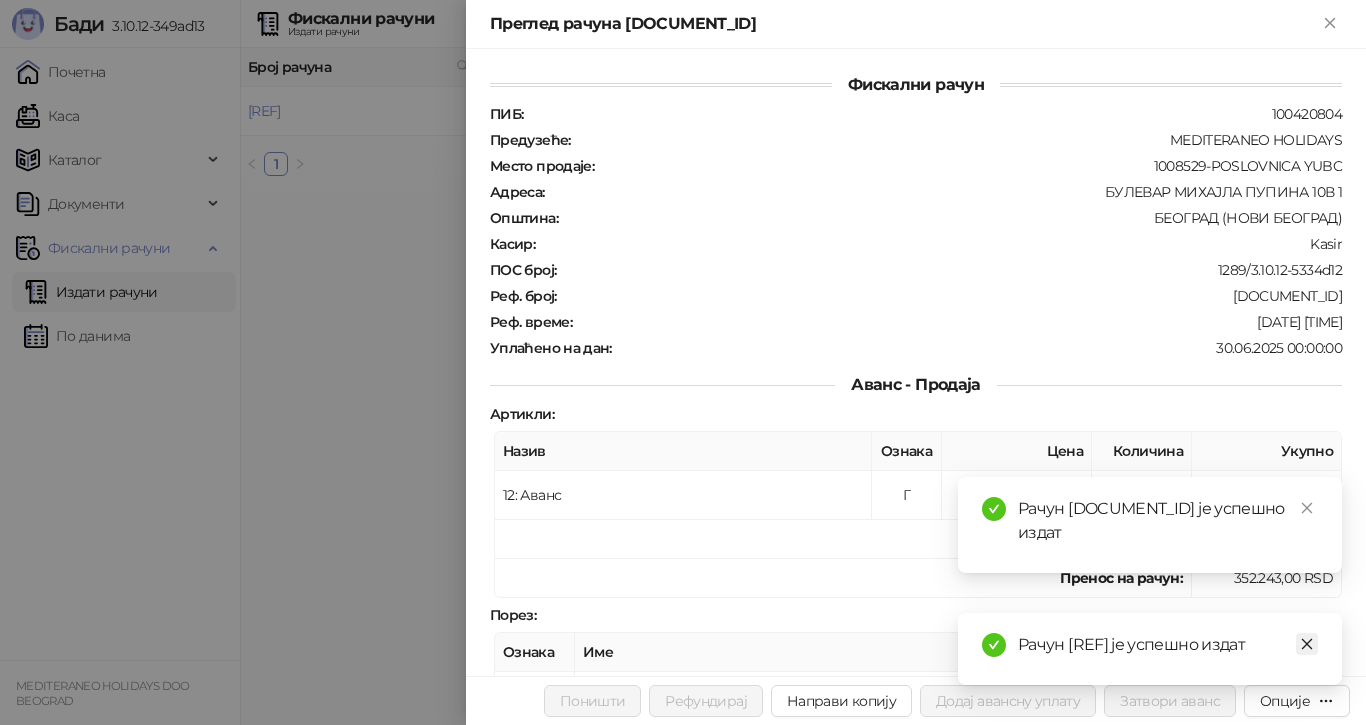 click at bounding box center [1307, 644] 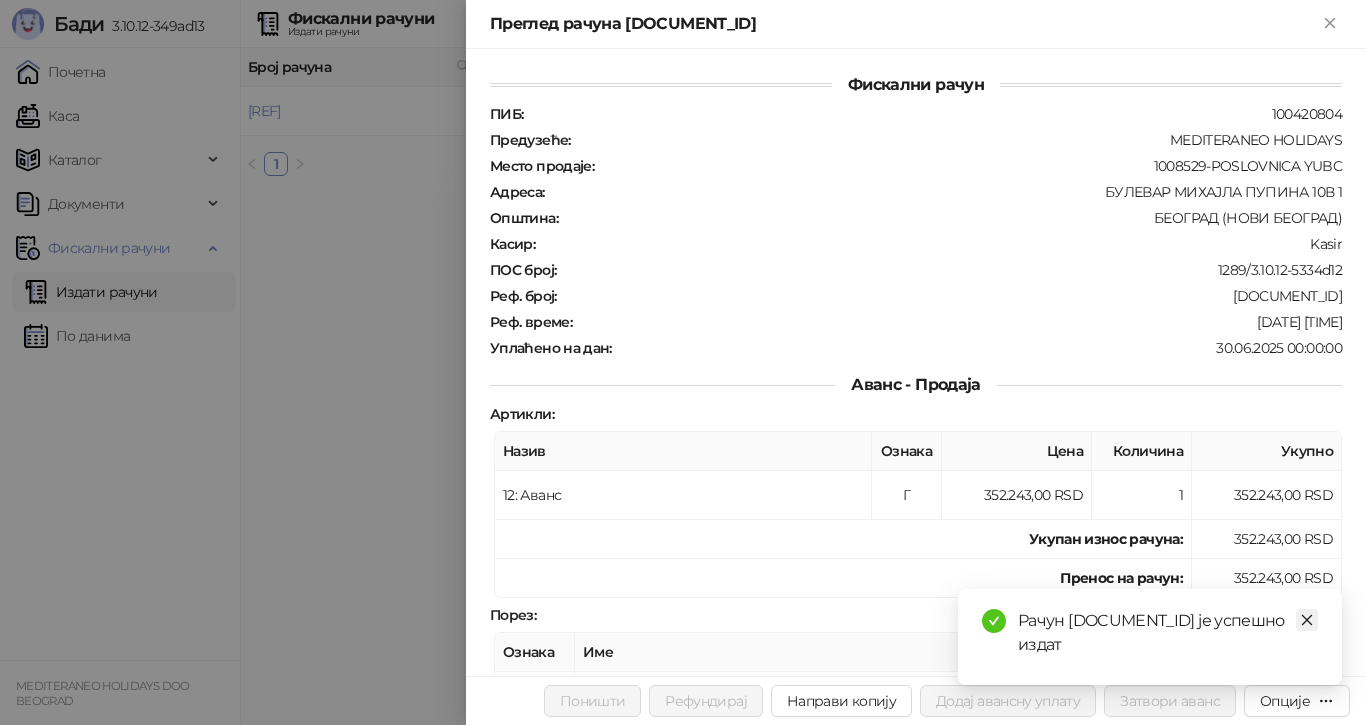 click 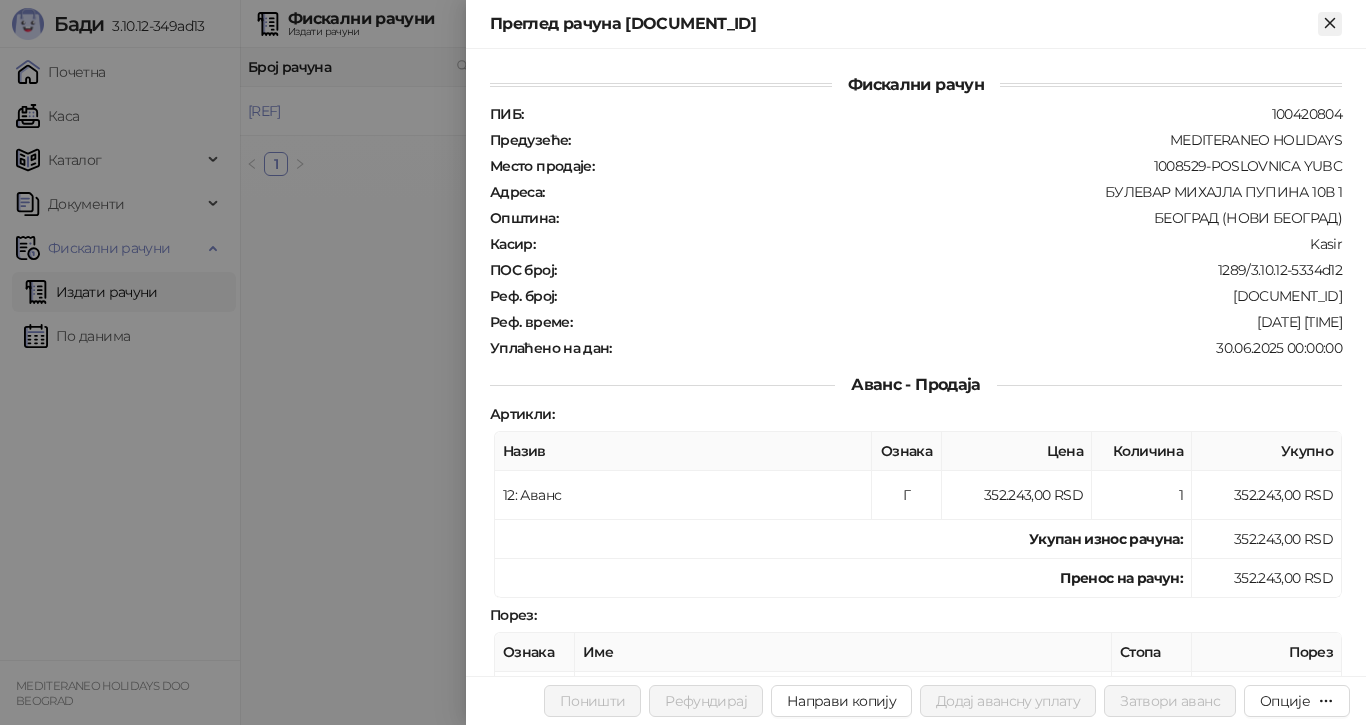 click 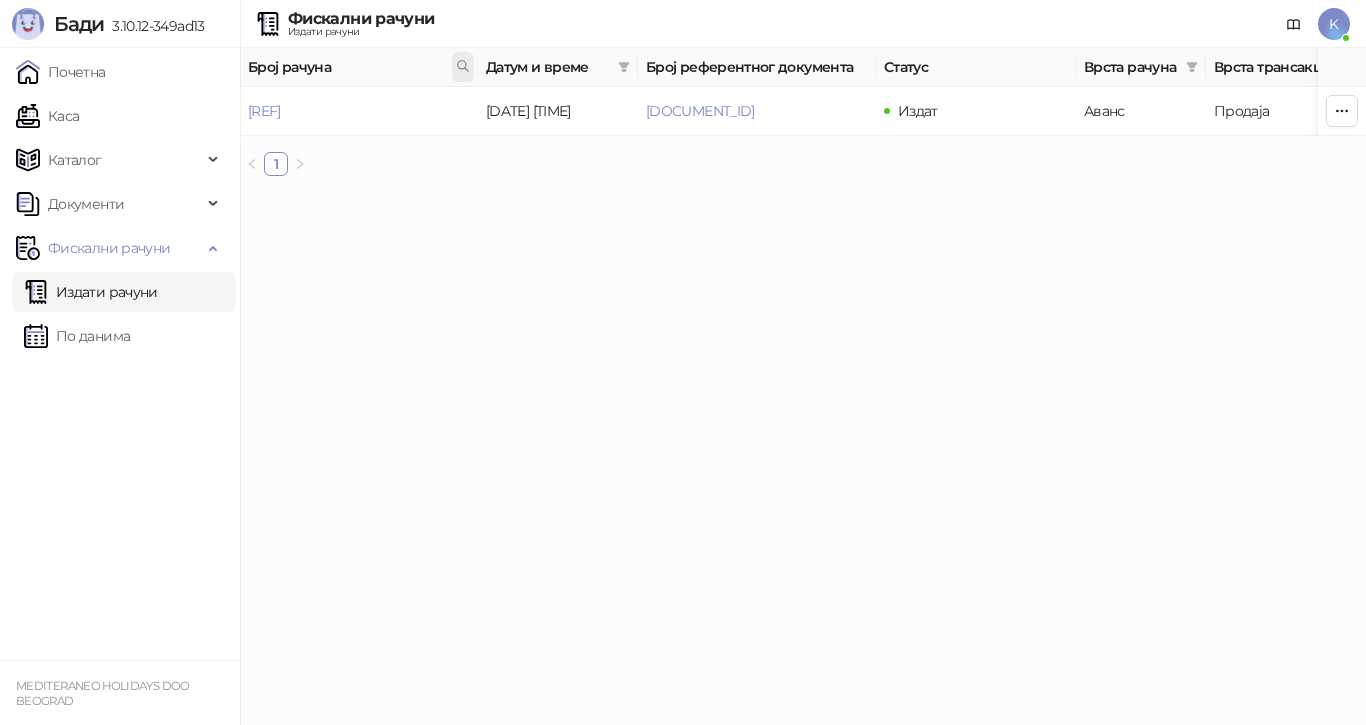click 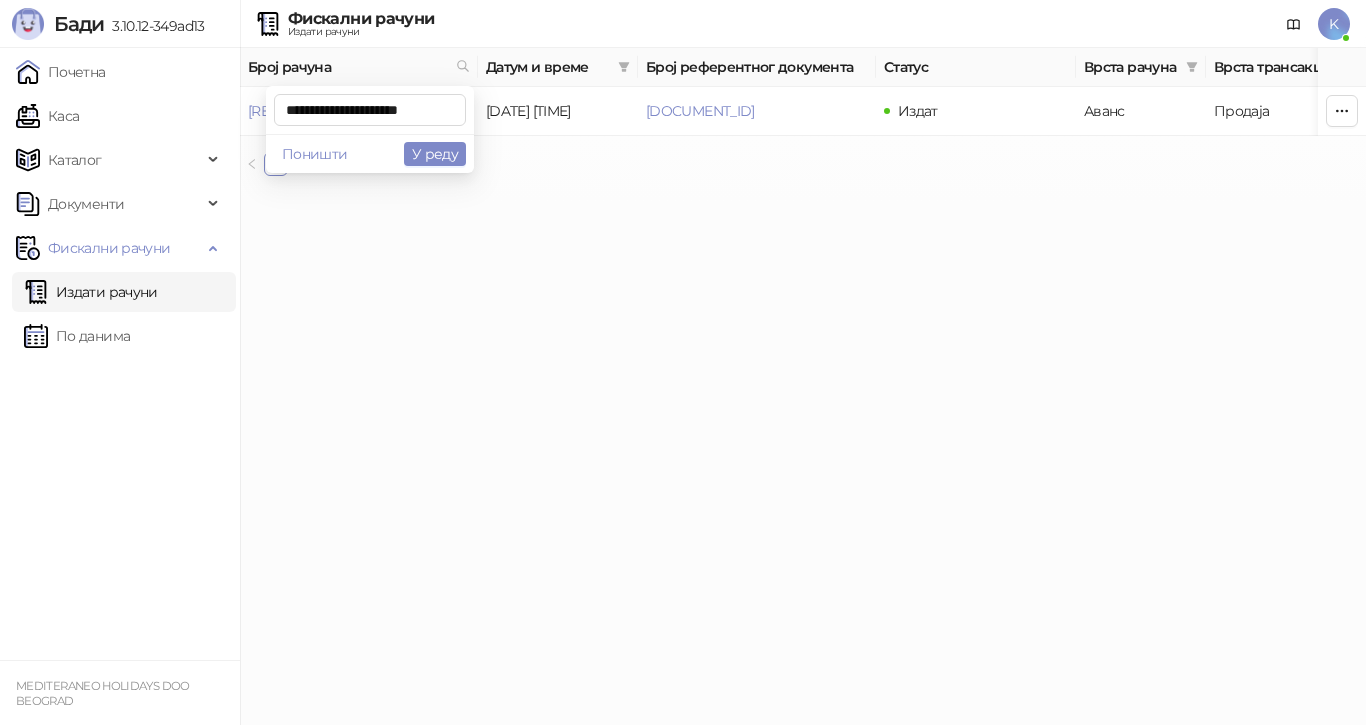 scroll, scrollTop: 0, scrollLeft: 9, axis: horizontal 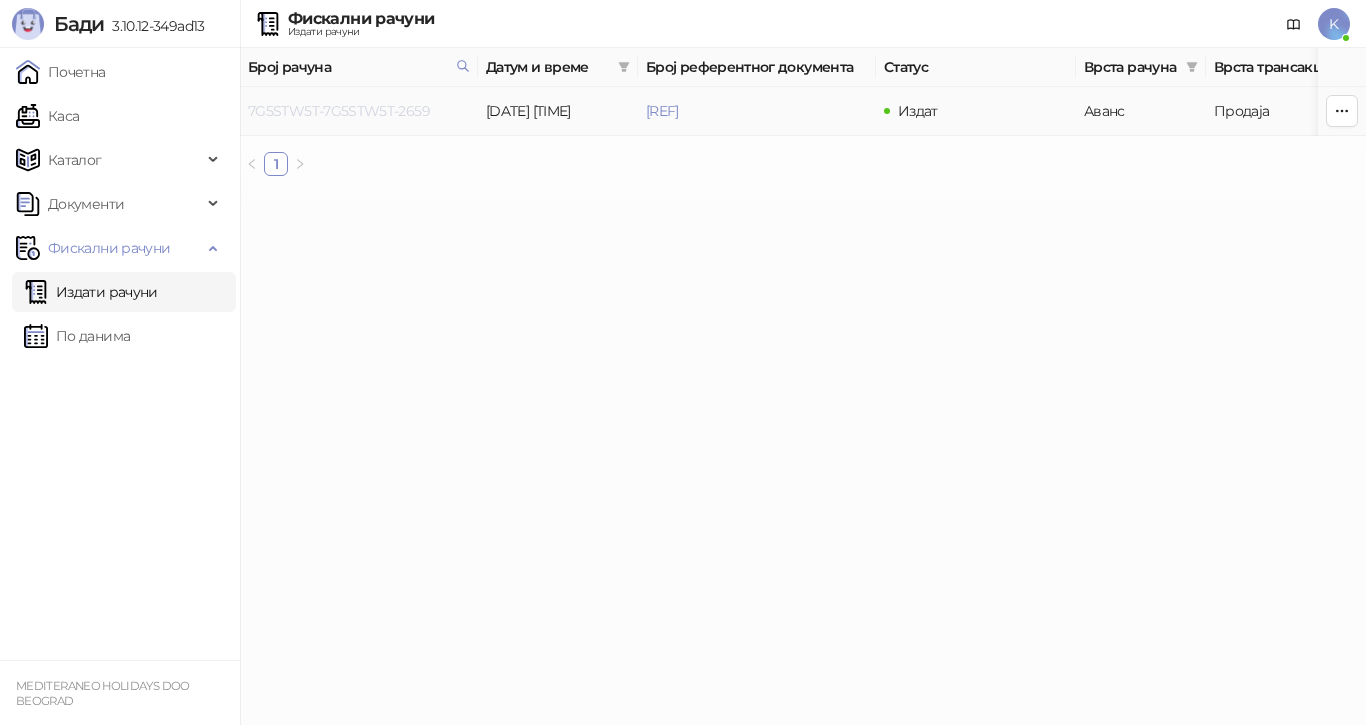 click on "7G5STW5T-7G5STW5T-2659" at bounding box center (339, 111) 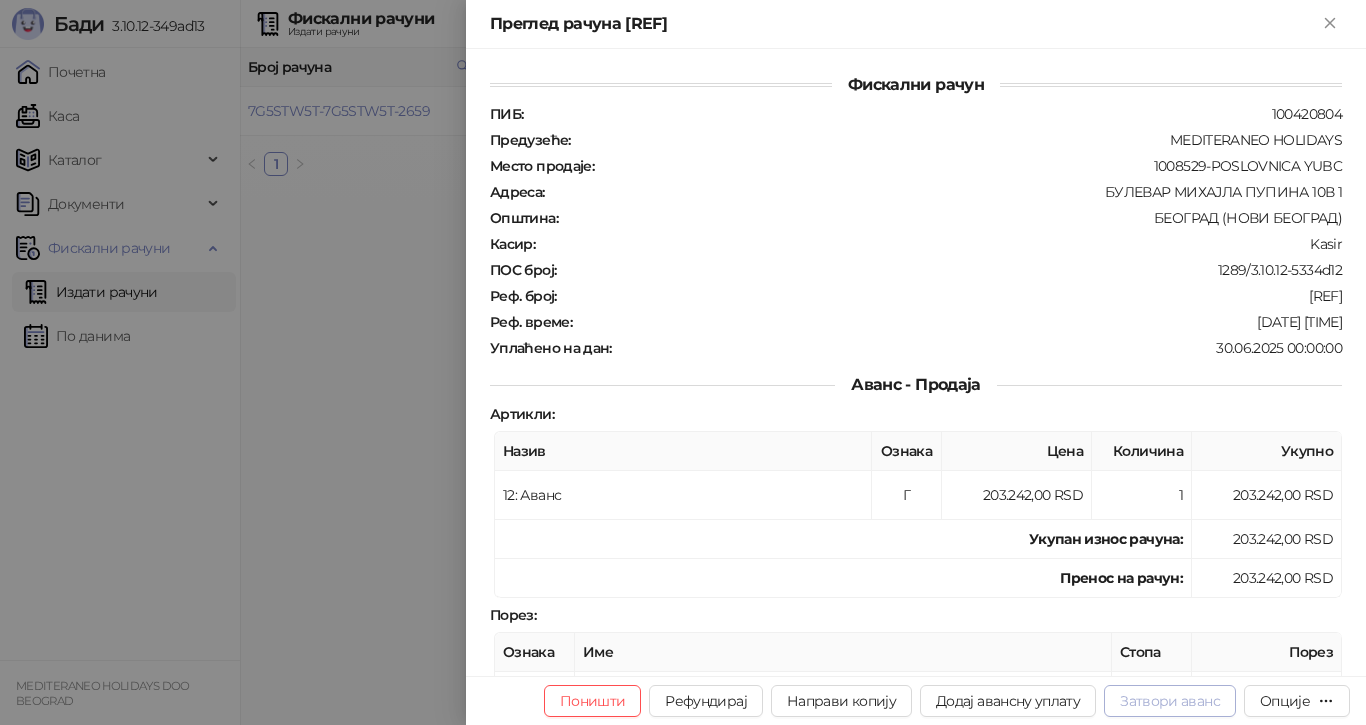 click on "Затвори аванс" at bounding box center [1170, 701] 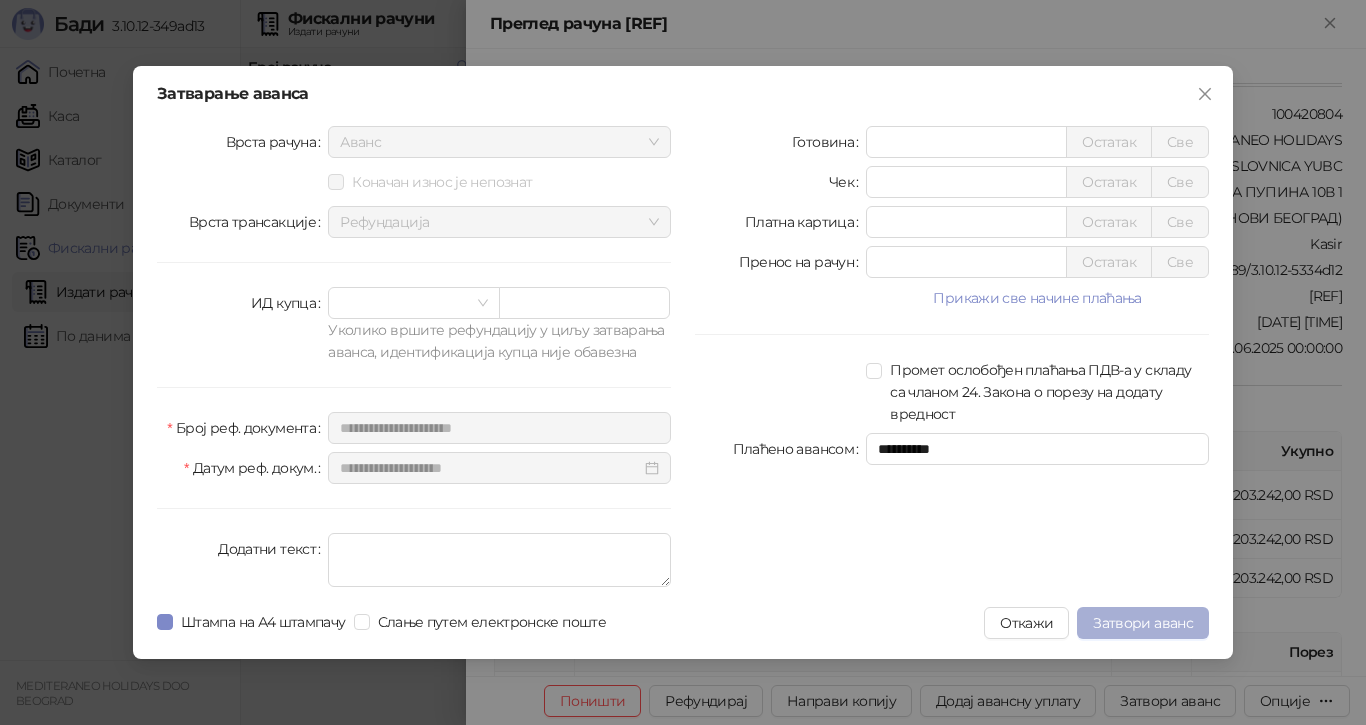 click on "Затвори аванс" at bounding box center (1143, 623) 